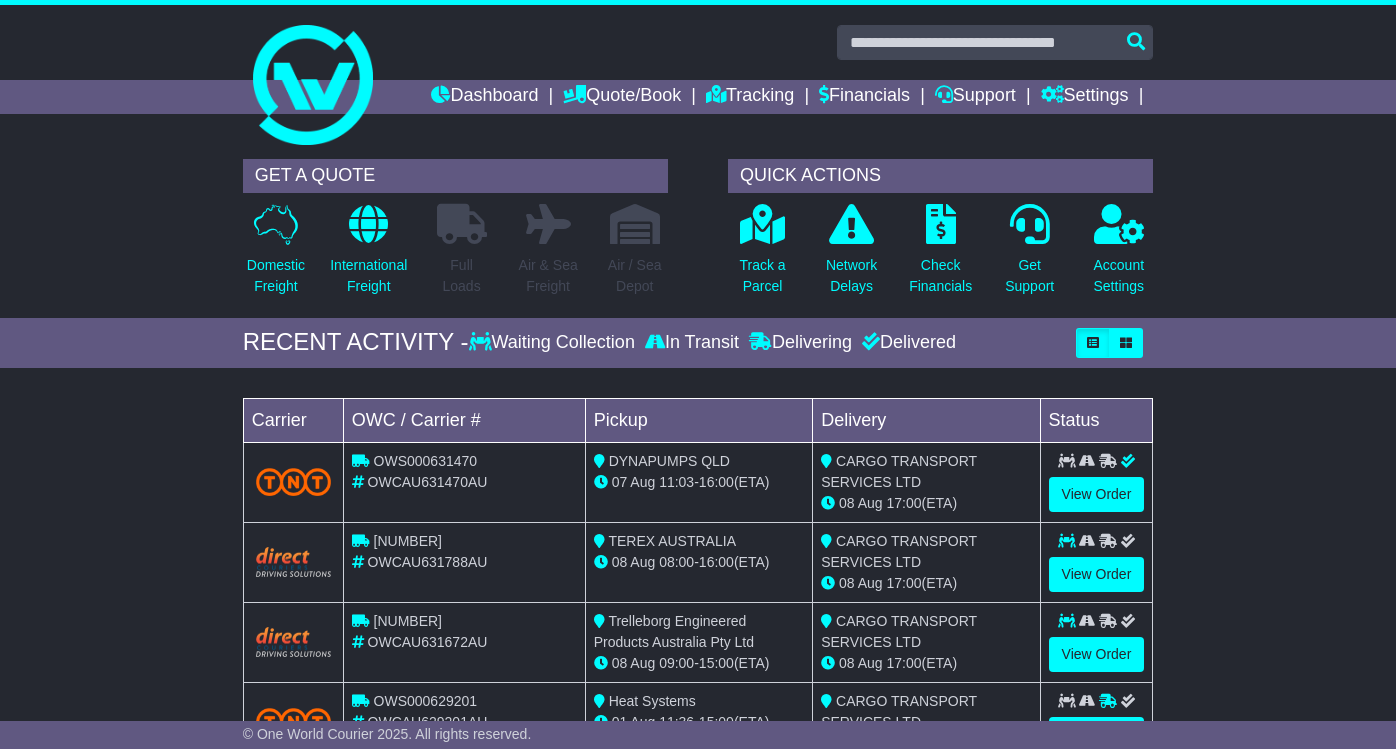 scroll, scrollTop: 0, scrollLeft: 0, axis: both 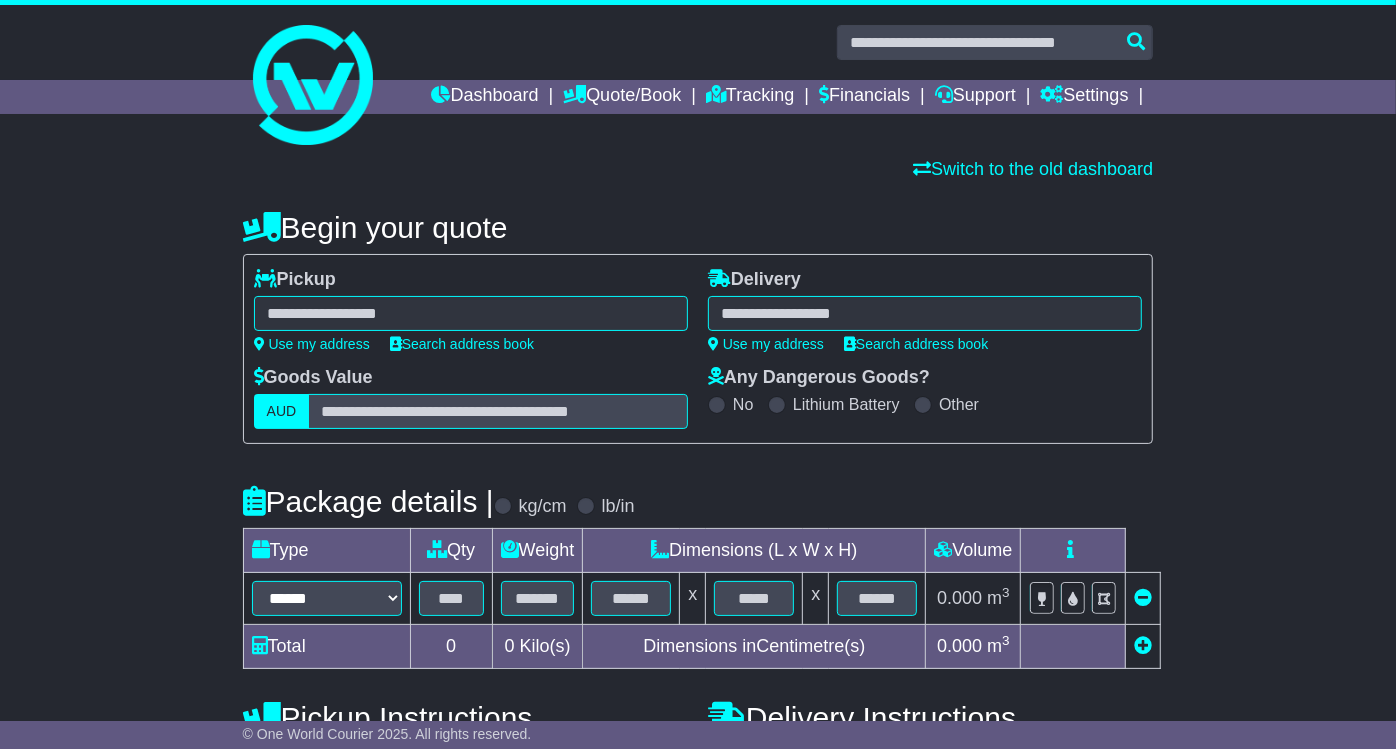 click at bounding box center (471, 313) 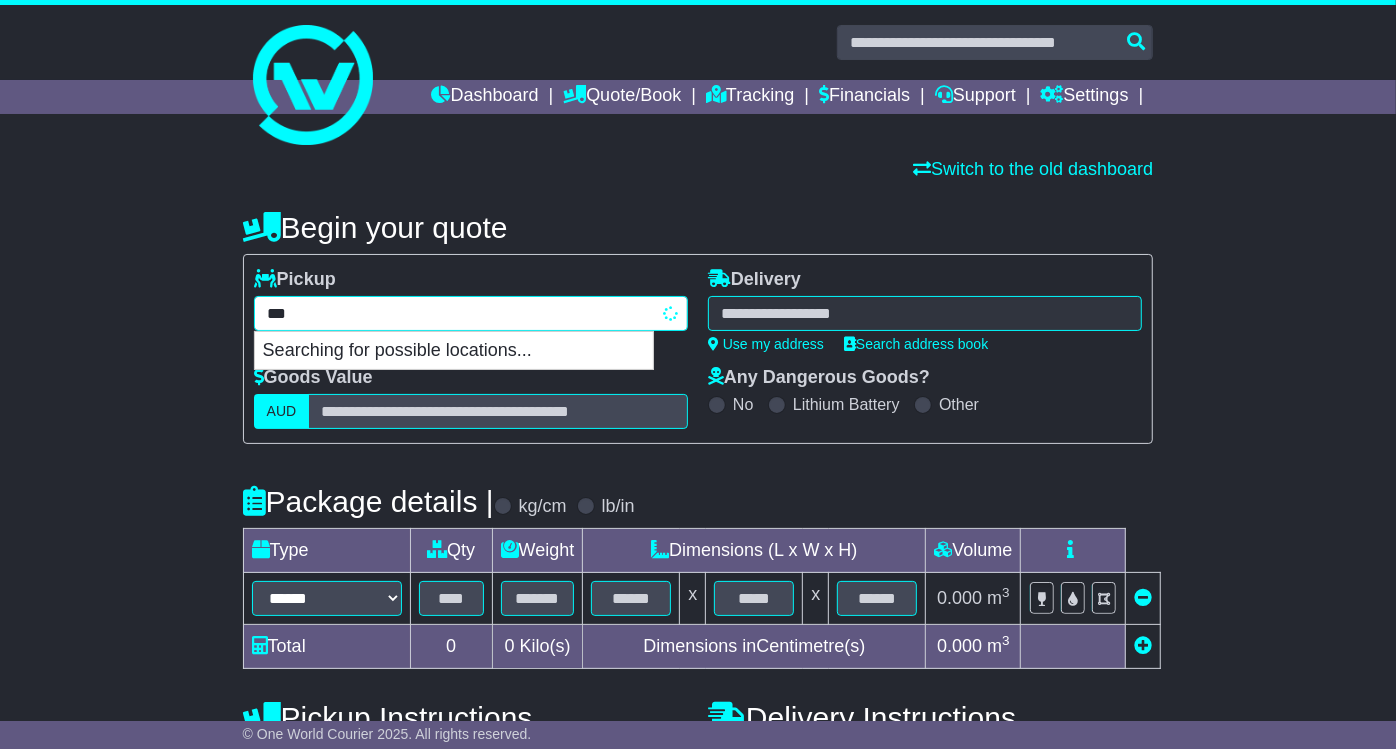 type on "****" 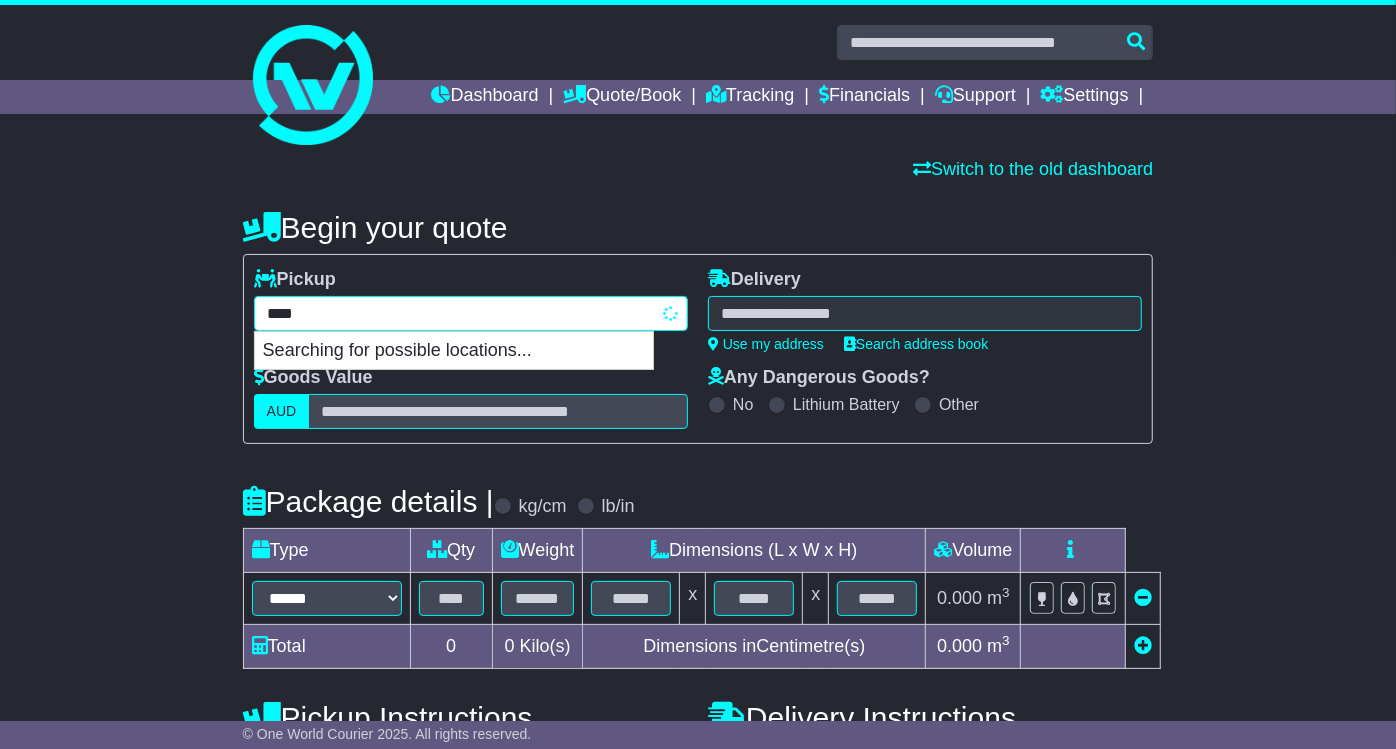 type on "*********" 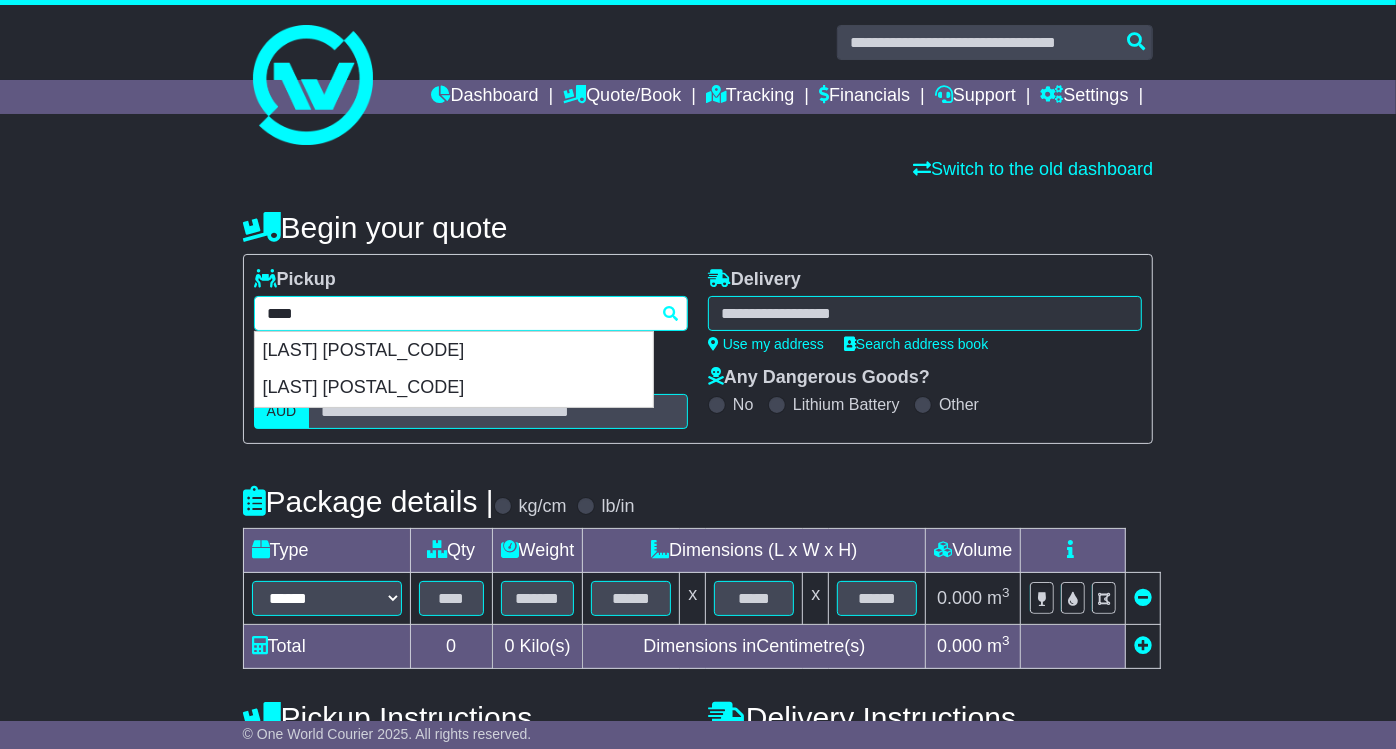 type 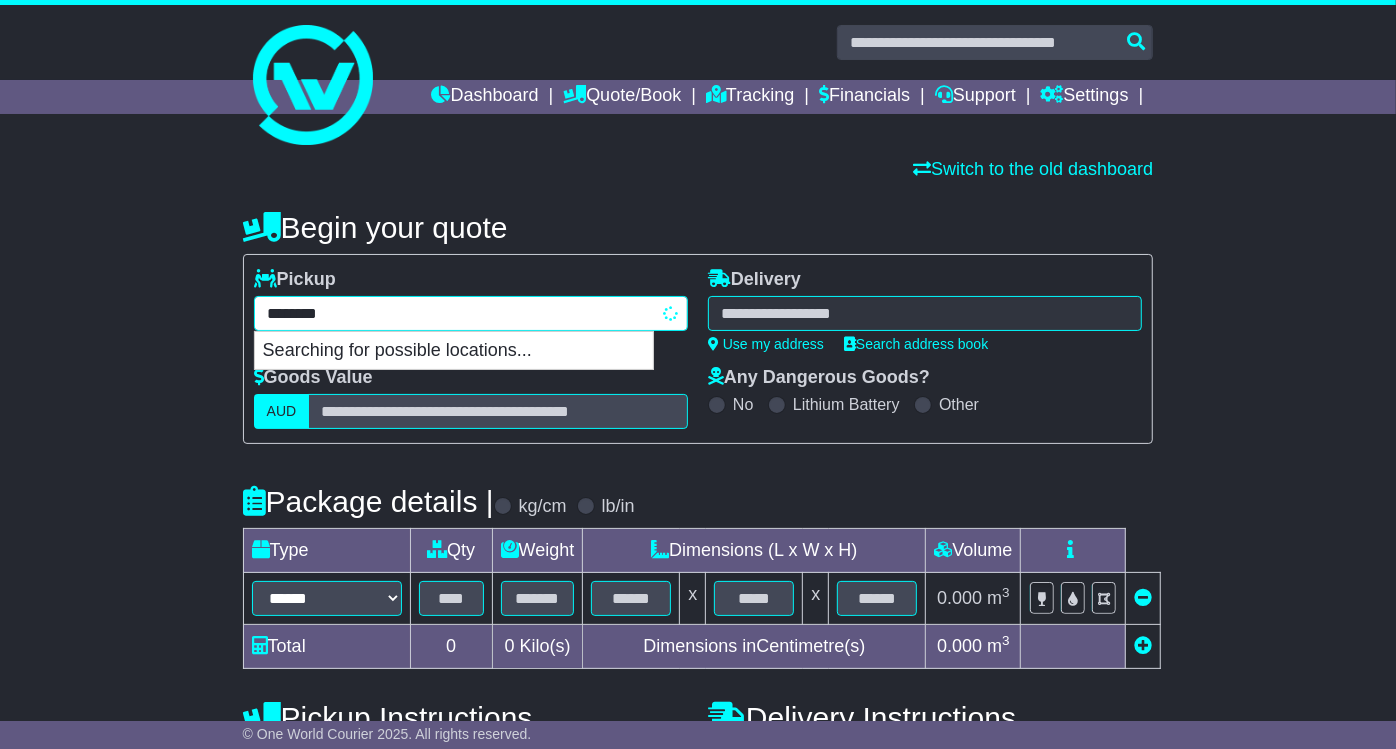 type on "*********" 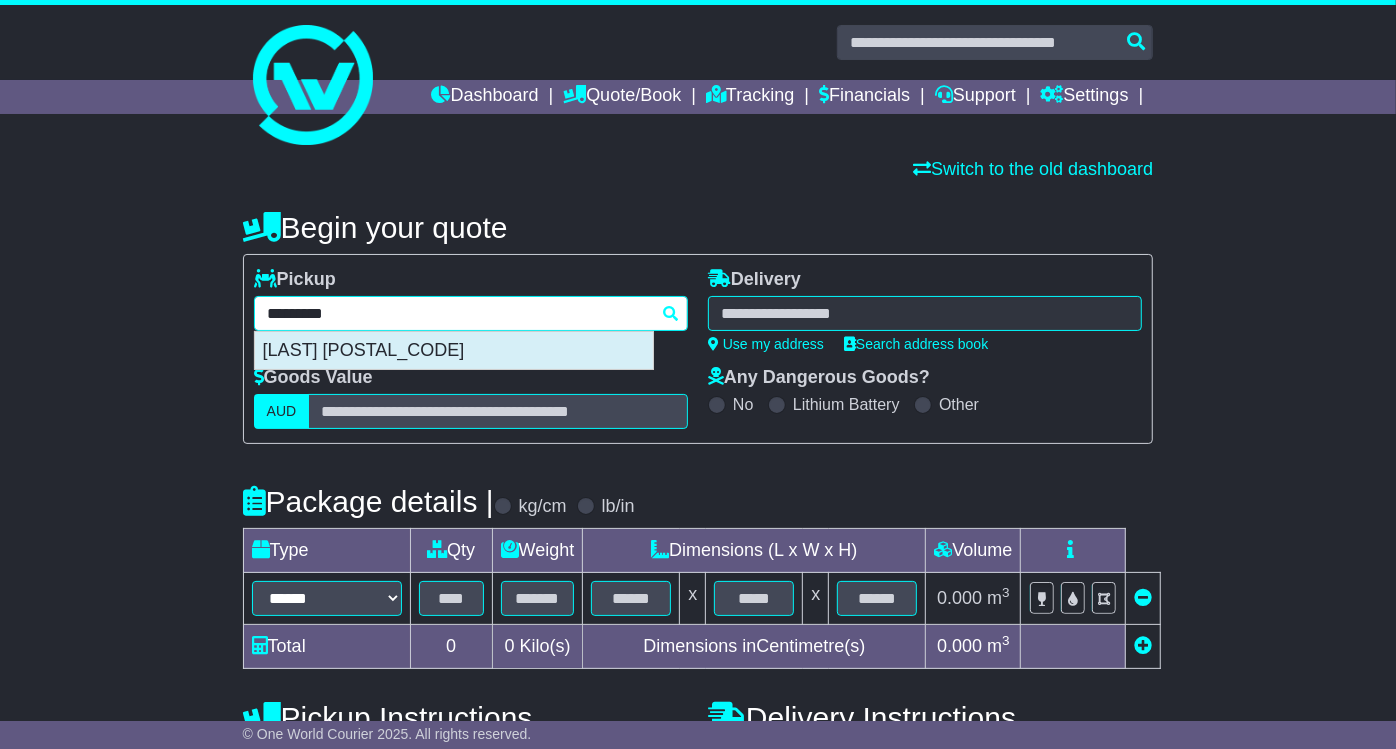 click on "[LAST] [POSTAL_CODE]" at bounding box center [454, 351] 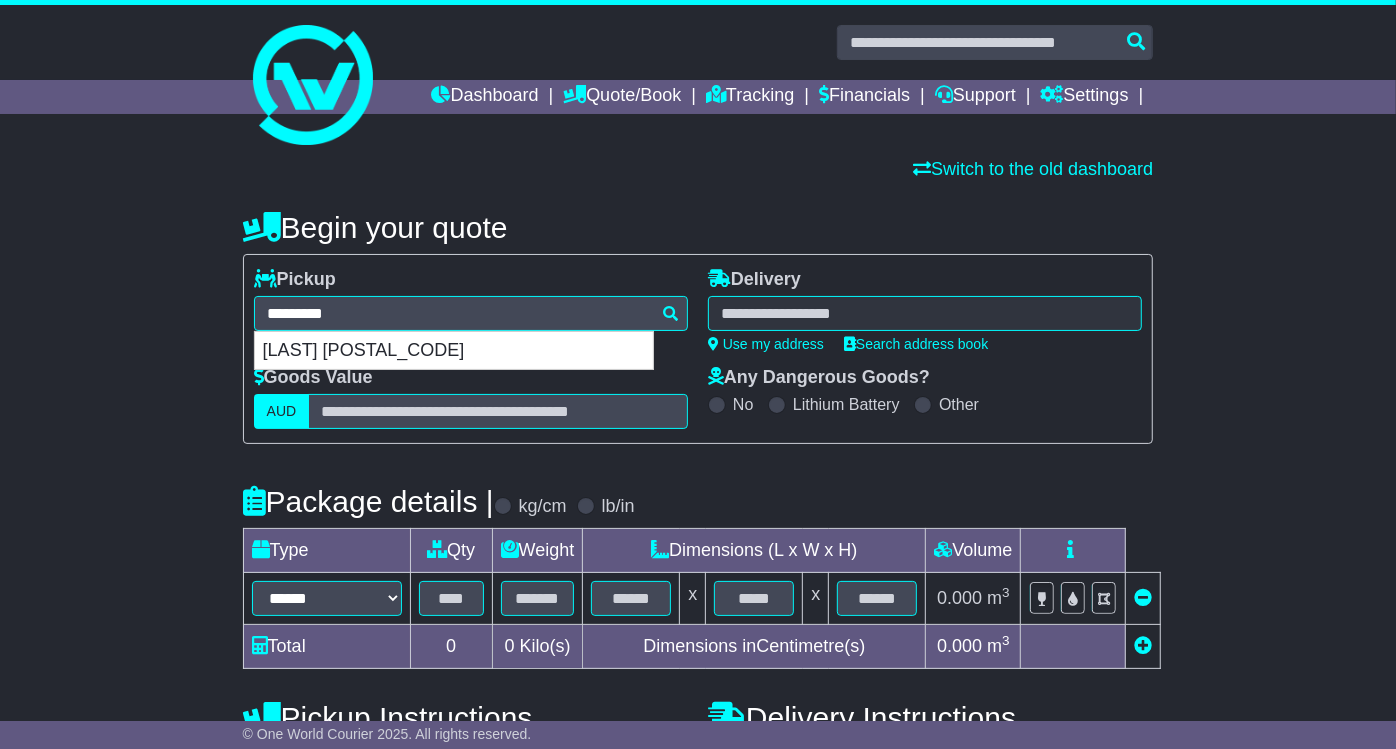 type on "**********" 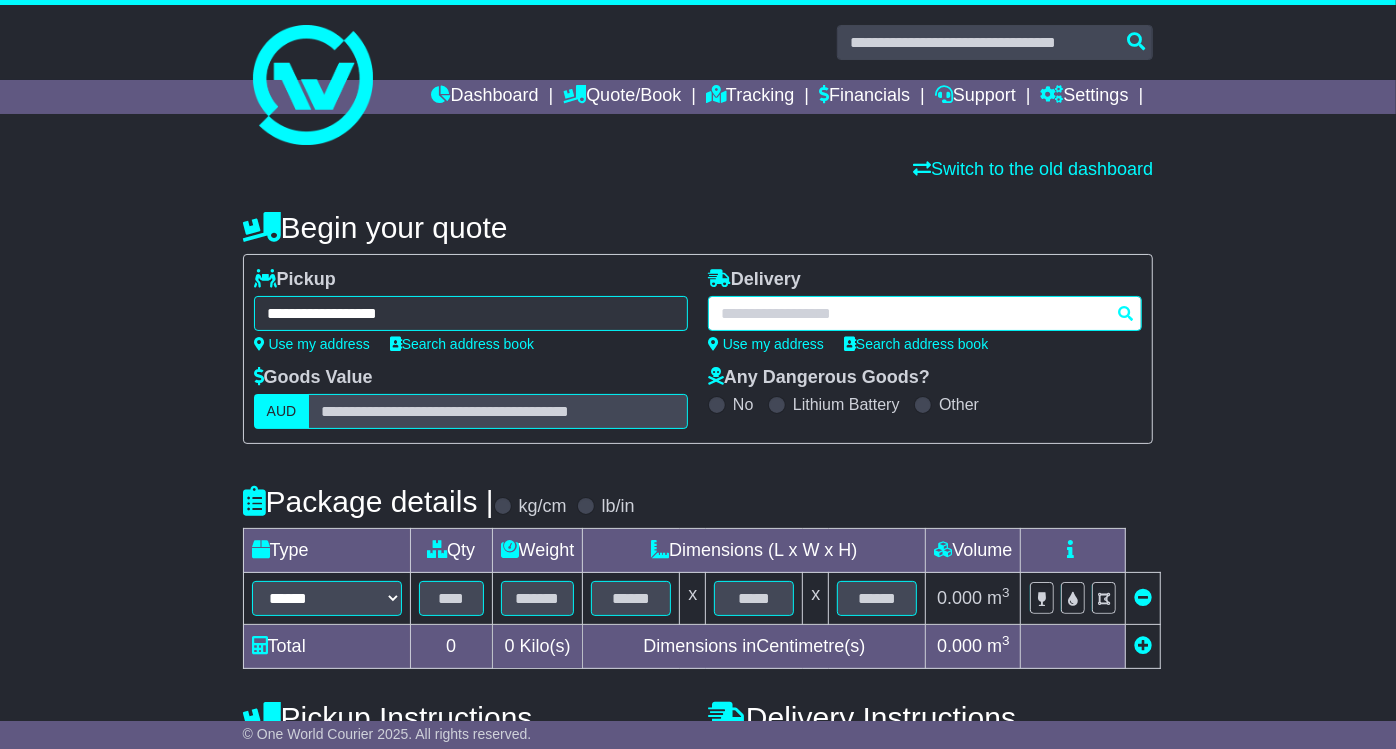 click at bounding box center [925, 313] 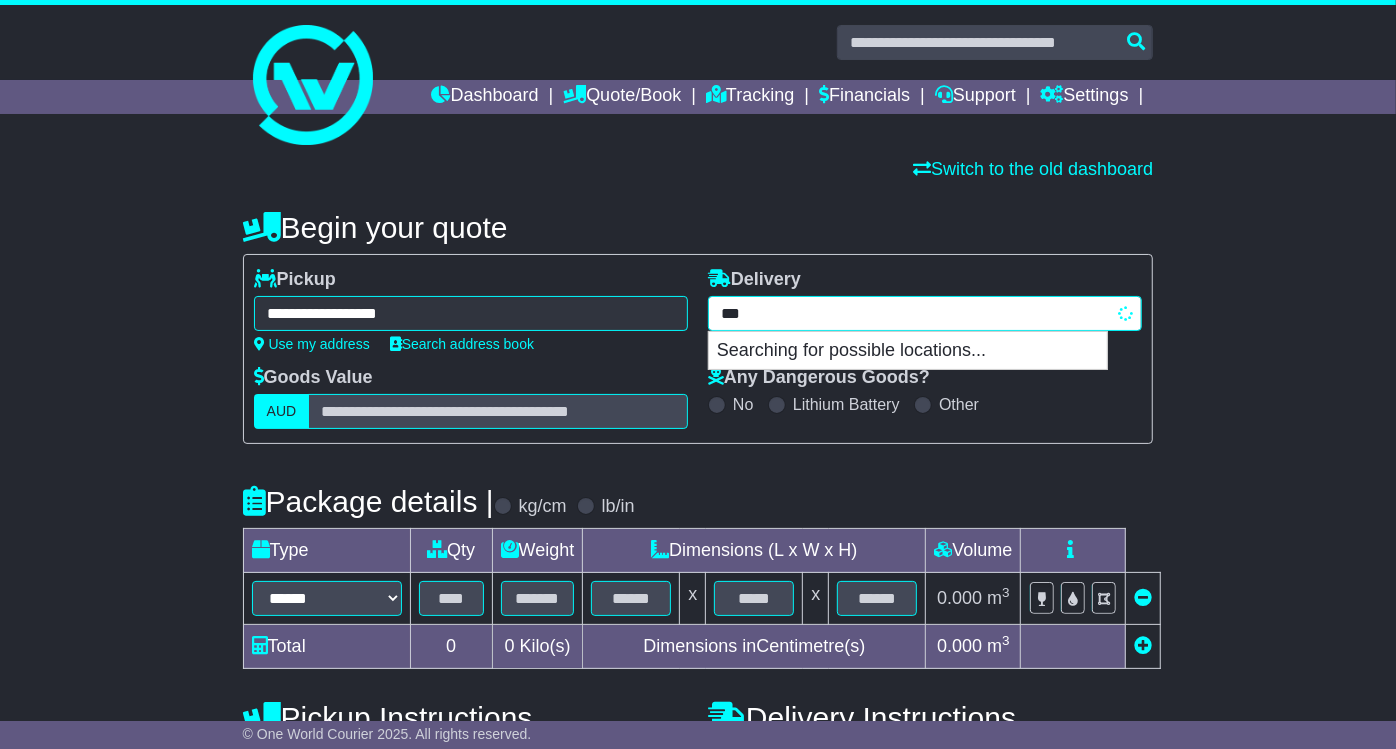 type on "****" 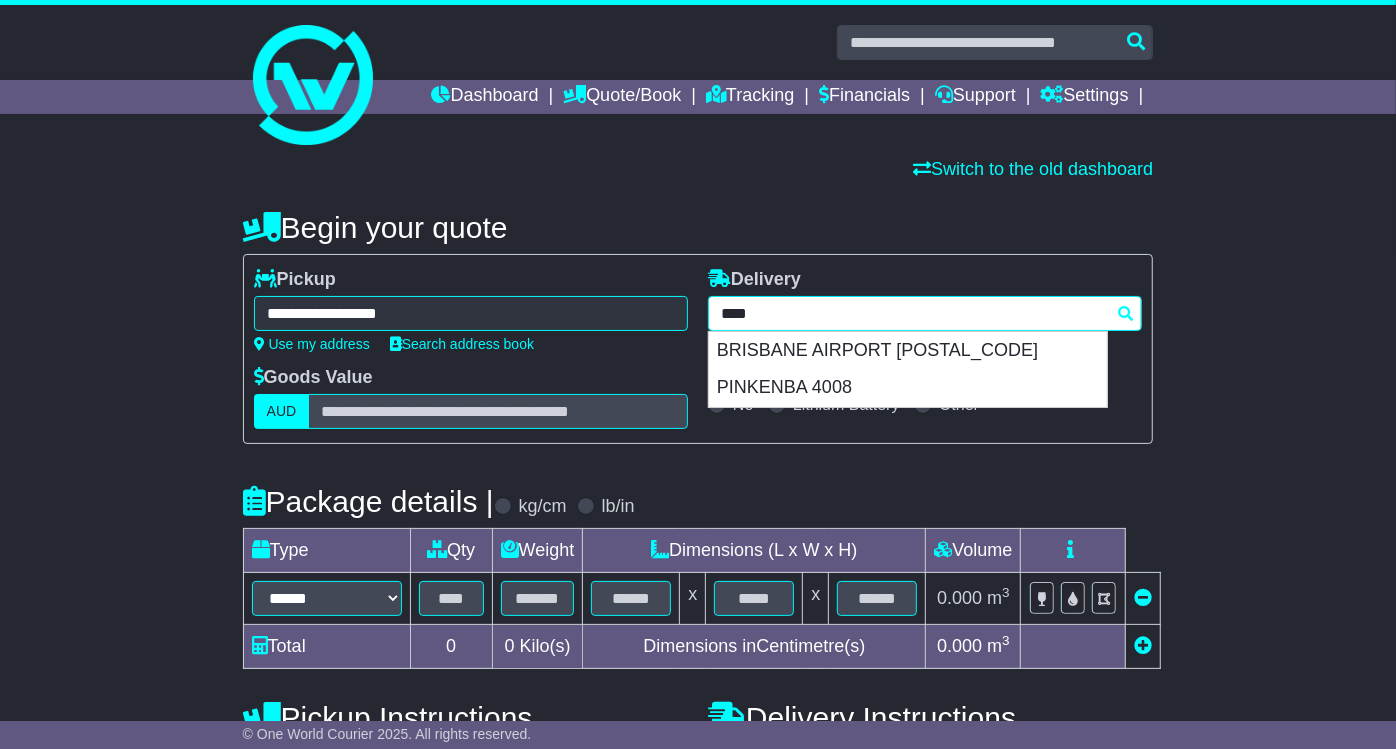 click on "BRISBANE AIRPORT 4008" at bounding box center (908, 351) 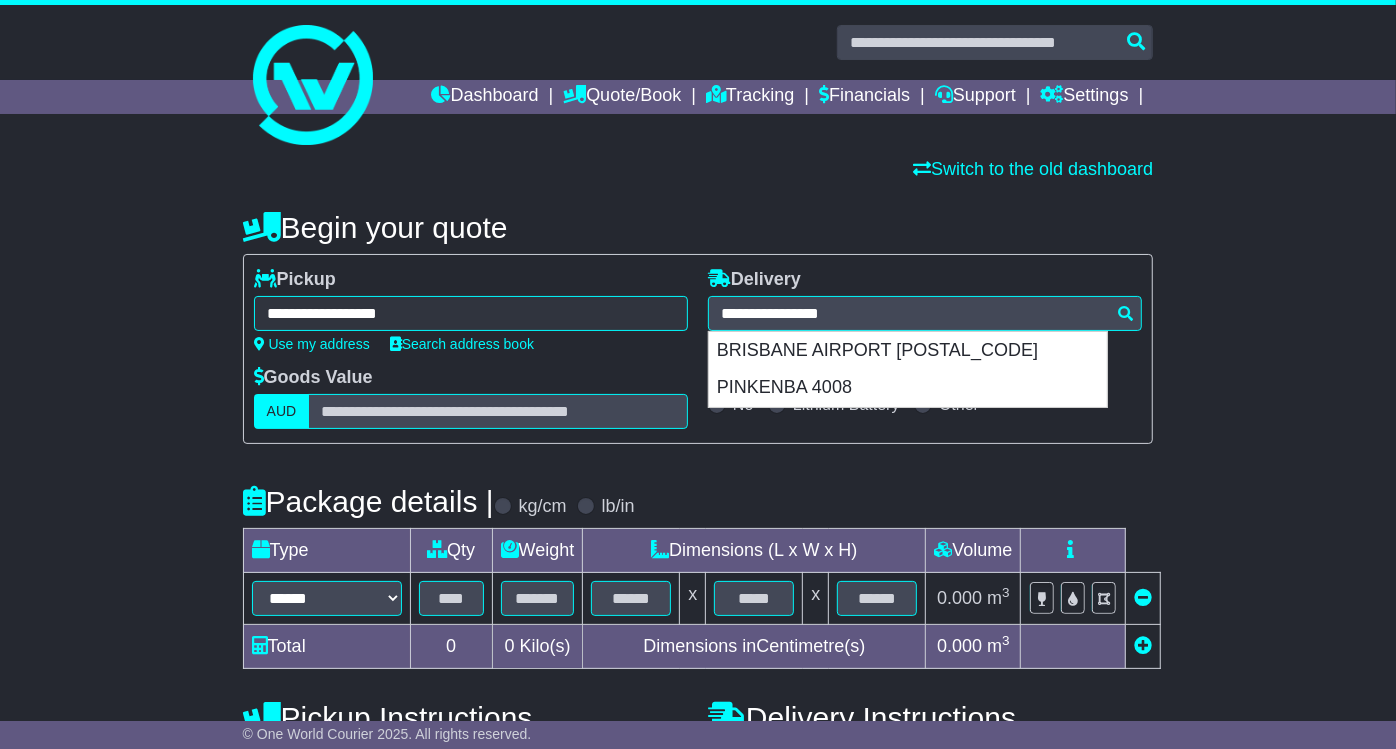 type on "**********" 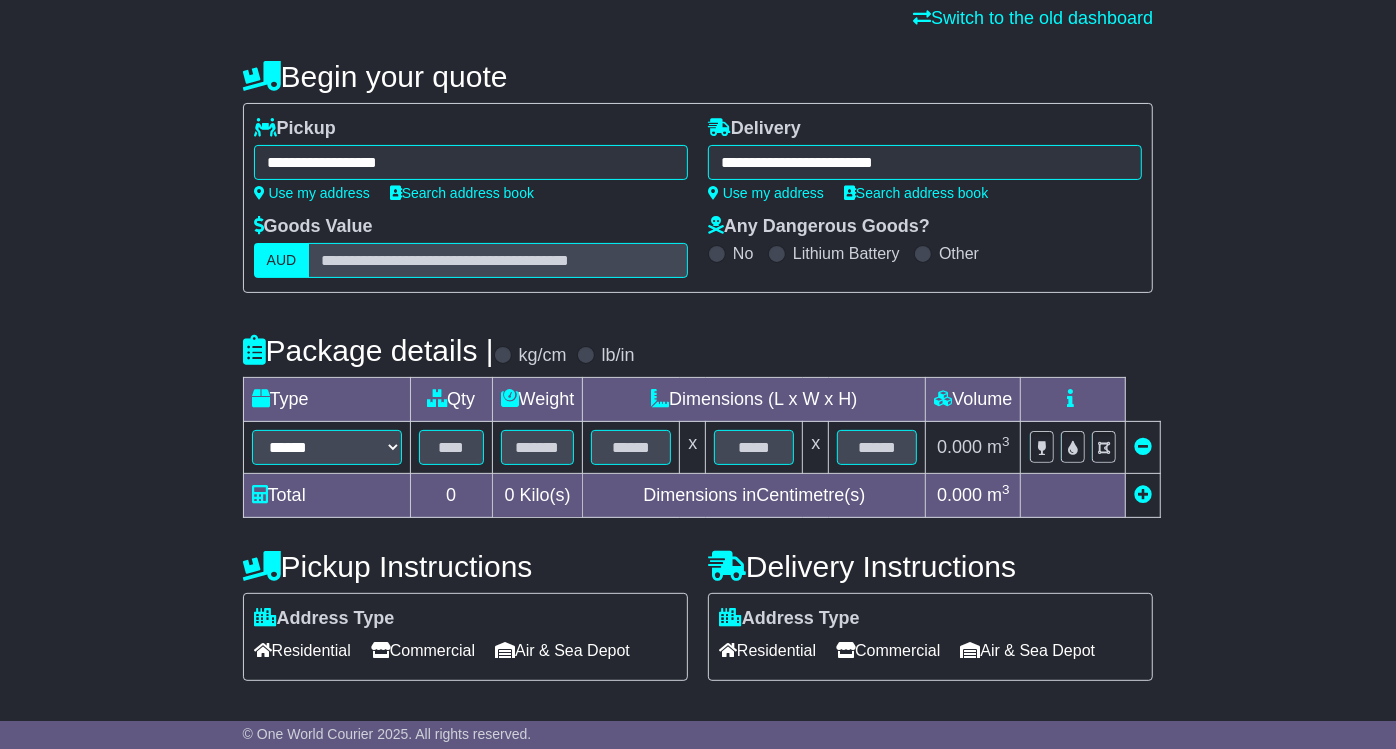 scroll, scrollTop: 304, scrollLeft: 0, axis: vertical 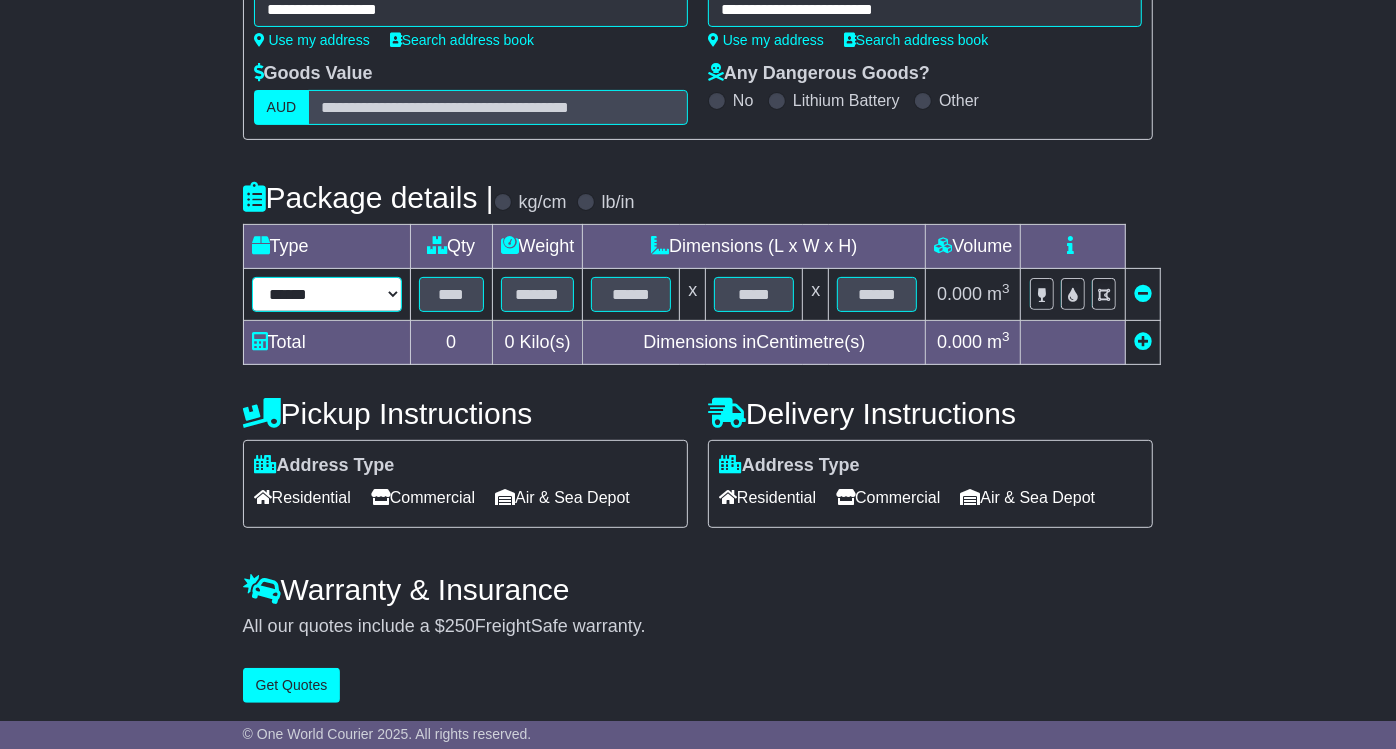 click on "****** ****** *** ******** ***** **** **** ****** *** *******" at bounding box center (327, 294) 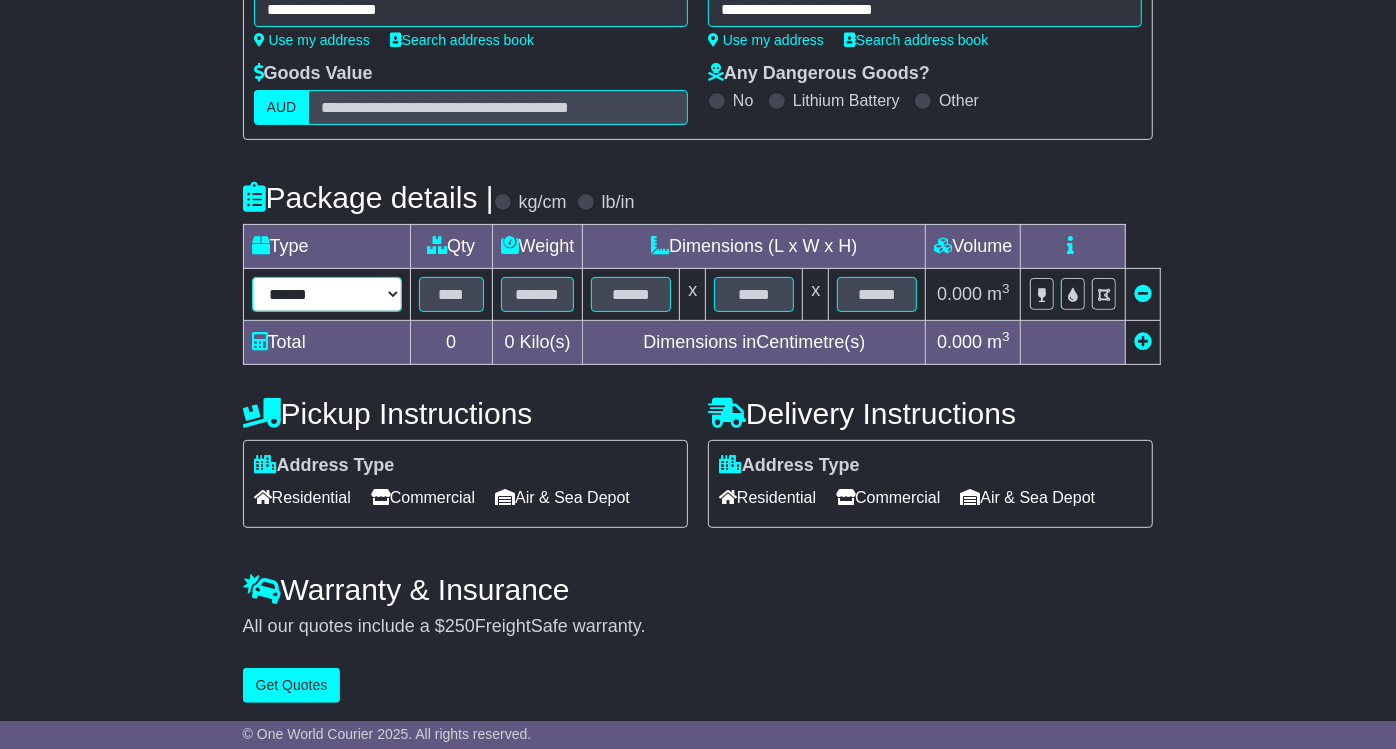 select on "*****" 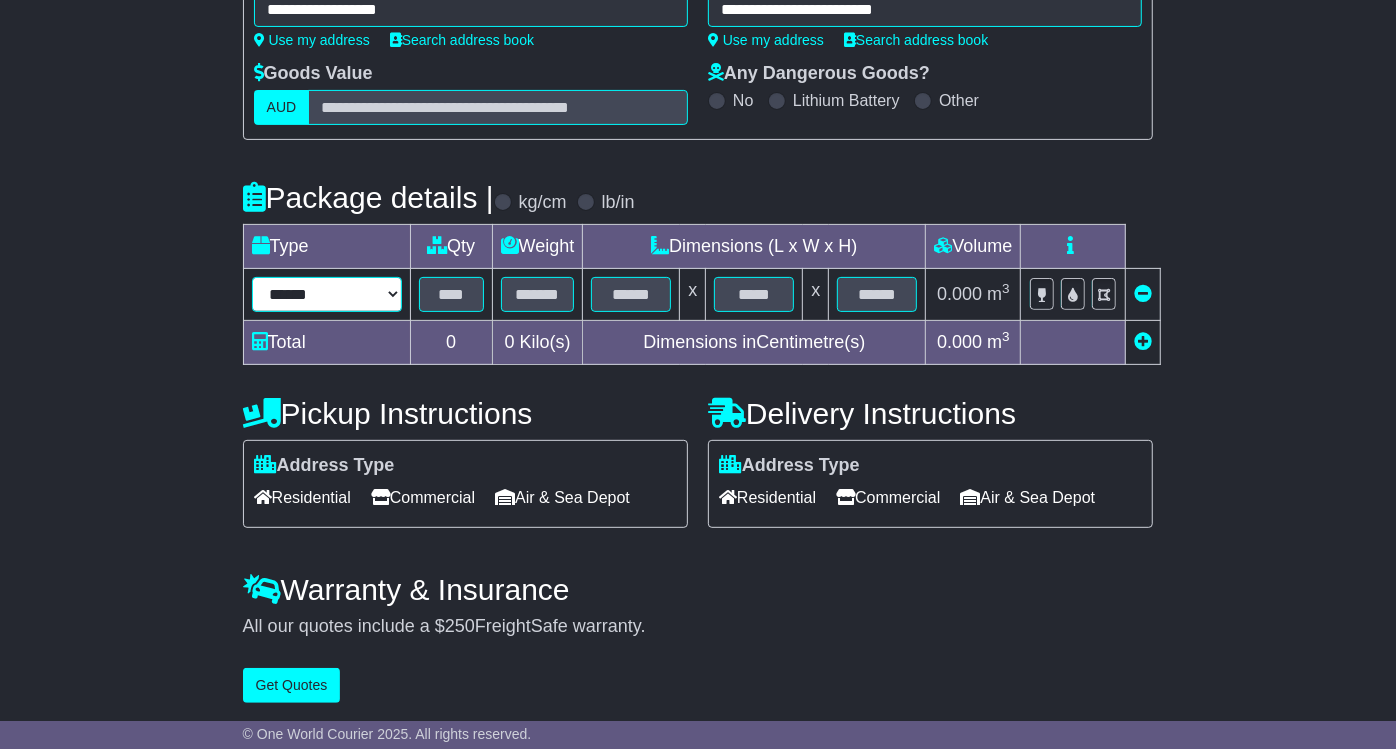 click on "****** ****** *** ******** ***** **** **** ****** *** *******" at bounding box center [327, 294] 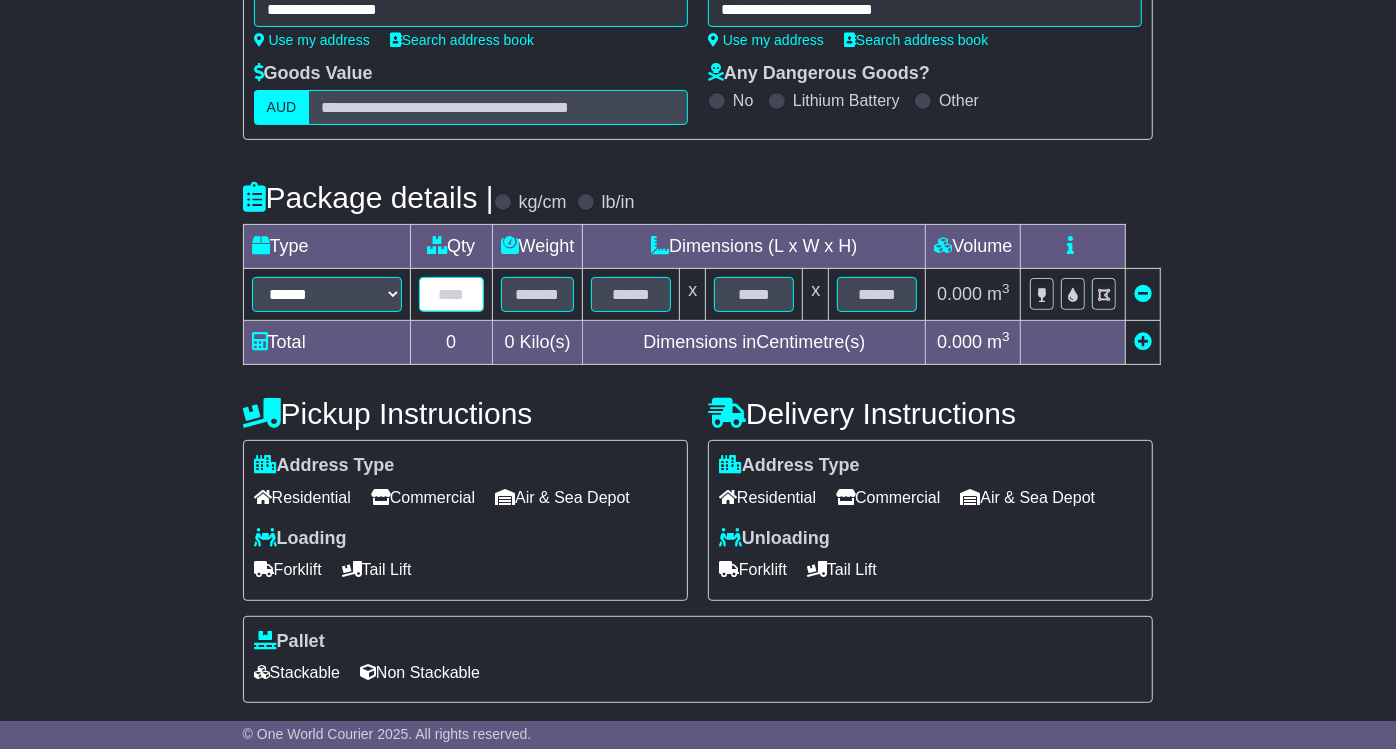 click at bounding box center [451, 294] 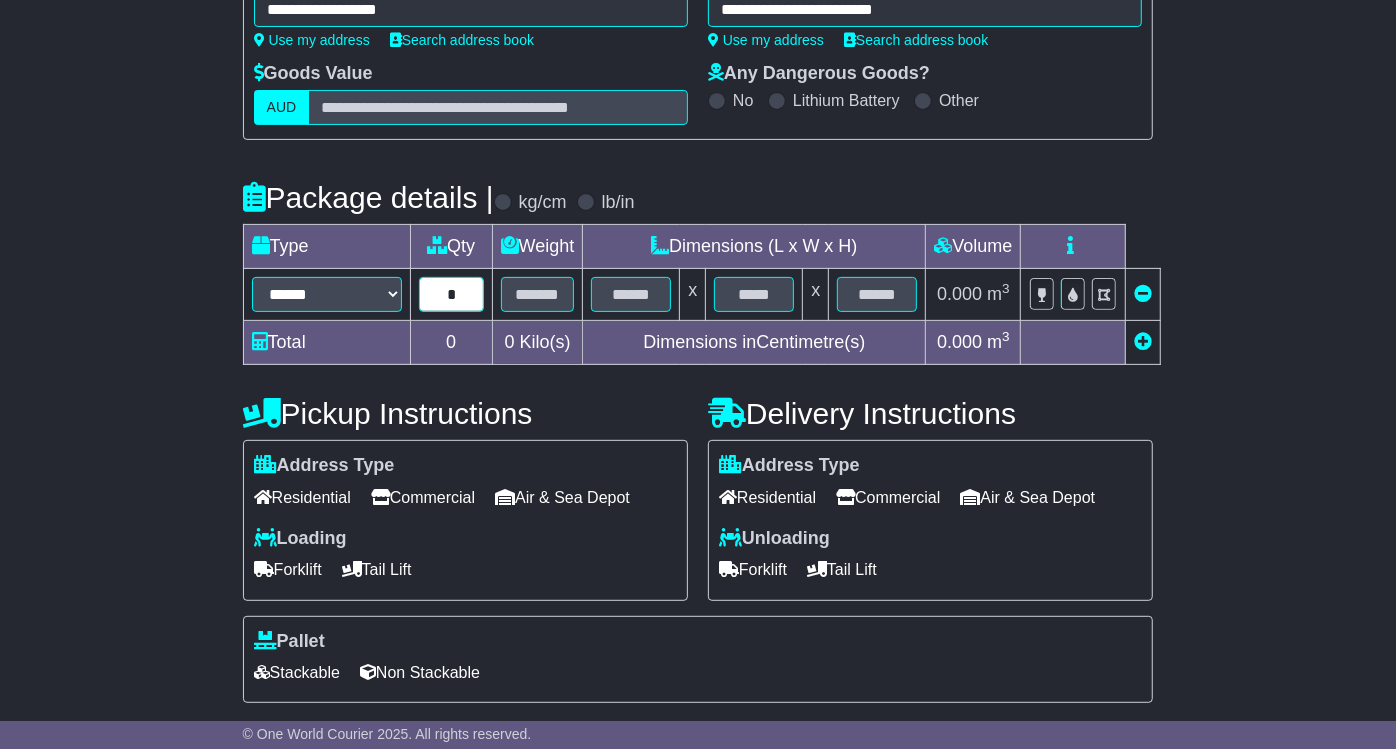 type on "*" 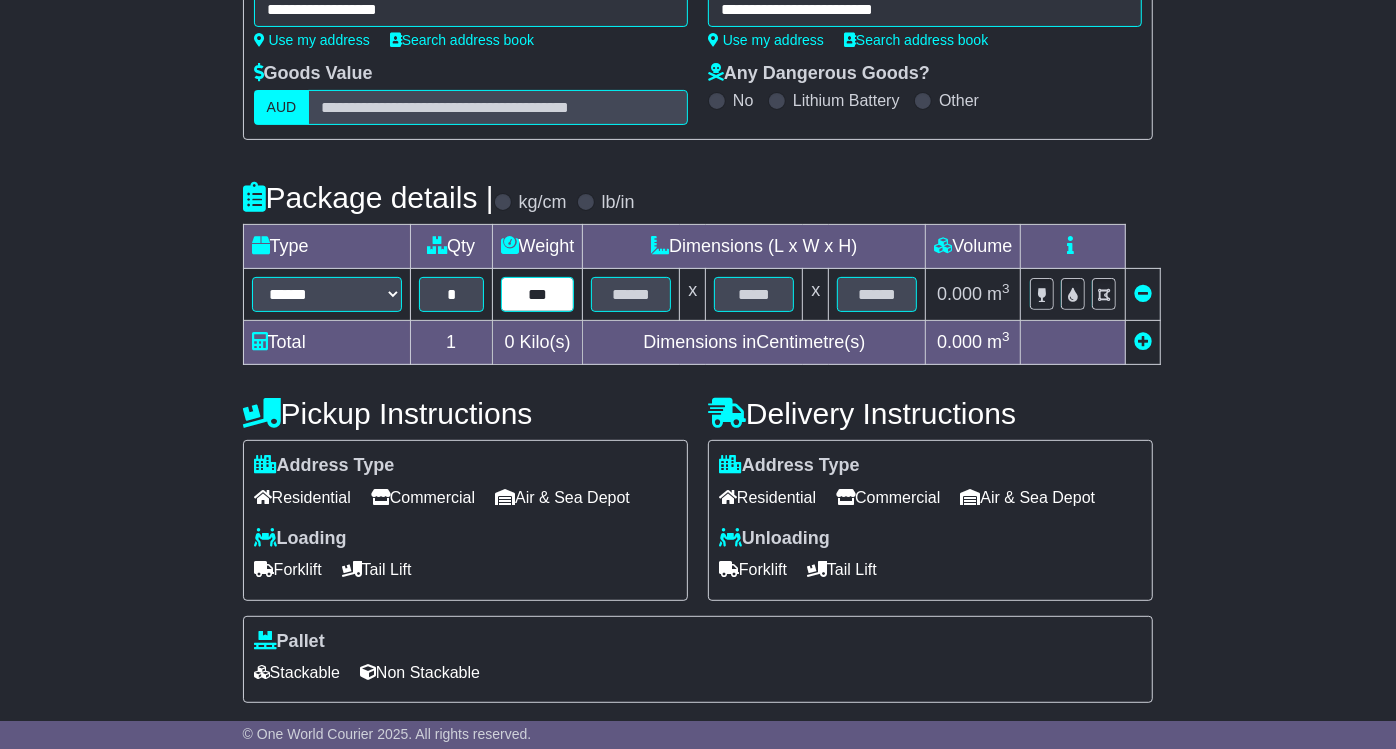 type on "***" 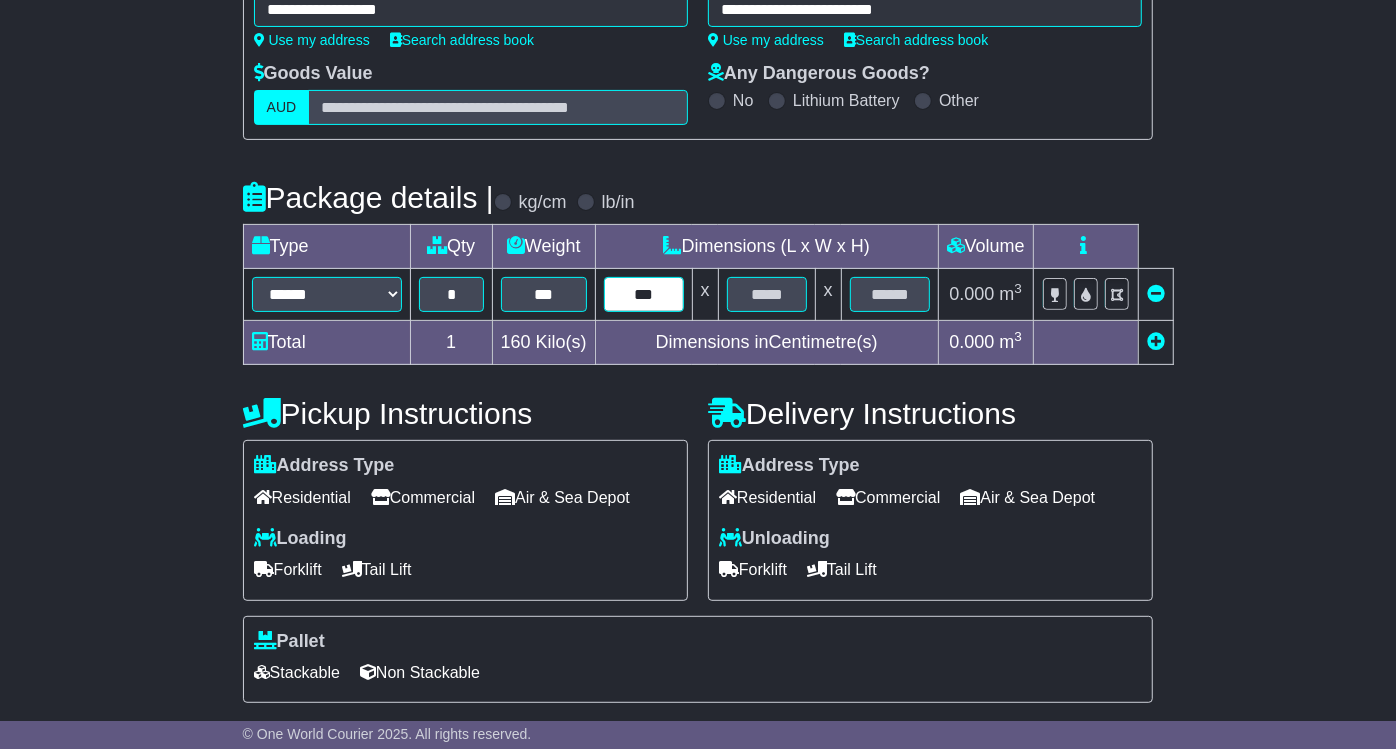 type on "***" 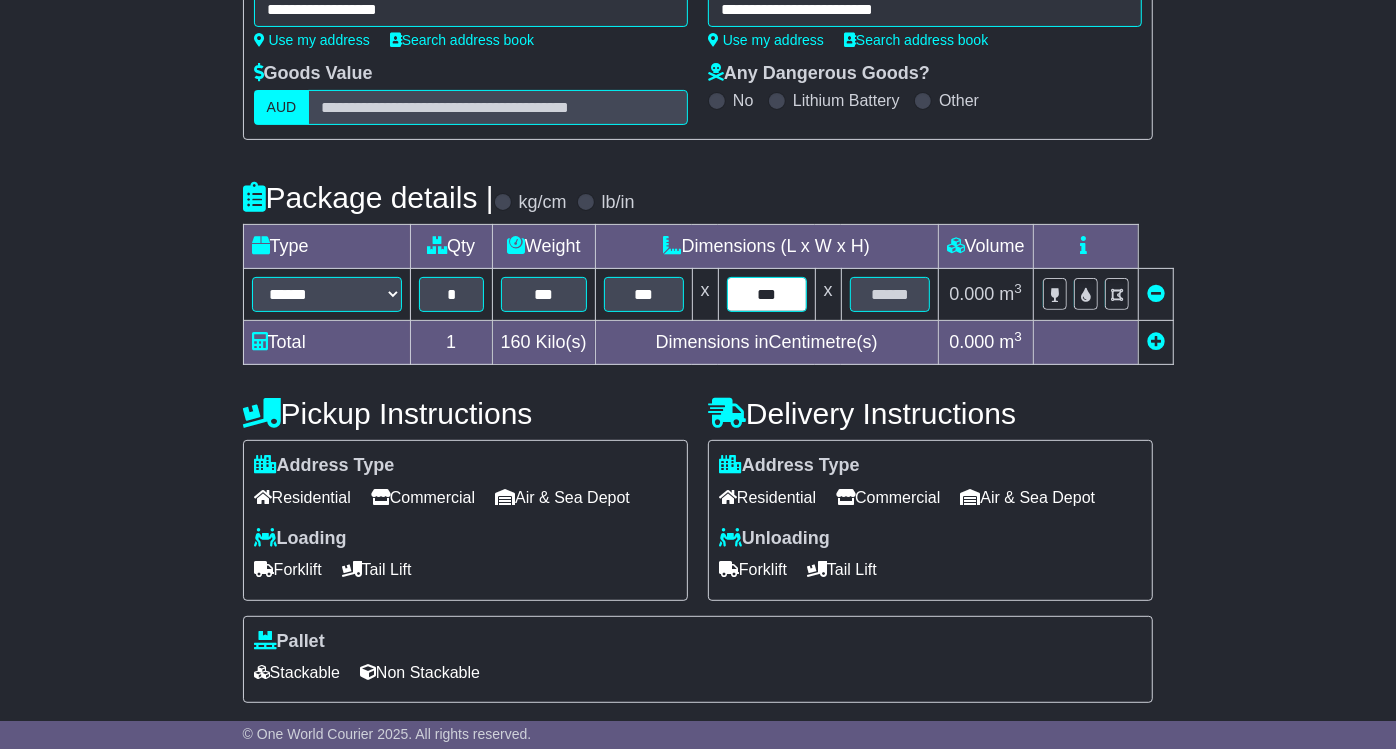 type on "***" 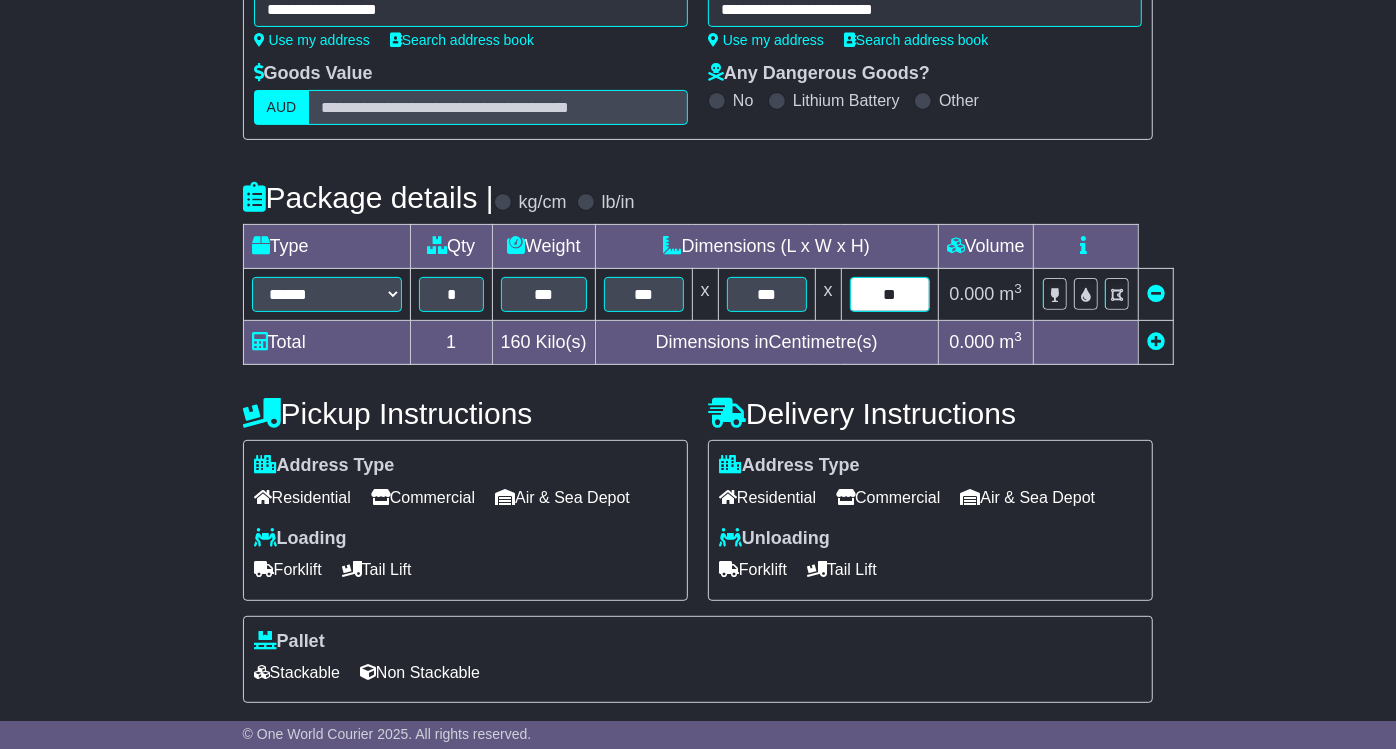 type on "**" 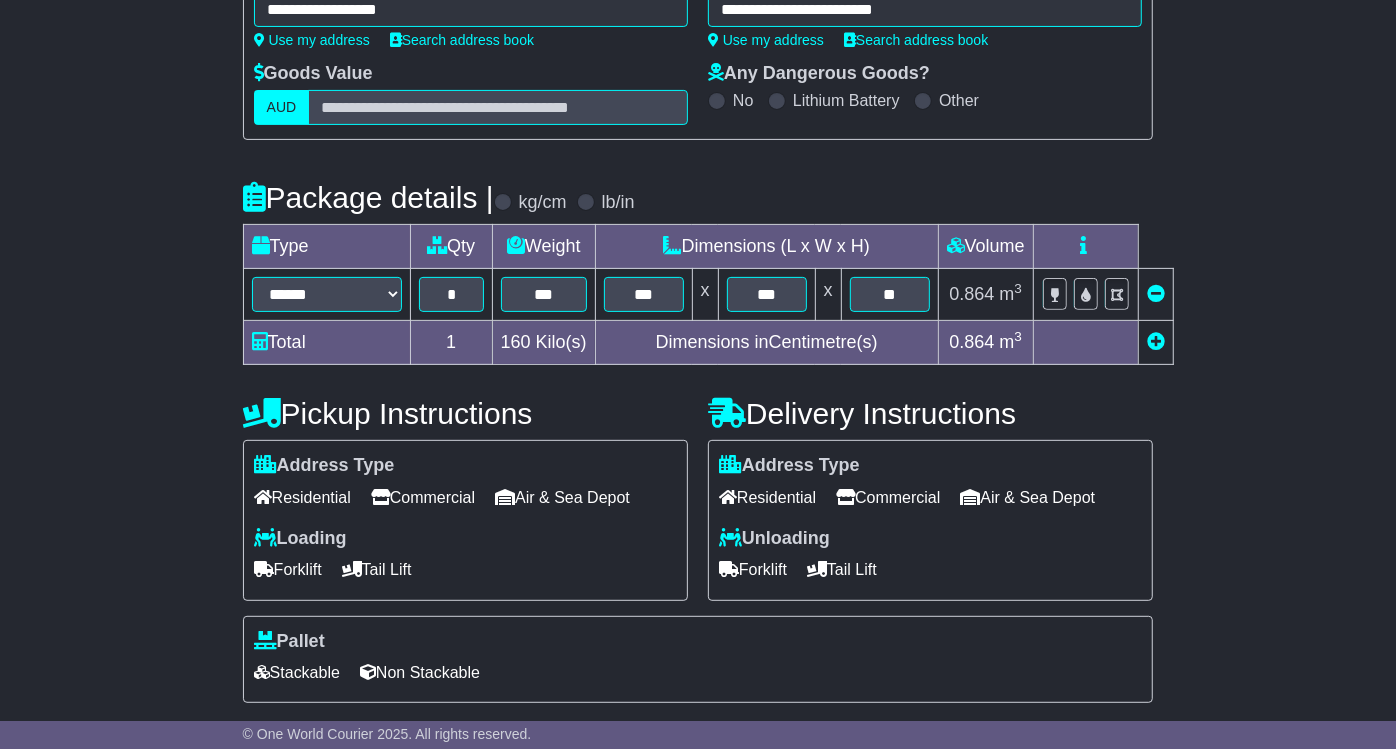 scroll, scrollTop: 479, scrollLeft: 0, axis: vertical 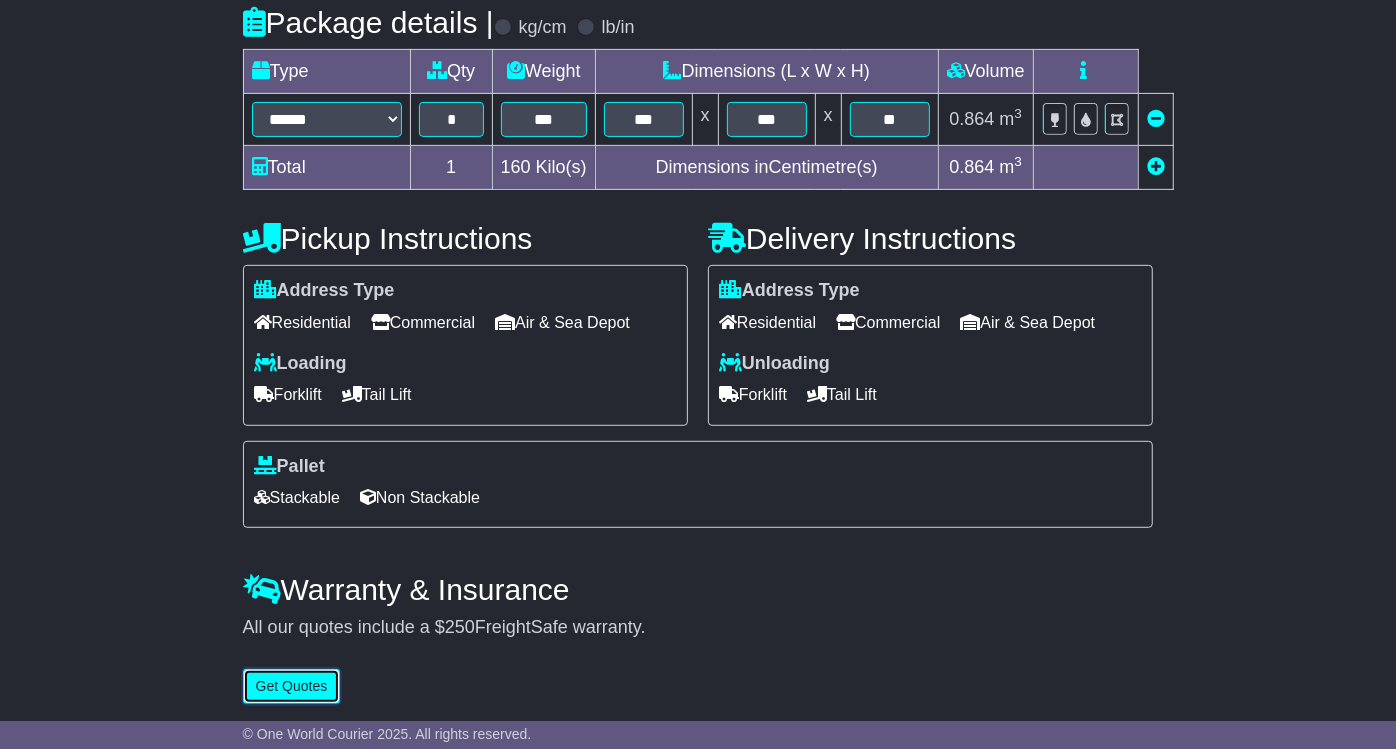type 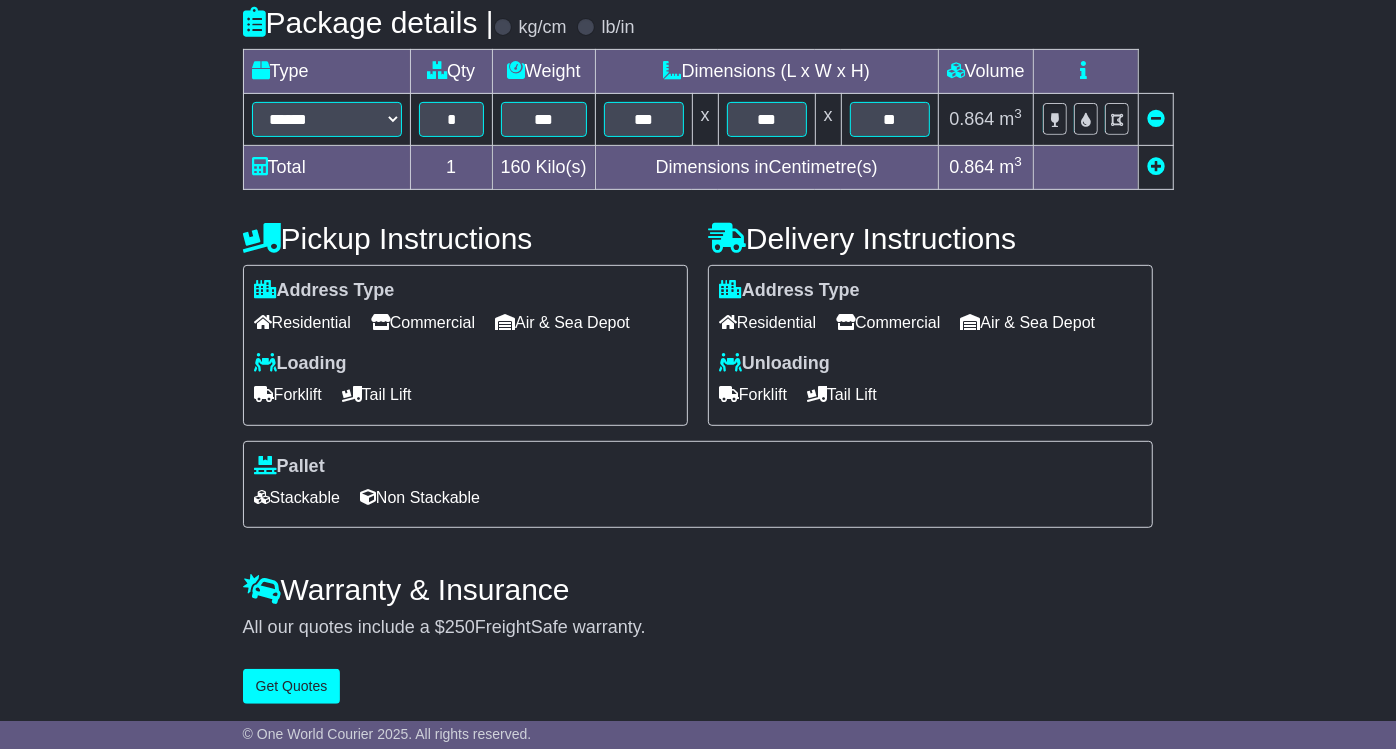 click on "Commercial" at bounding box center [423, 322] 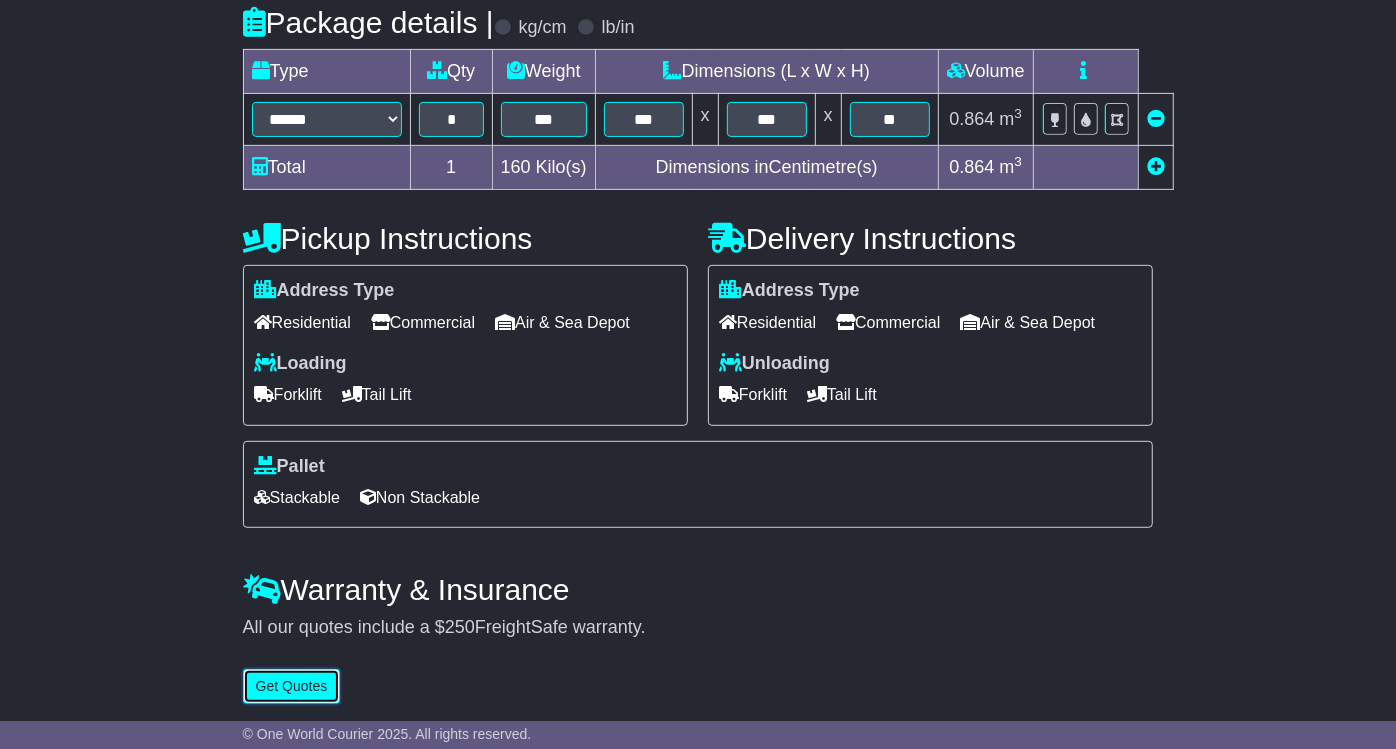 click on "Get Quotes" at bounding box center (292, 686) 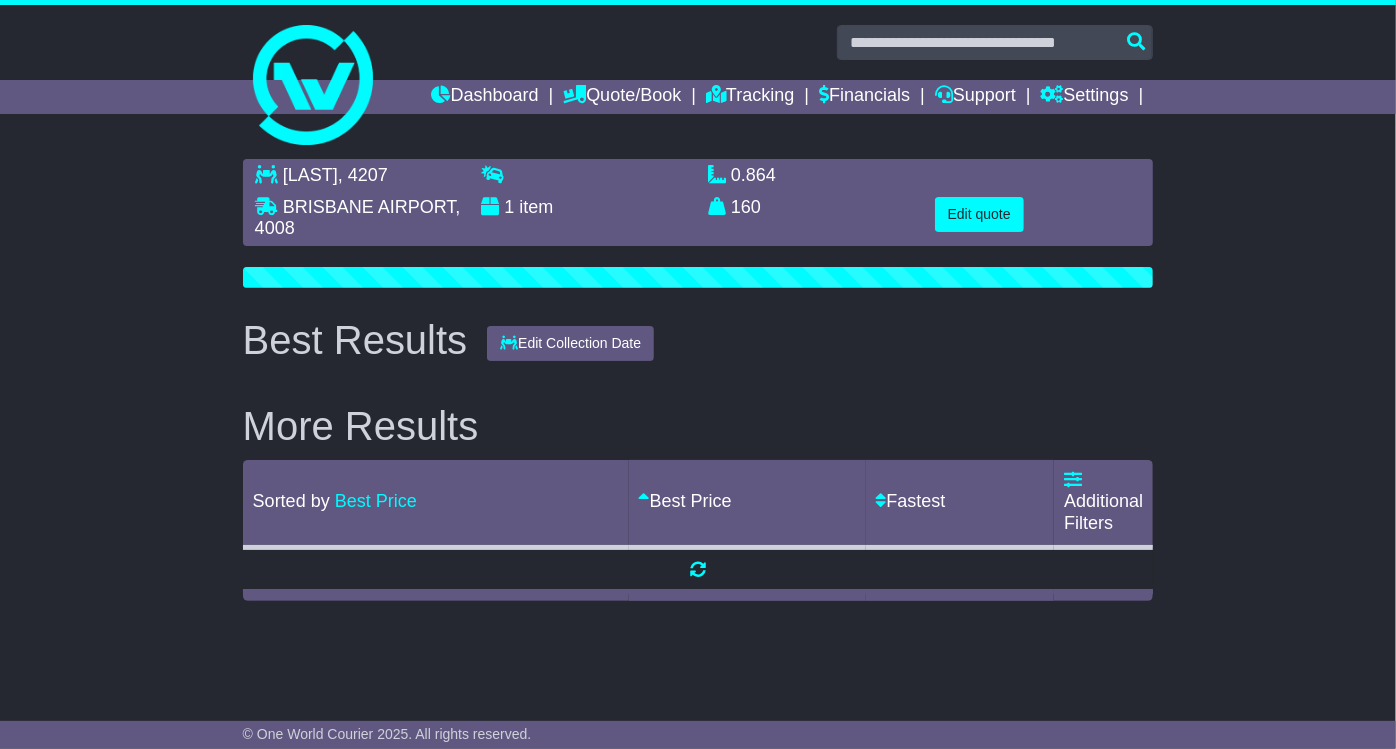 scroll, scrollTop: 0, scrollLeft: 0, axis: both 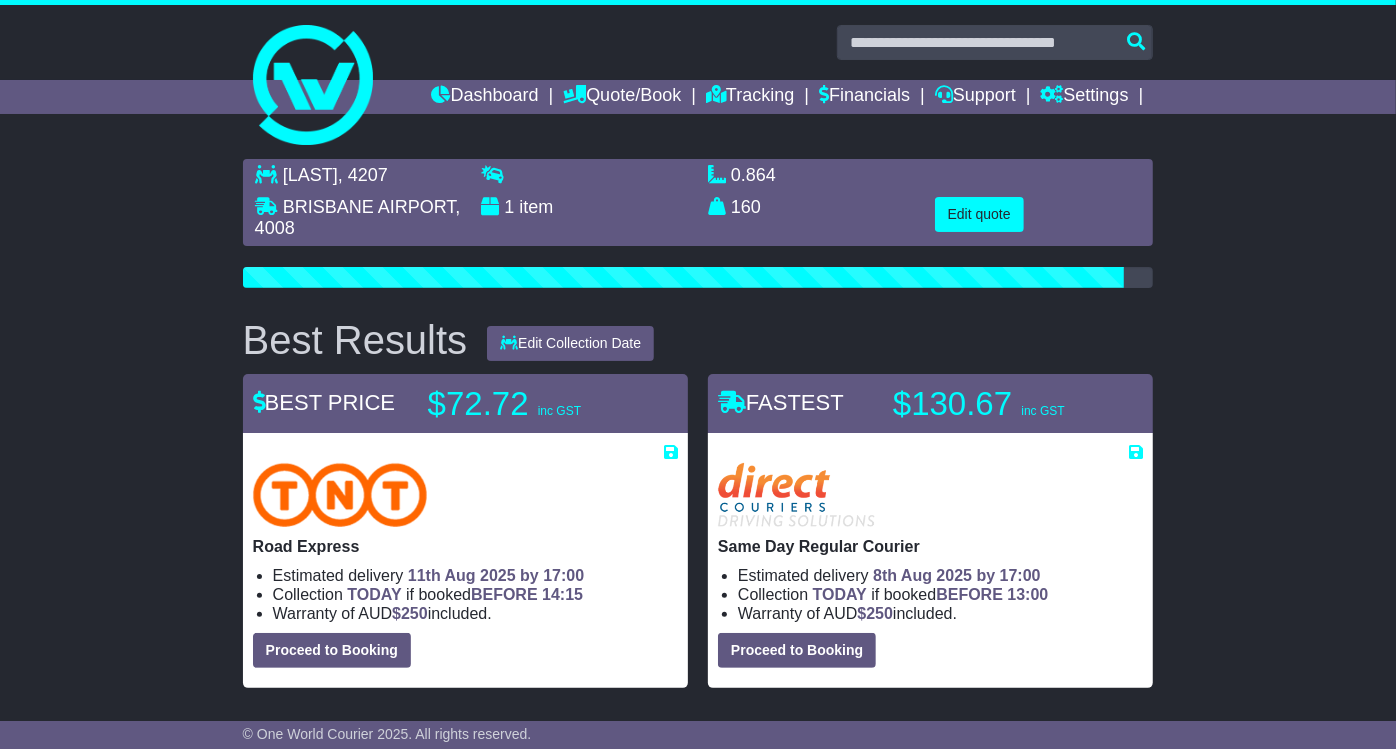 click on "STAPYLTON , 4207
BRISBANE AIRPORT , 4008
1   item
0.864
m 3
in 3
160  kg(s)  lb(s)" at bounding box center (698, 718) 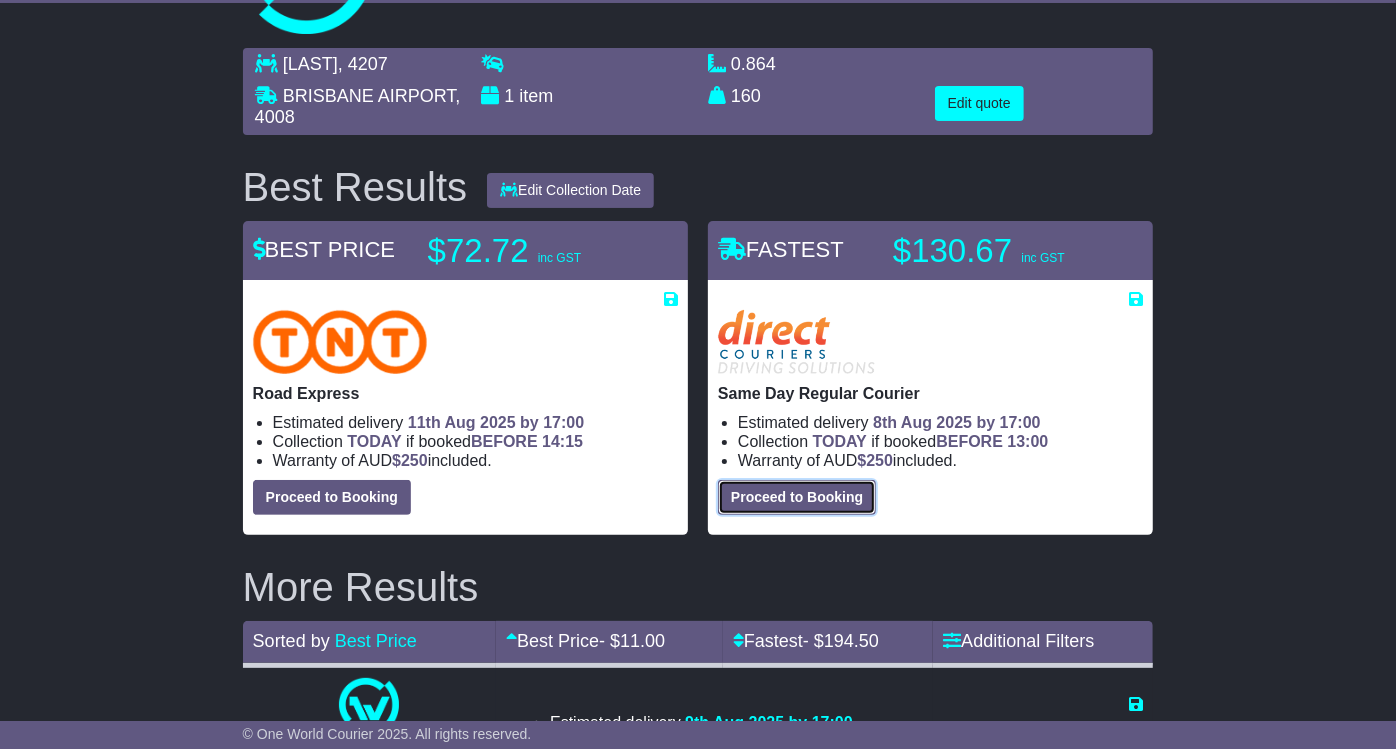 click on "Proceed to Booking" at bounding box center [797, 497] 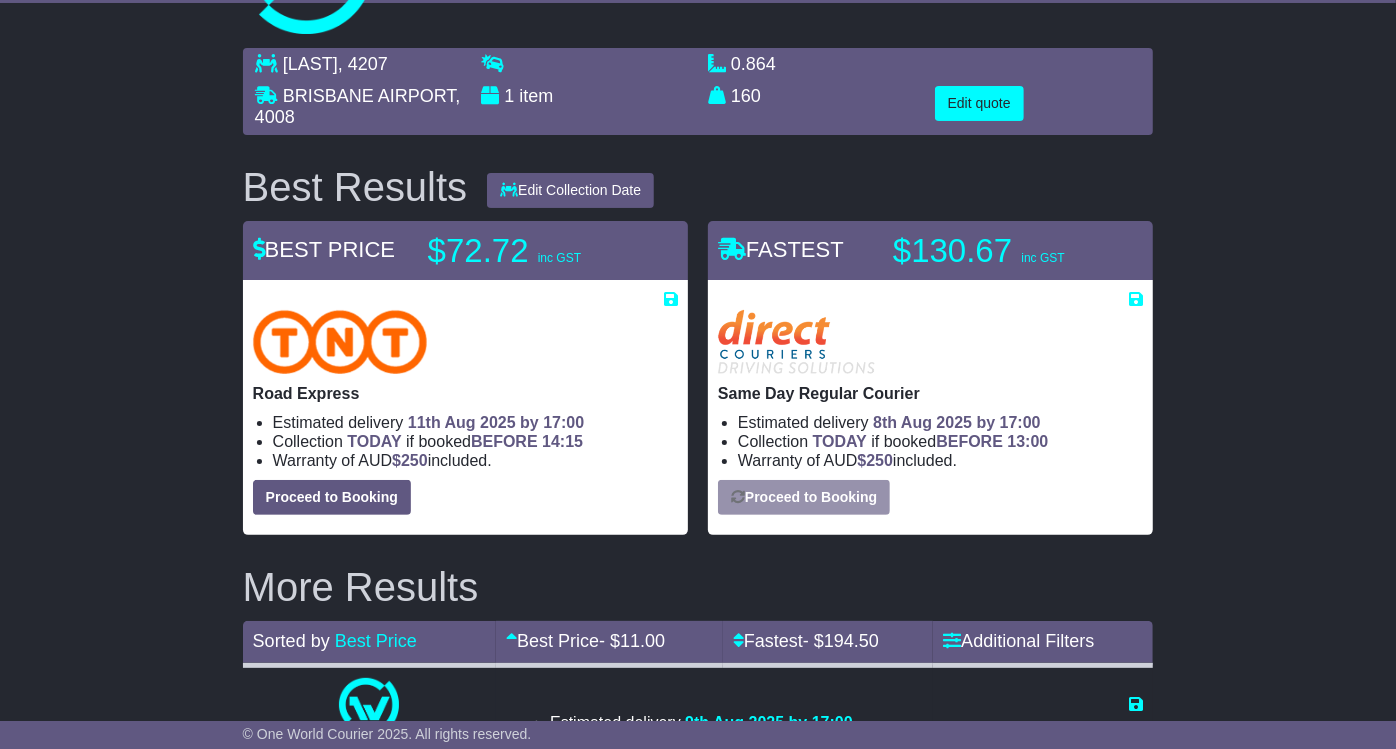 select on "*****" 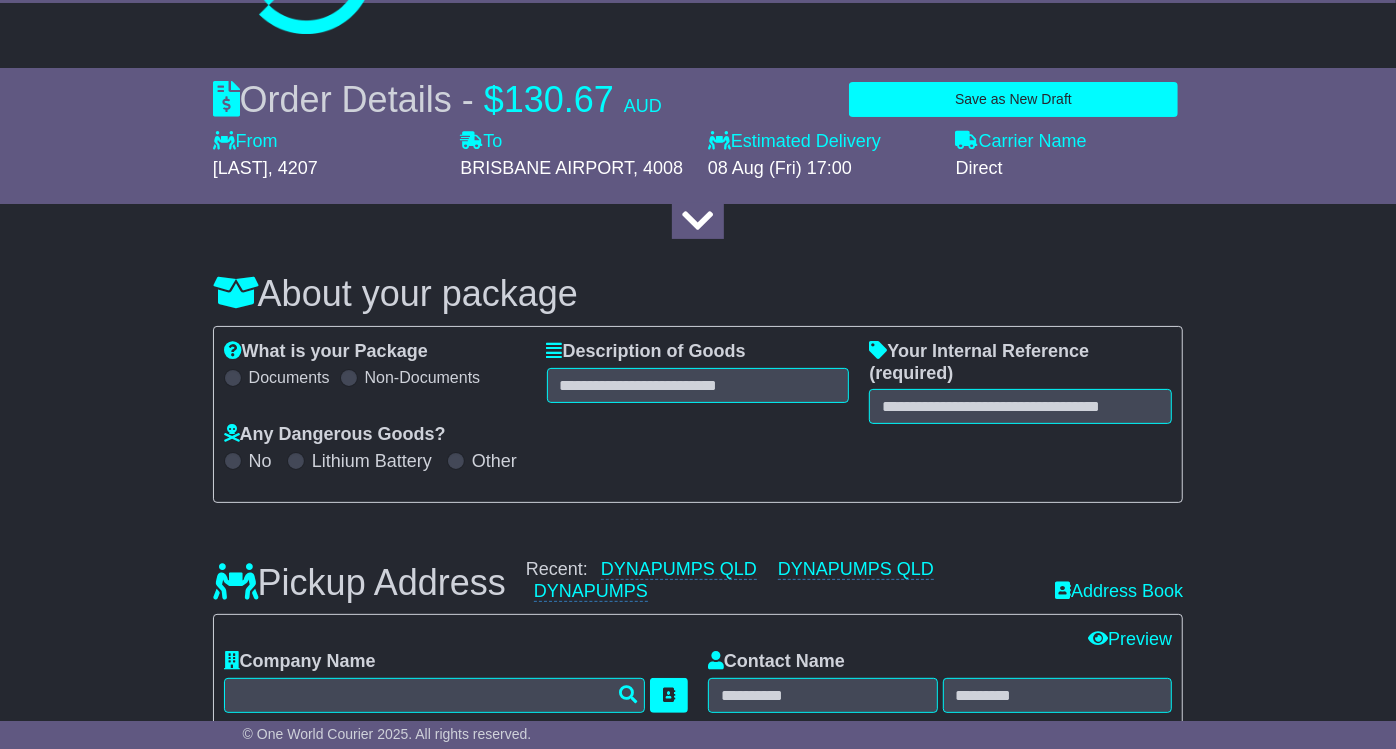click on "Description of Goods
Attention: dangerous goods are not allowed by service." at bounding box center [698, 372] 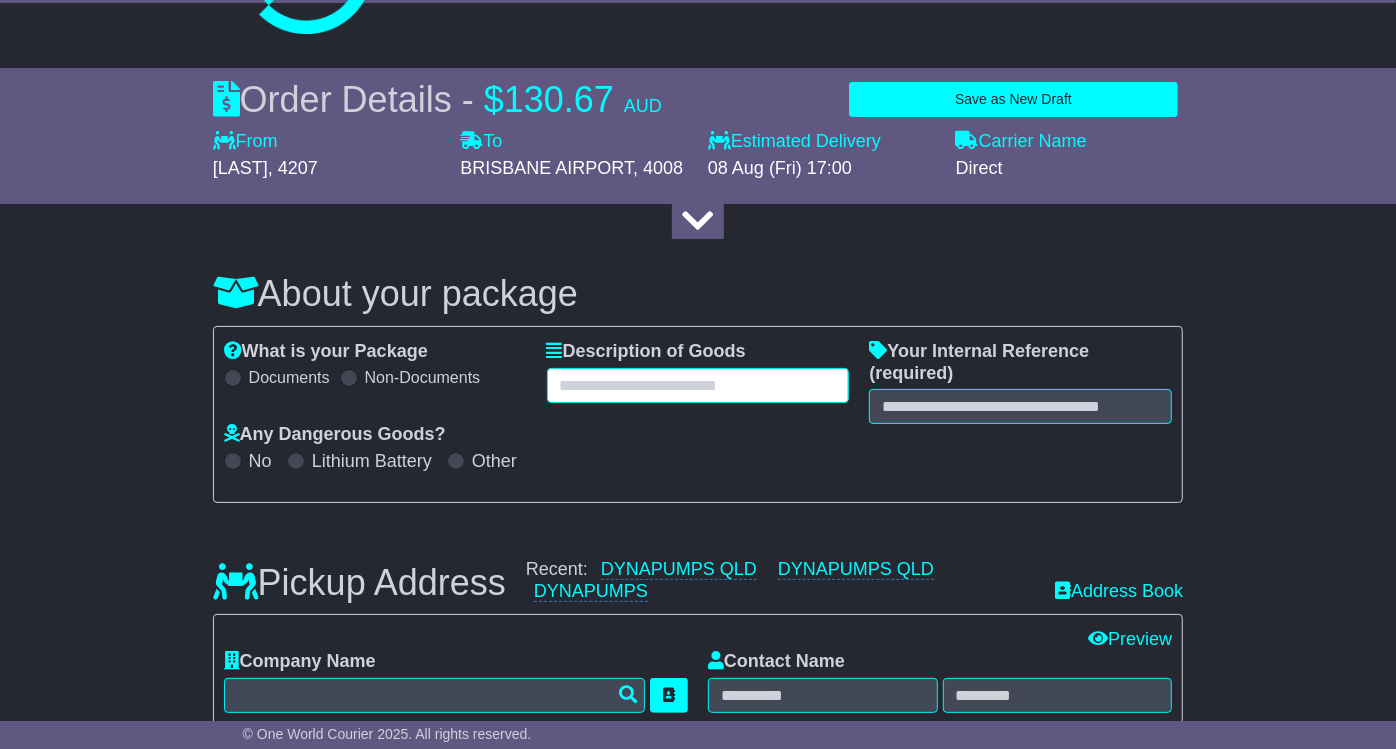 click at bounding box center [698, 385] 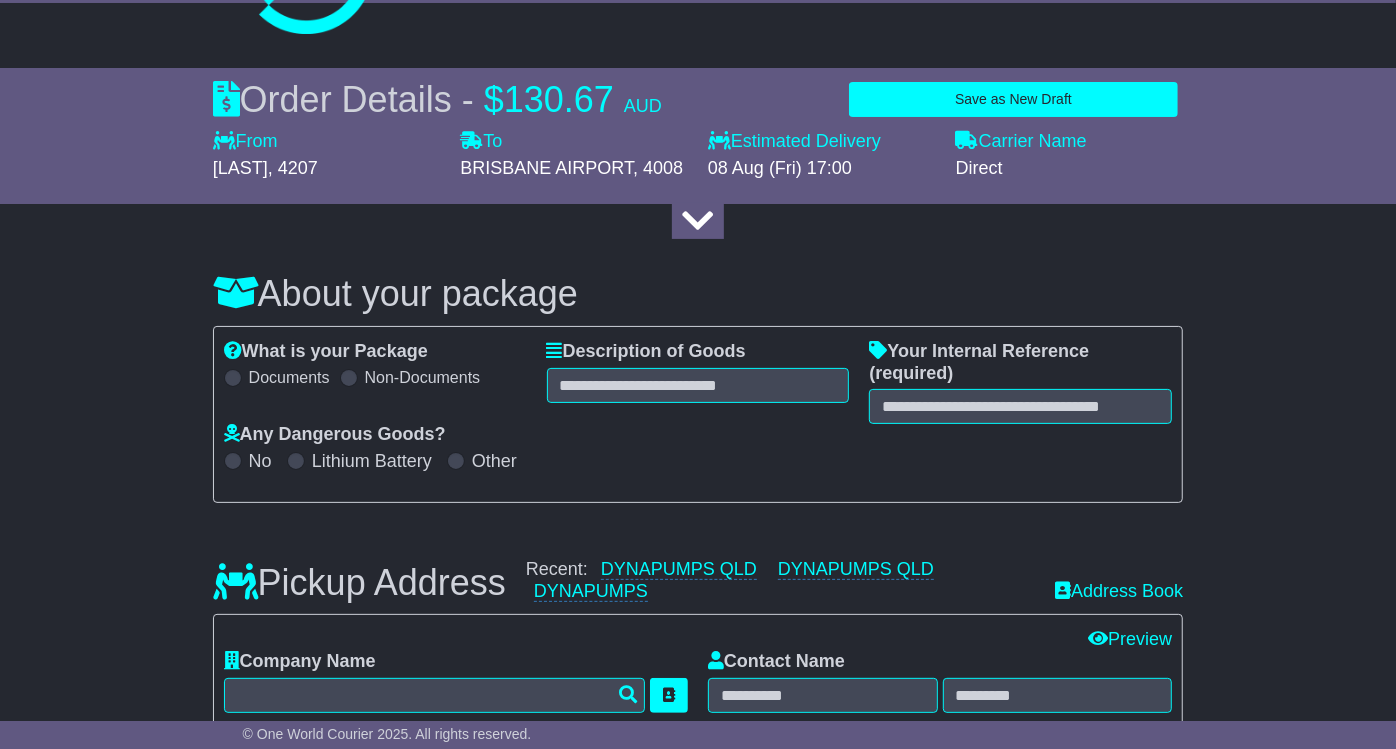 click on "What is your Package
Documents
Non-Documents
What are the Incoterms?
***
***
***
***
***
***
Description of Goods
Attention: dangerous goods are not allowed by service.
Your Internal Reference (required)
Any Dangerous Goods?
No
Lithium Battery
Other" at bounding box center (698, 414) 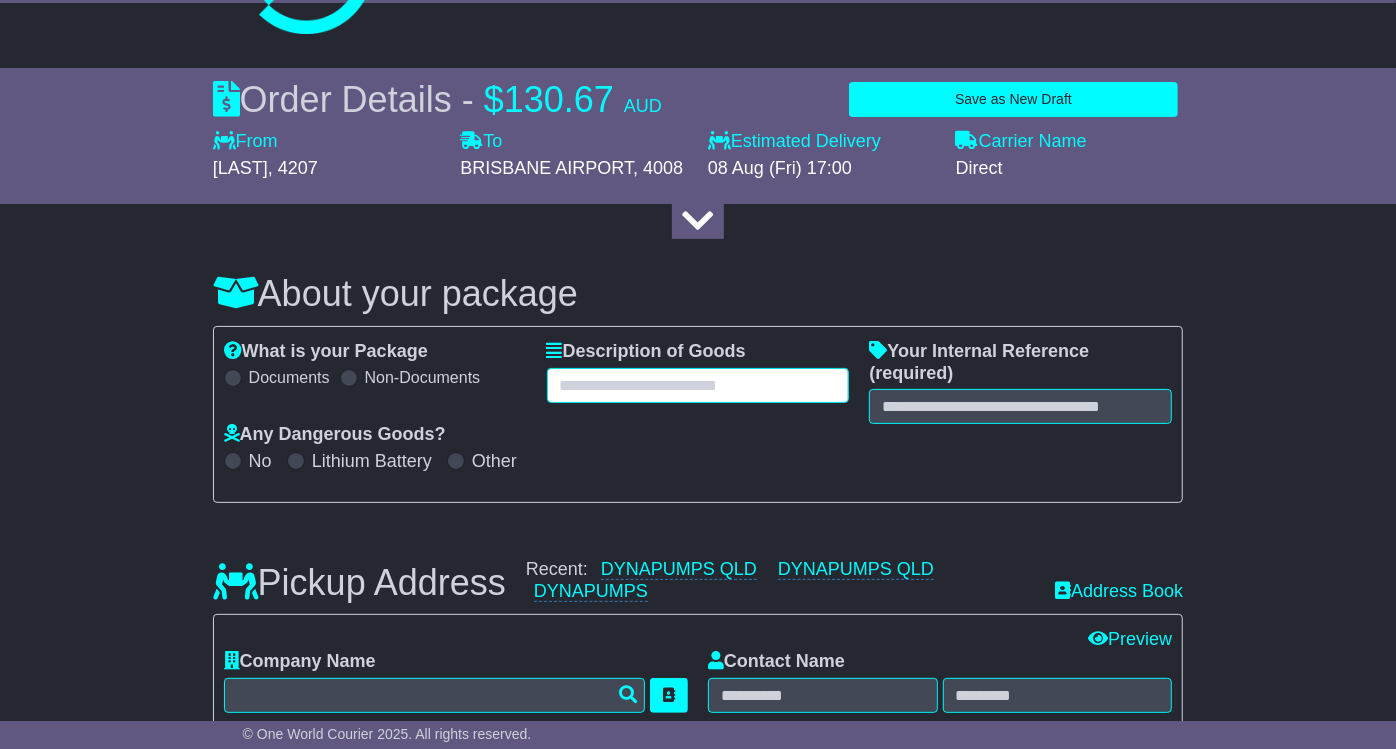click at bounding box center [698, 385] 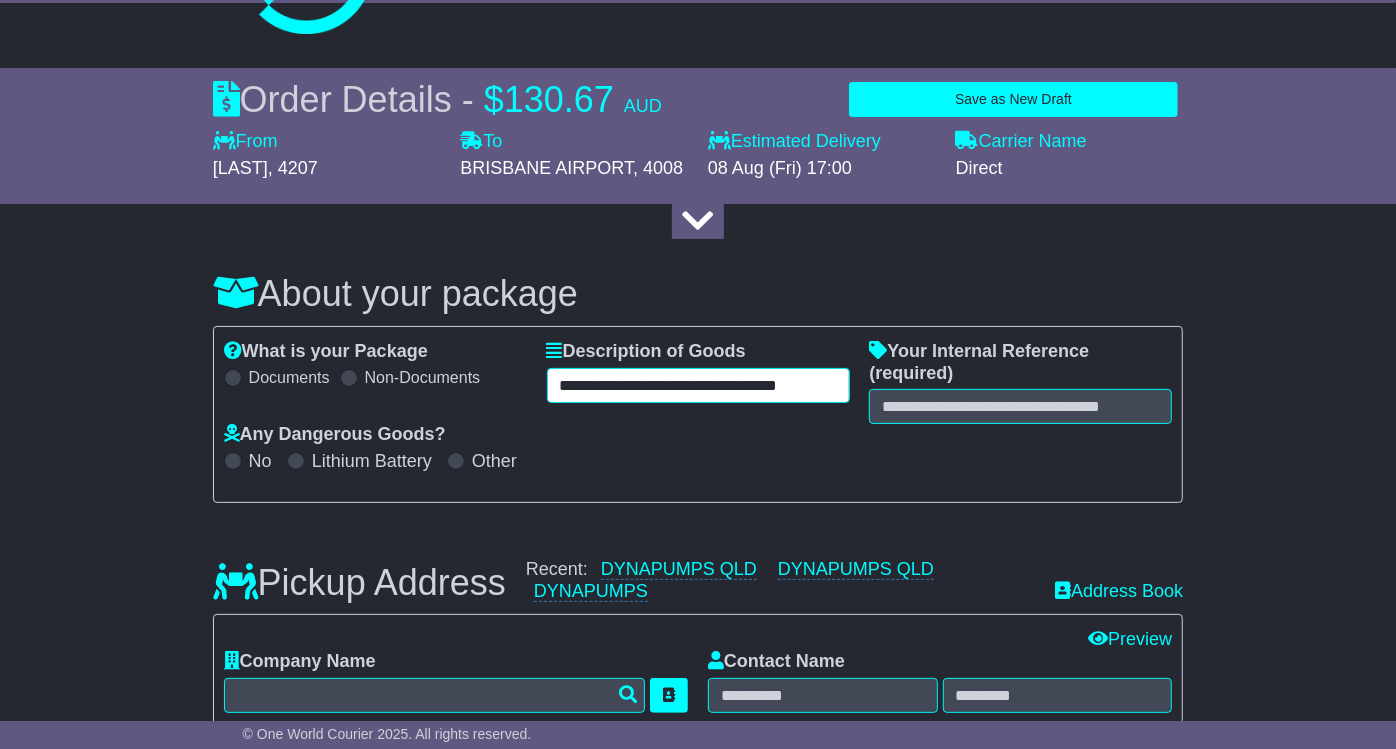 scroll, scrollTop: 0, scrollLeft: 42, axis: horizontal 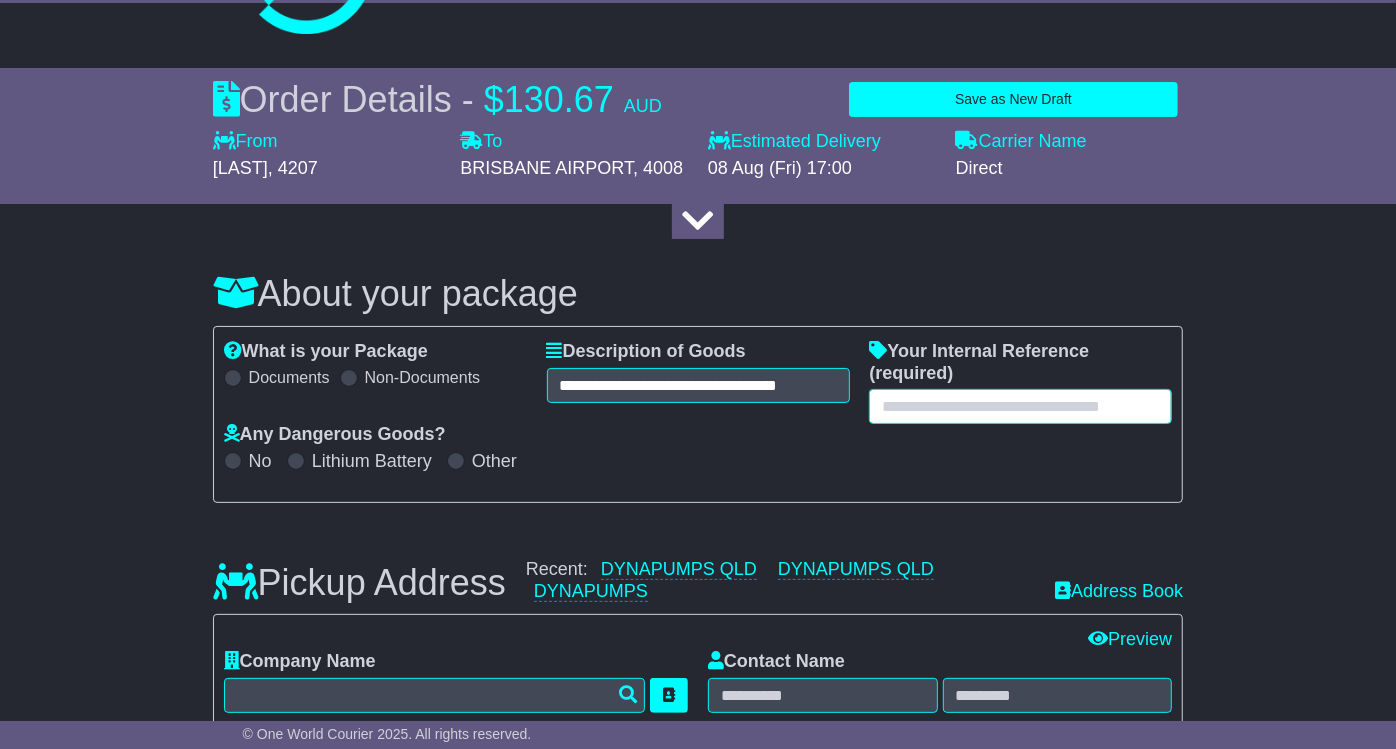 click at bounding box center (1020, 406) 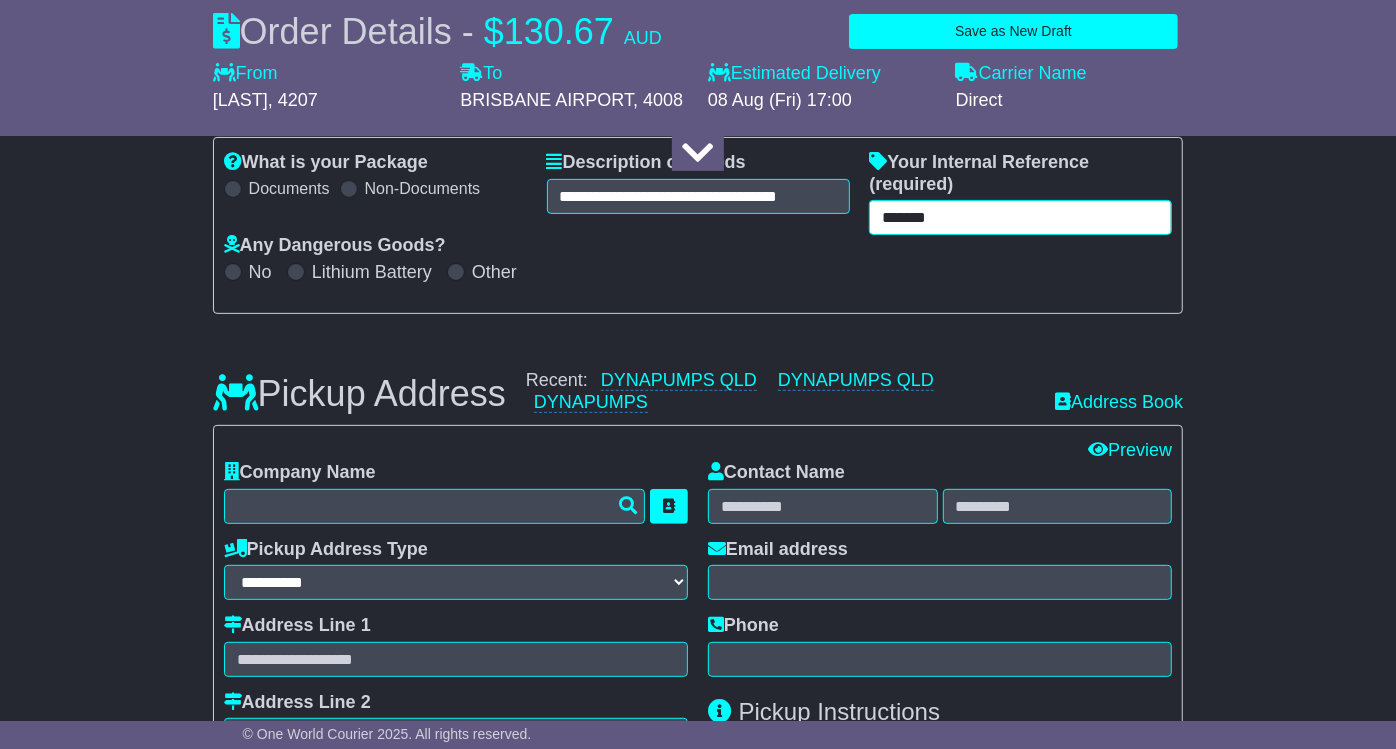 scroll, scrollTop: 444, scrollLeft: 0, axis: vertical 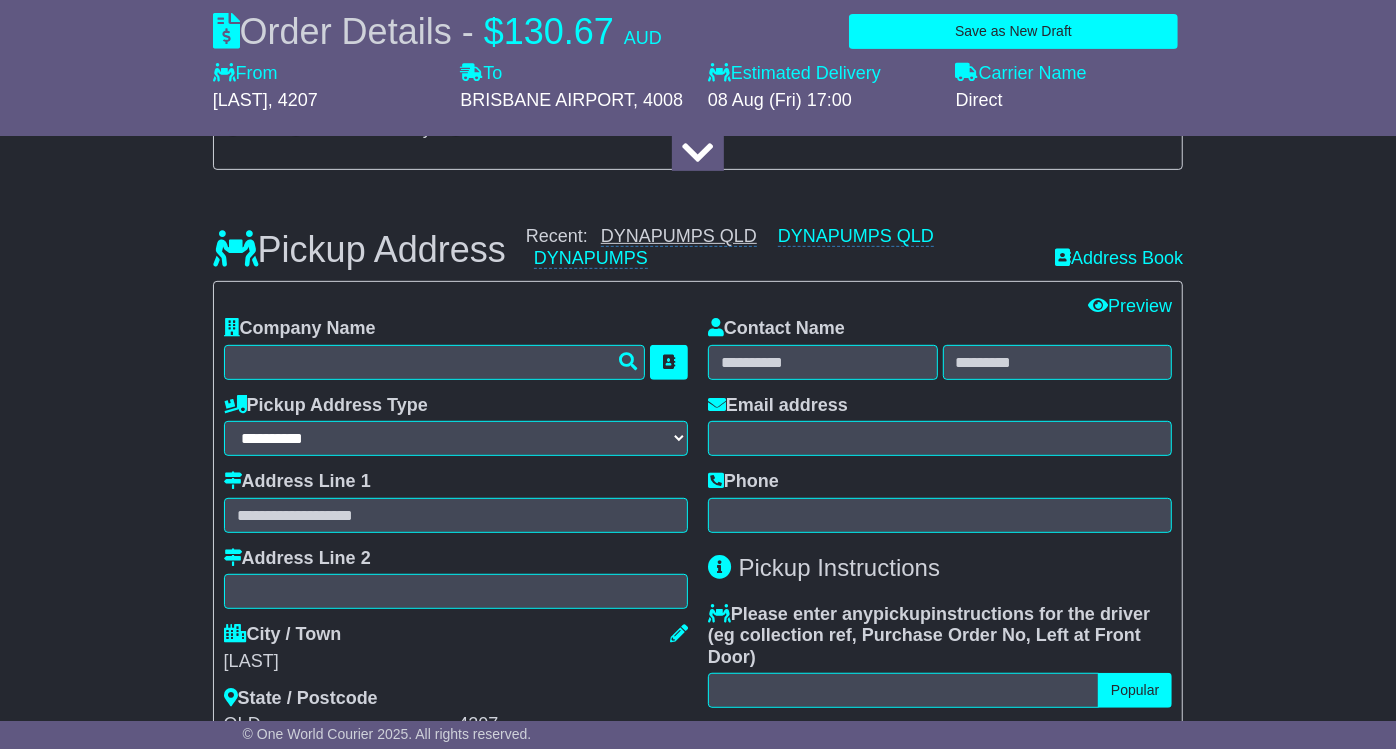 type on "*******" 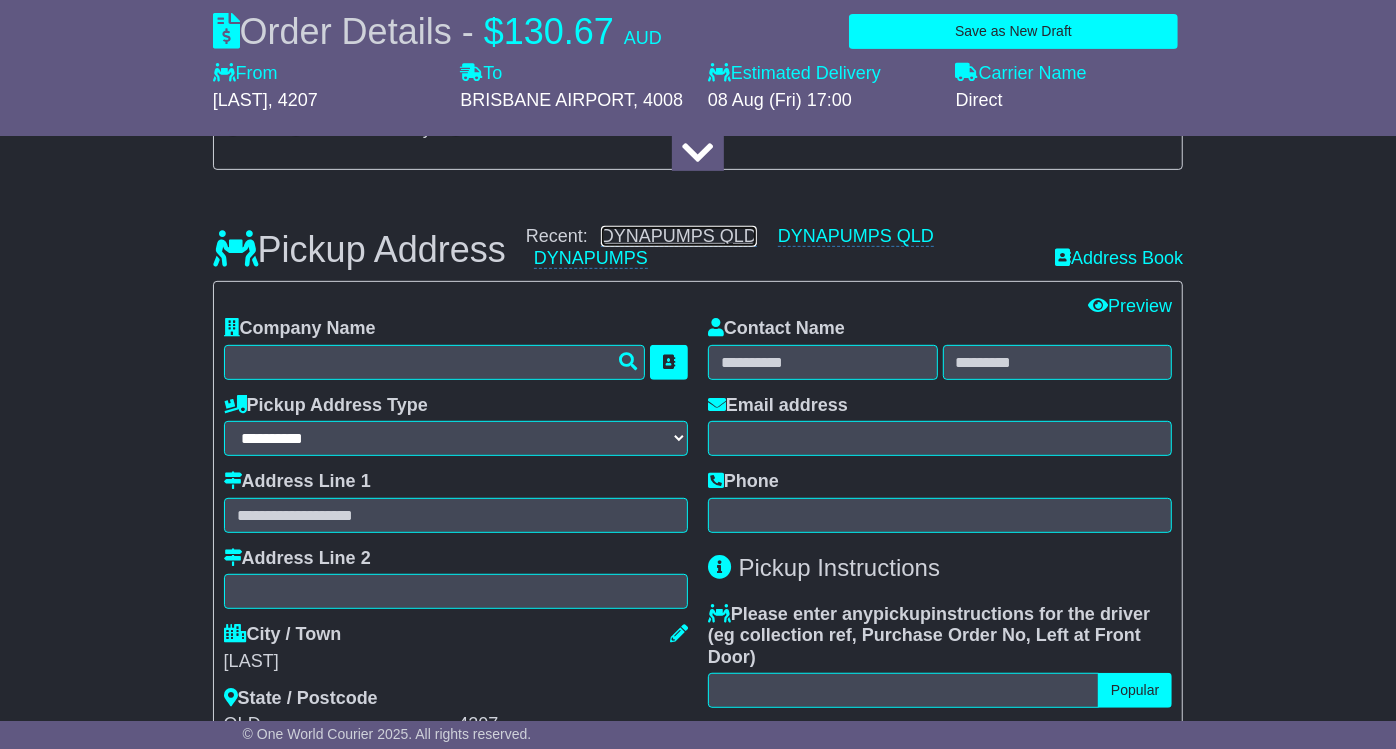 click on "DYNAPUMPS QLD" at bounding box center (679, 236) 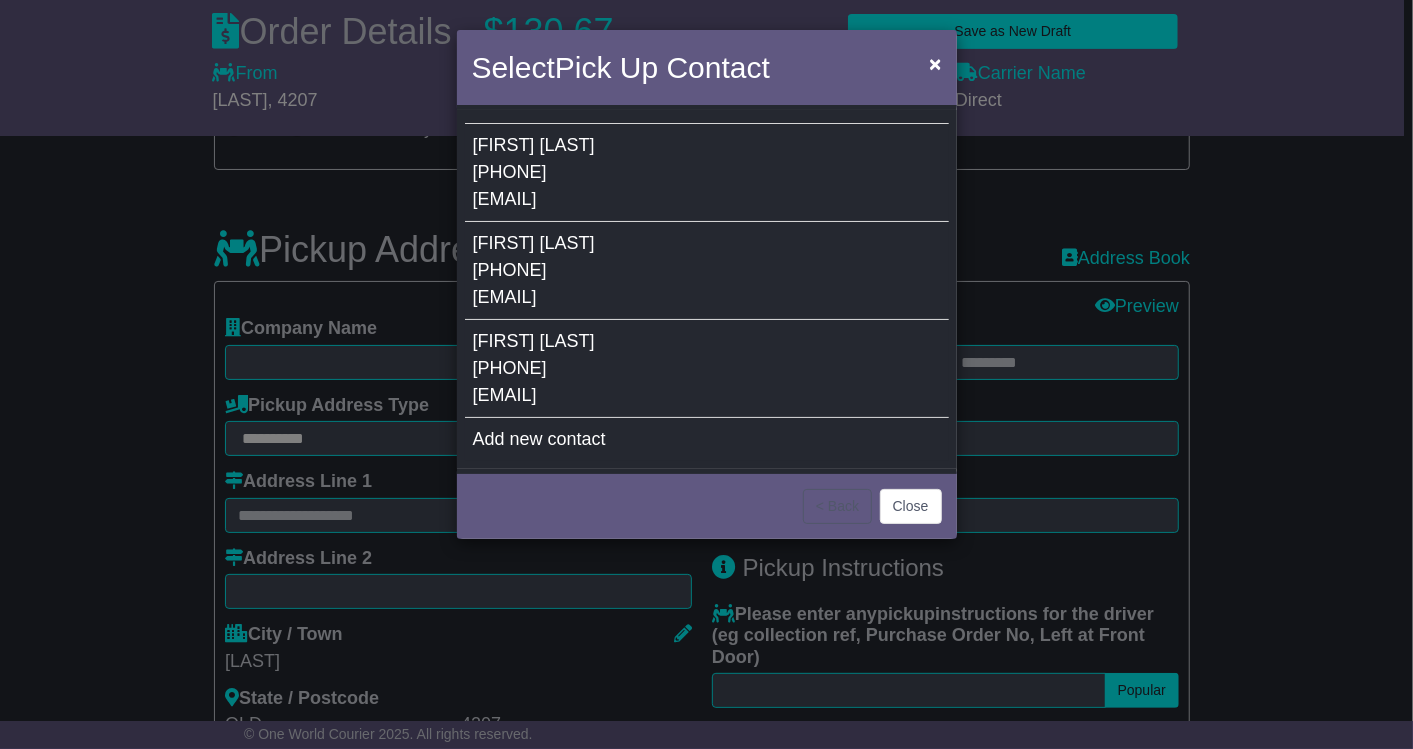 click on "DEREK   TATE
61755467777
Derek.Tate@dynapumps.com.au" at bounding box center [707, 369] 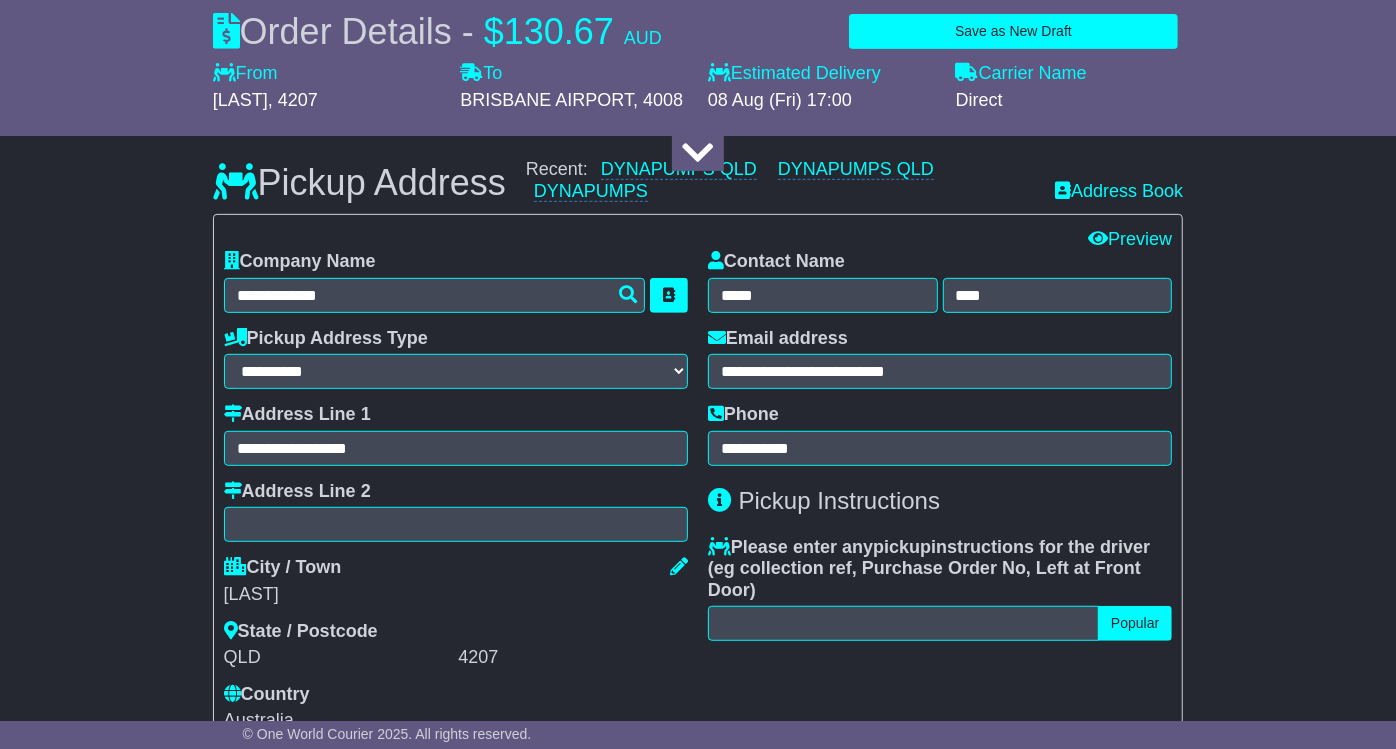 scroll, scrollTop: 555, scrollLeft: 0, axis: vertical 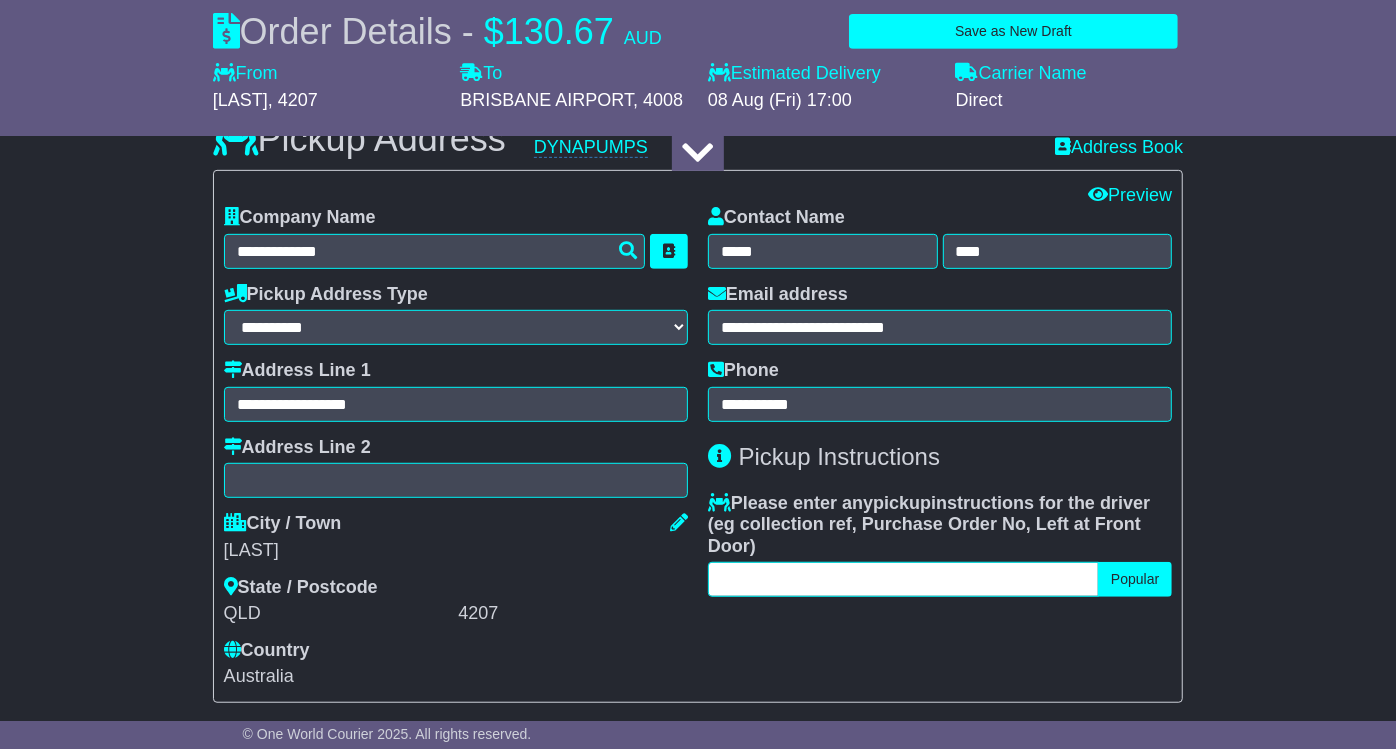 click at bounding box center (903, 579) 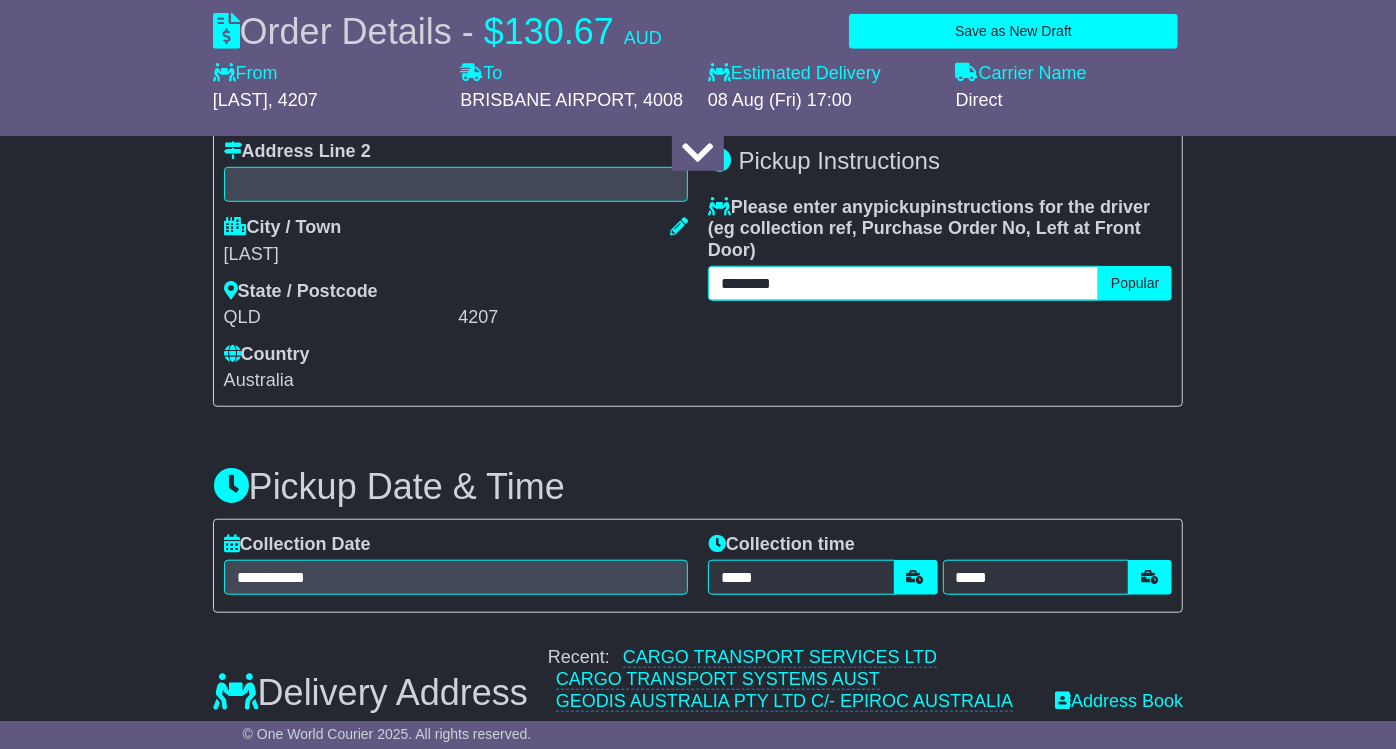 scroll, scrollTop: 888, scrollLeft: 0, axis: vertical 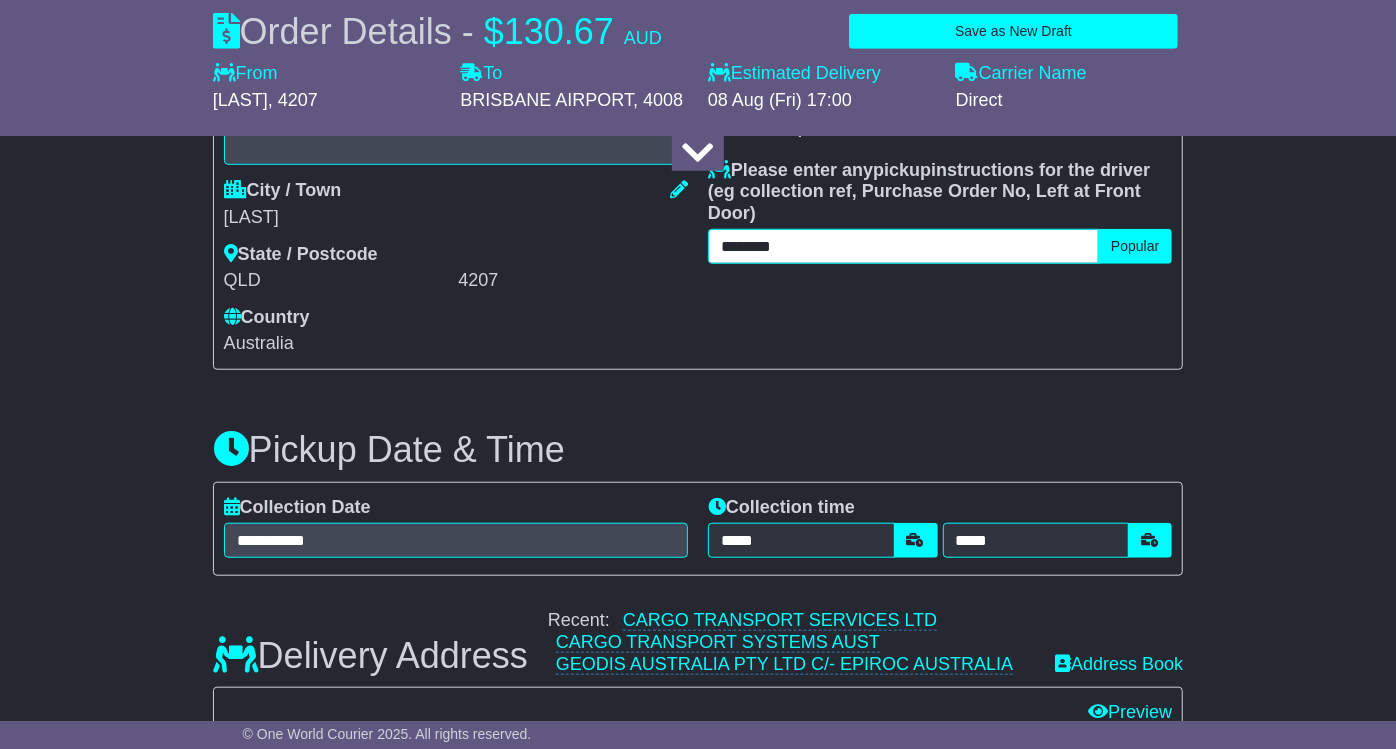 type on "********" 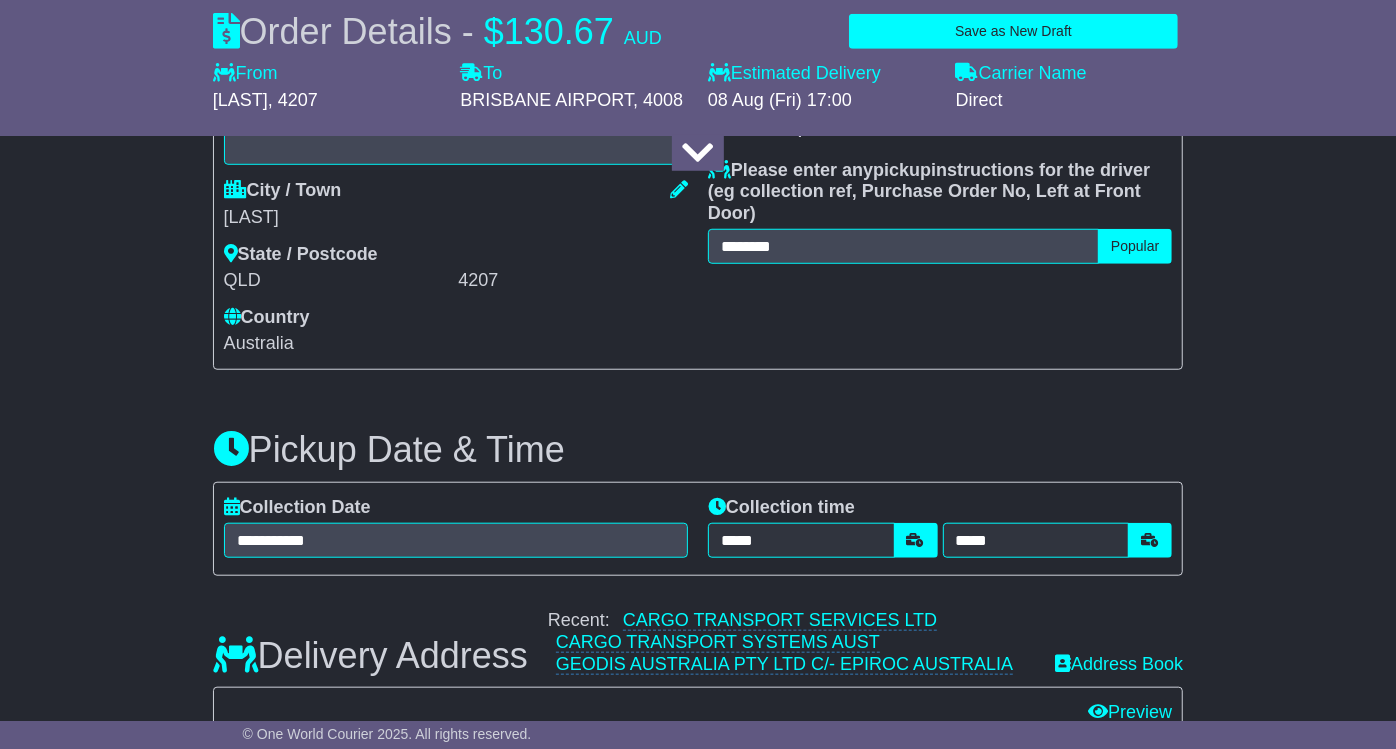 click on "Collection time
*****
***** ***** ***** ***** ***** ***** ***** ***** ***** ***** ***** ***** ***** ***** ***** ***** ***** ***** ***** ***** ***** ***** ***** ***** ***** ***** ***** ***** ***** ***** ***** ***** ***** ***** ***** ***** ***** ***** ***** ***** ***** ***** ***** ***** ***** ***** ***** ***** ***** ***** *****
*****
***** ***** ***** ***** ***** ***** ***** ***** ***** ***** ***** ***** ***** ***** ***** ***** ***** ***** ***** ***** ***** ***** ***** ***** ***** ***** ***** ***** ***** ***** ***** ***** ***** ***** ***** ***** *****" at bounding box center [940, 529] 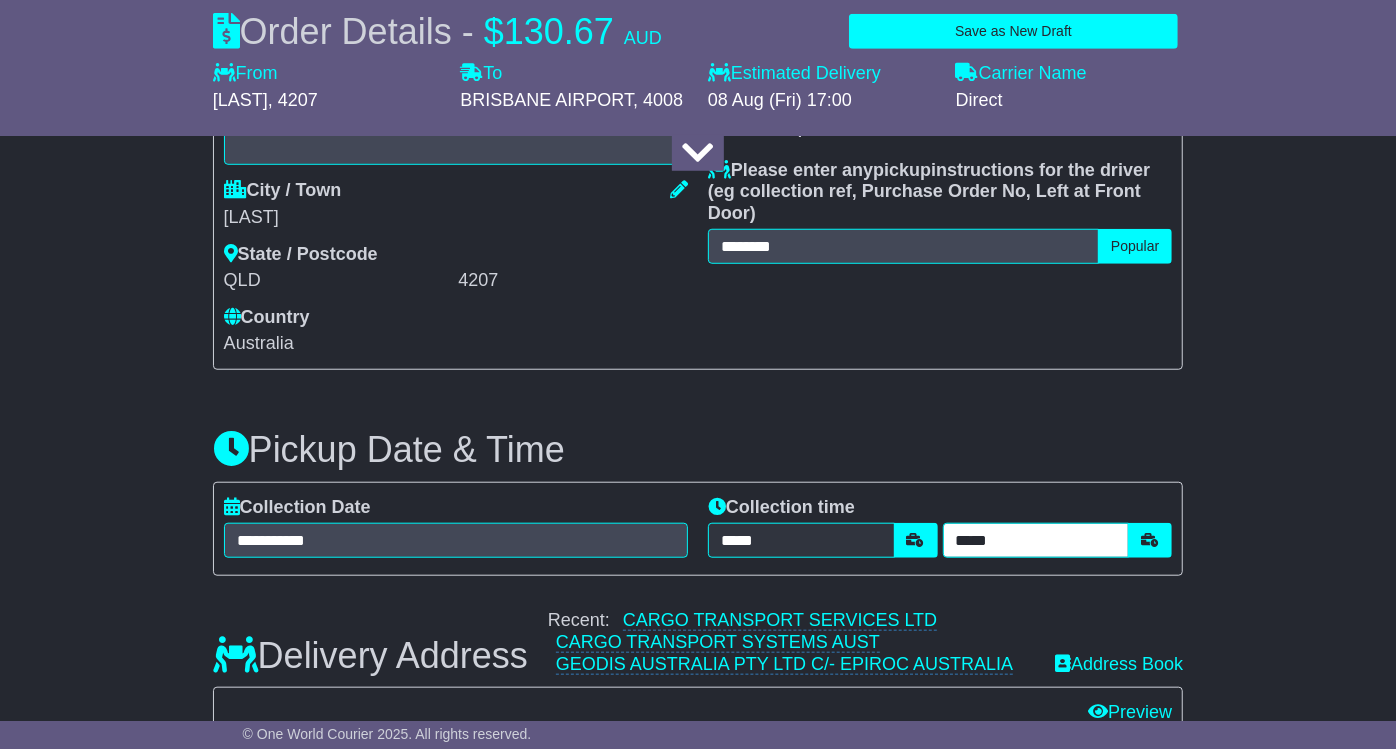click on "*****" at bounding box center (1036, 540) 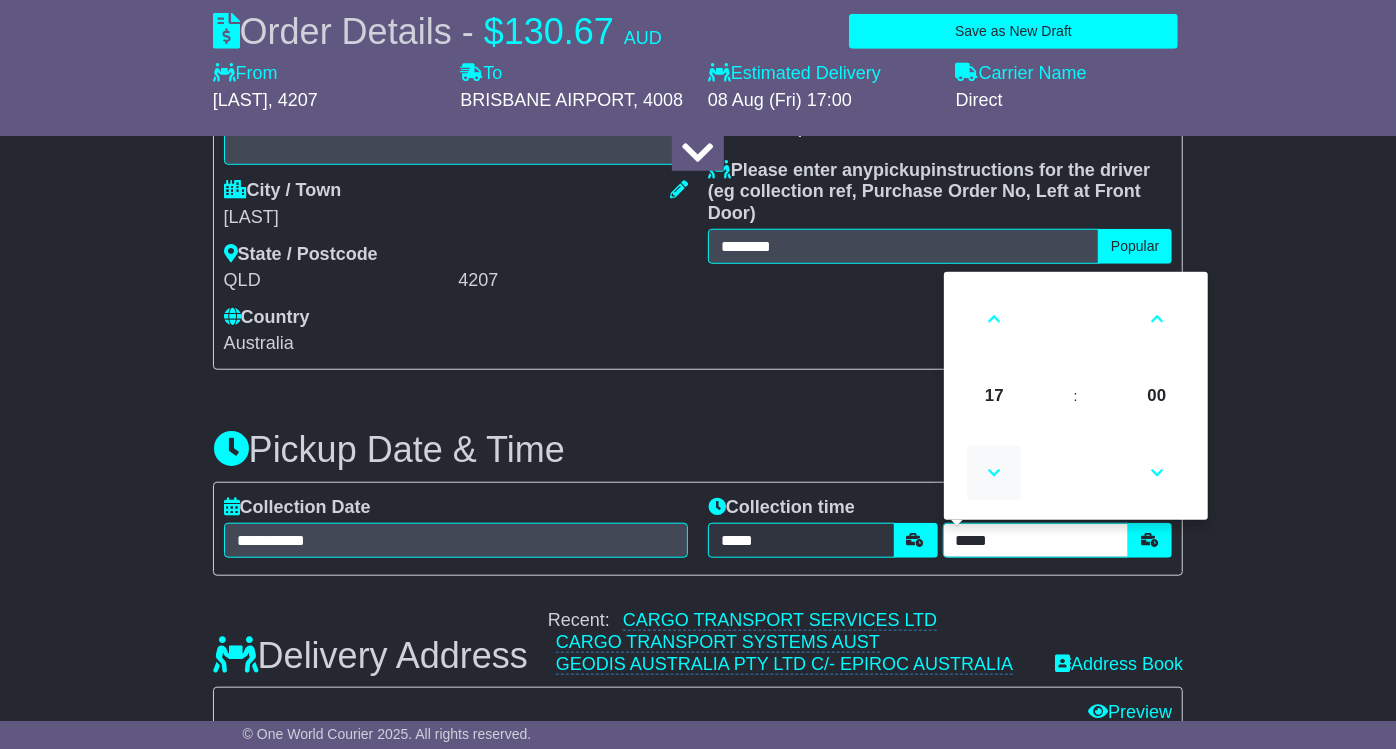 drag, startPoint x: 1001, startPoint y: 450, endPoint x: 1011, endPoint y: 451, distance: 10.049875 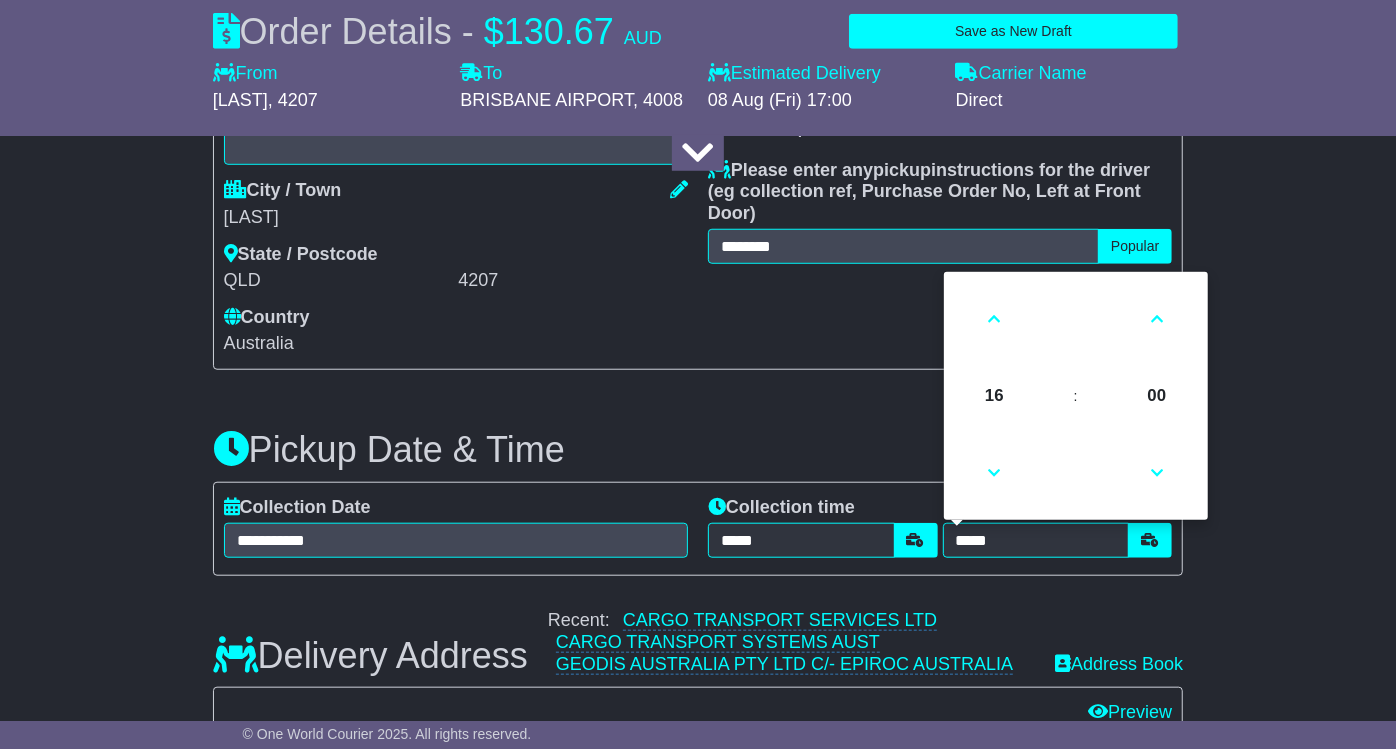 click on "**********" at bounding box center (698, 877) 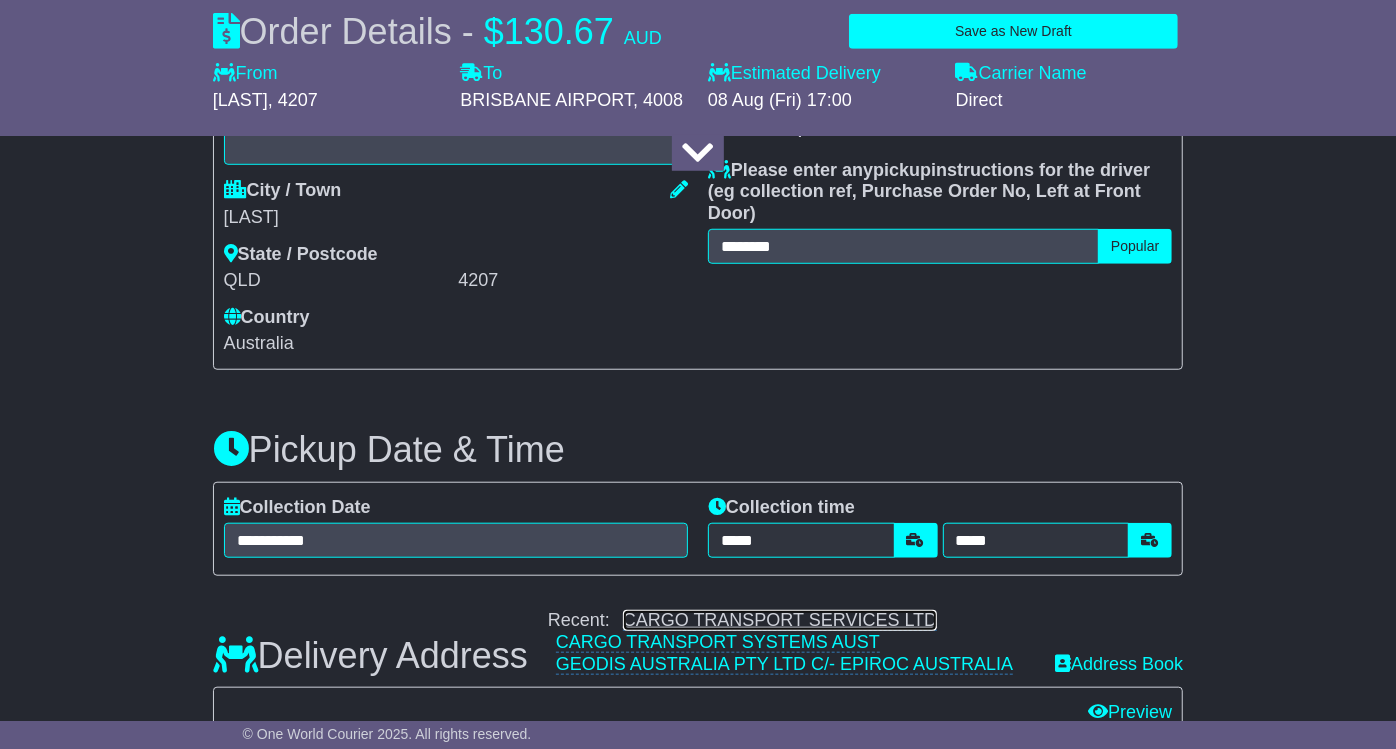 click on "CARGO TRANSPORT SERVICES LTD" at bounding box center (780, 620) 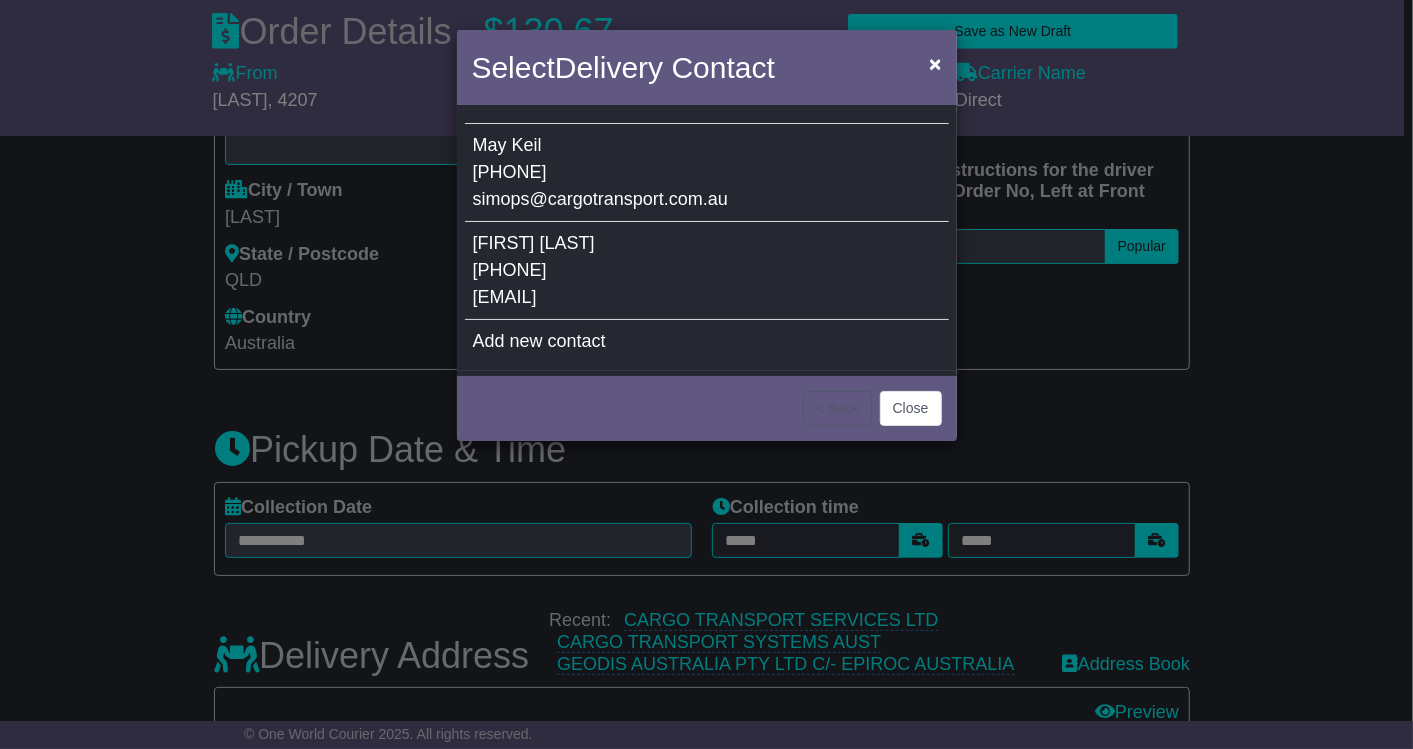 click on "JULIE   MCKINNEY
0487215806
jvmckinneyphoto@gmail.com" at bounding box center (707, 271) 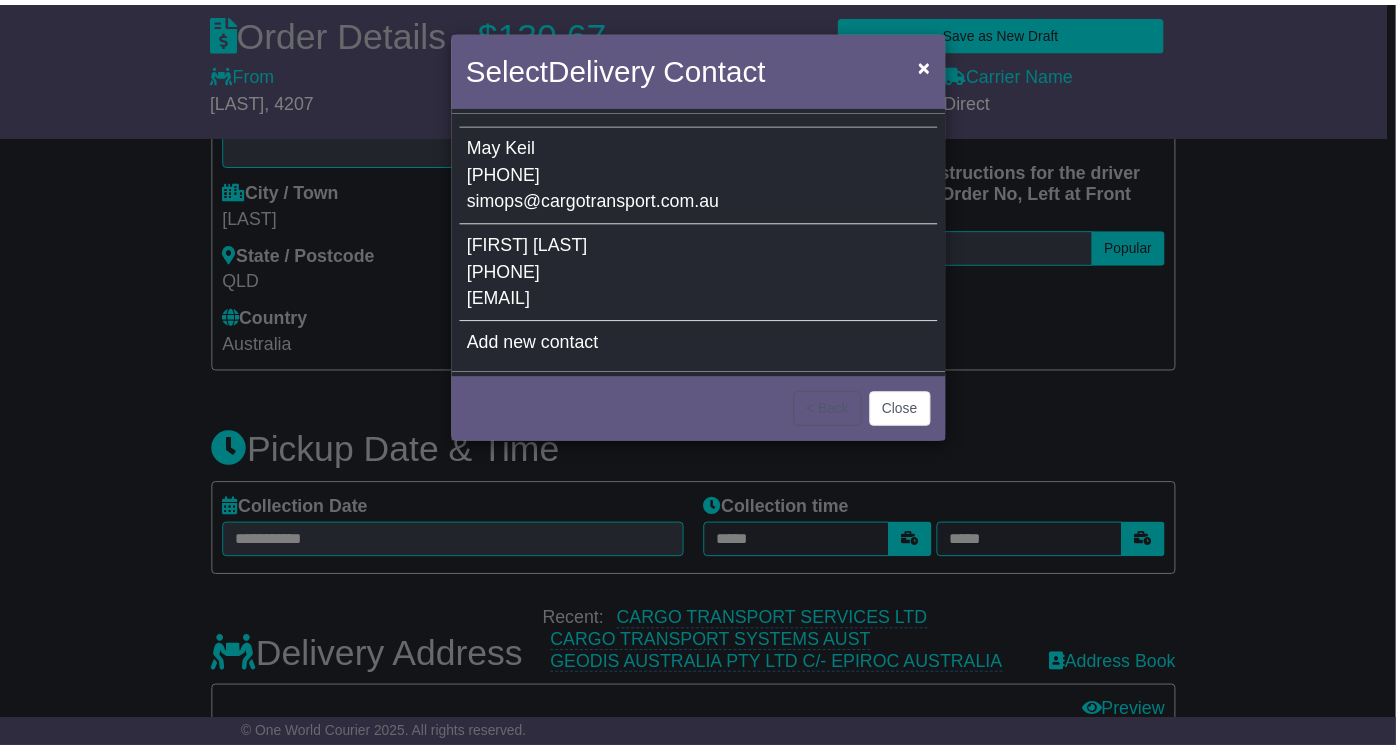 type on "**********" 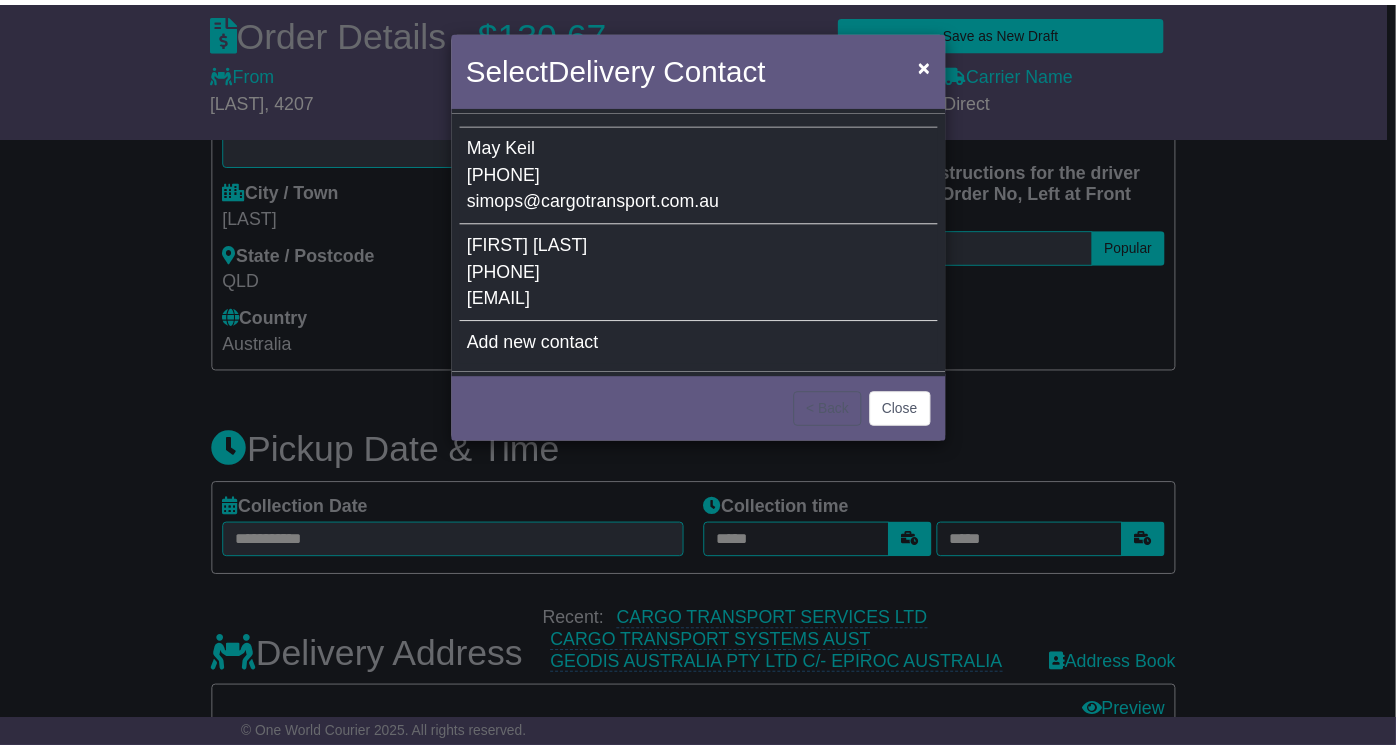 type on "**********" 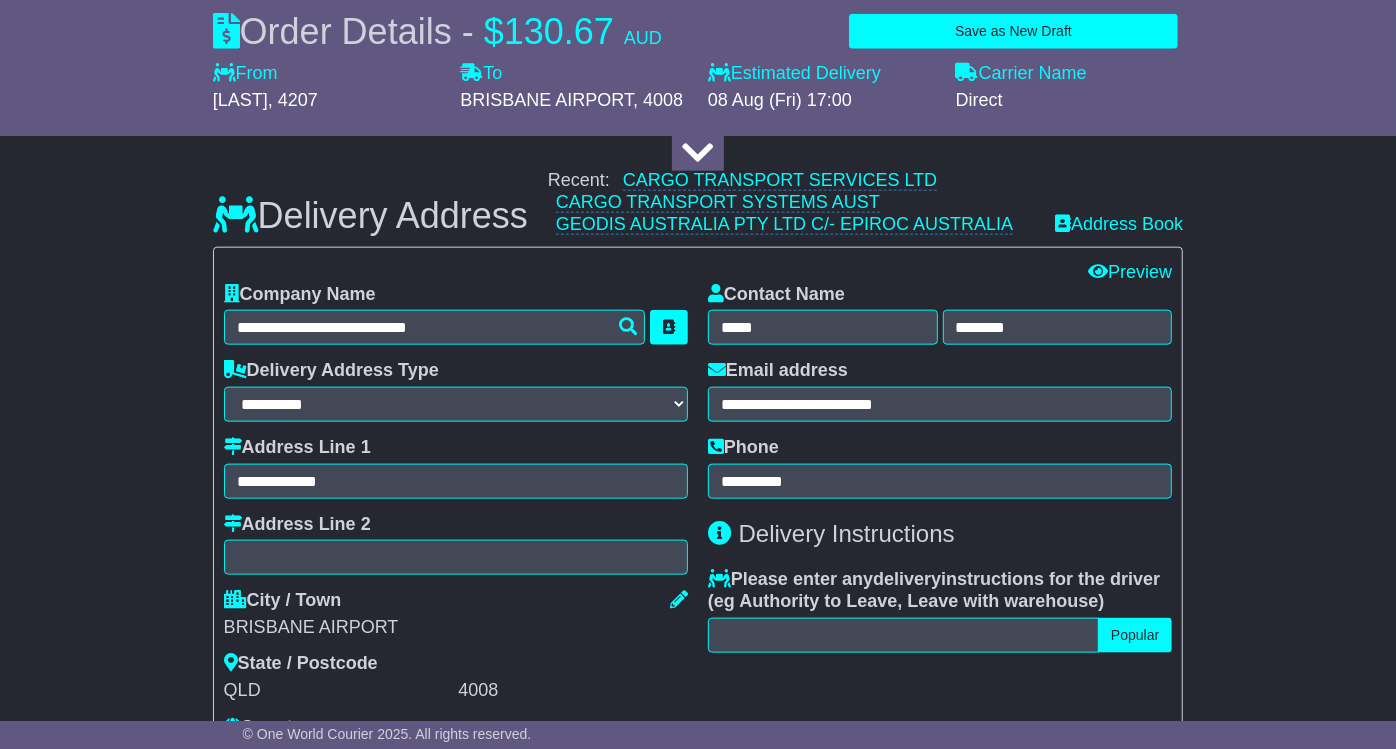 scroll, scrollTop: 1333, scrollLeft: 0, axis: vertical 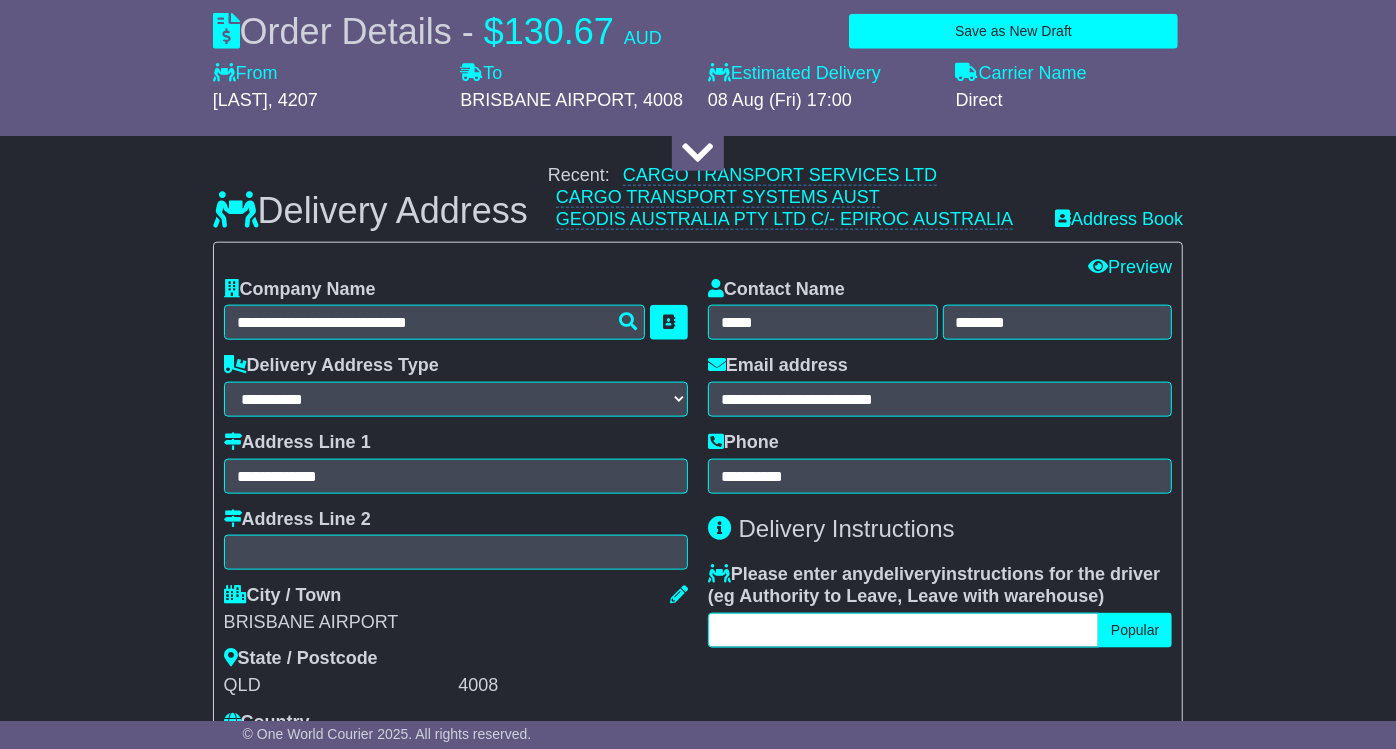 click at bounding box center [903, 630] 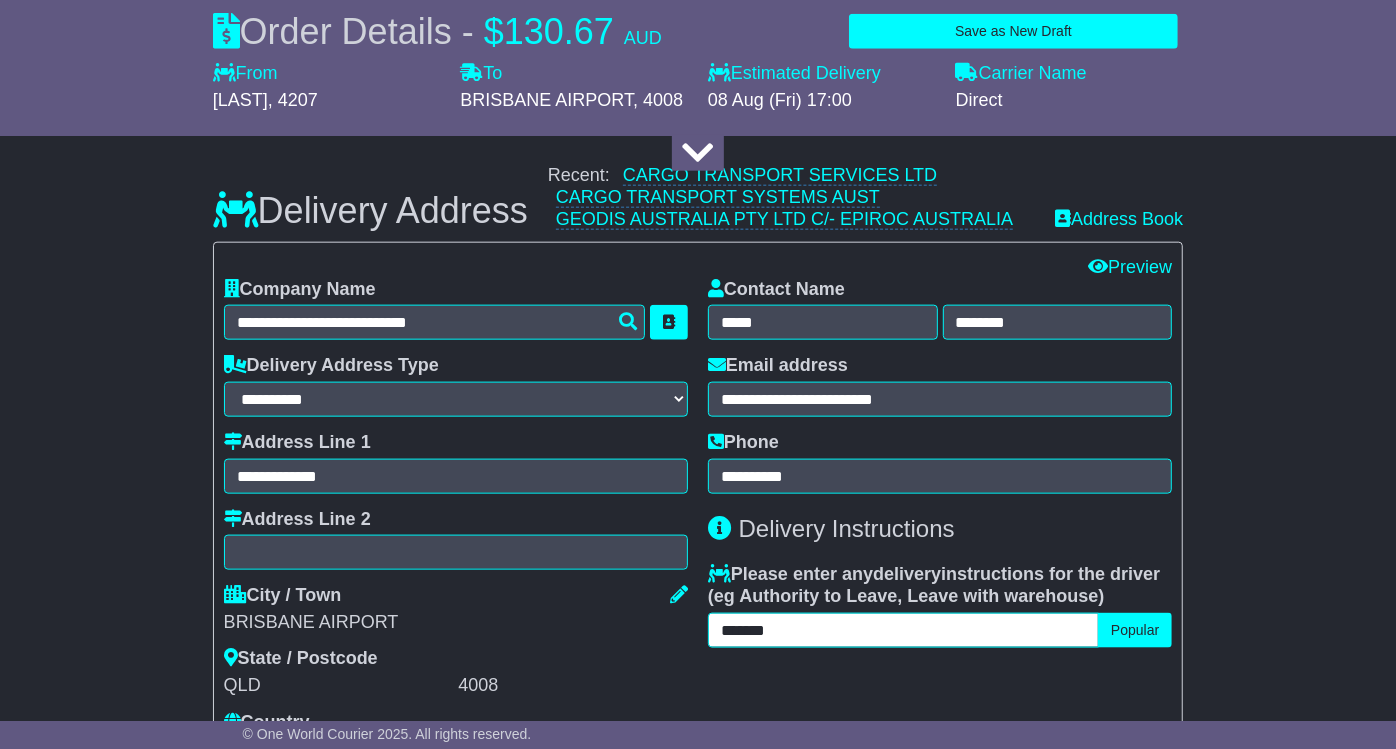 type on "*******" 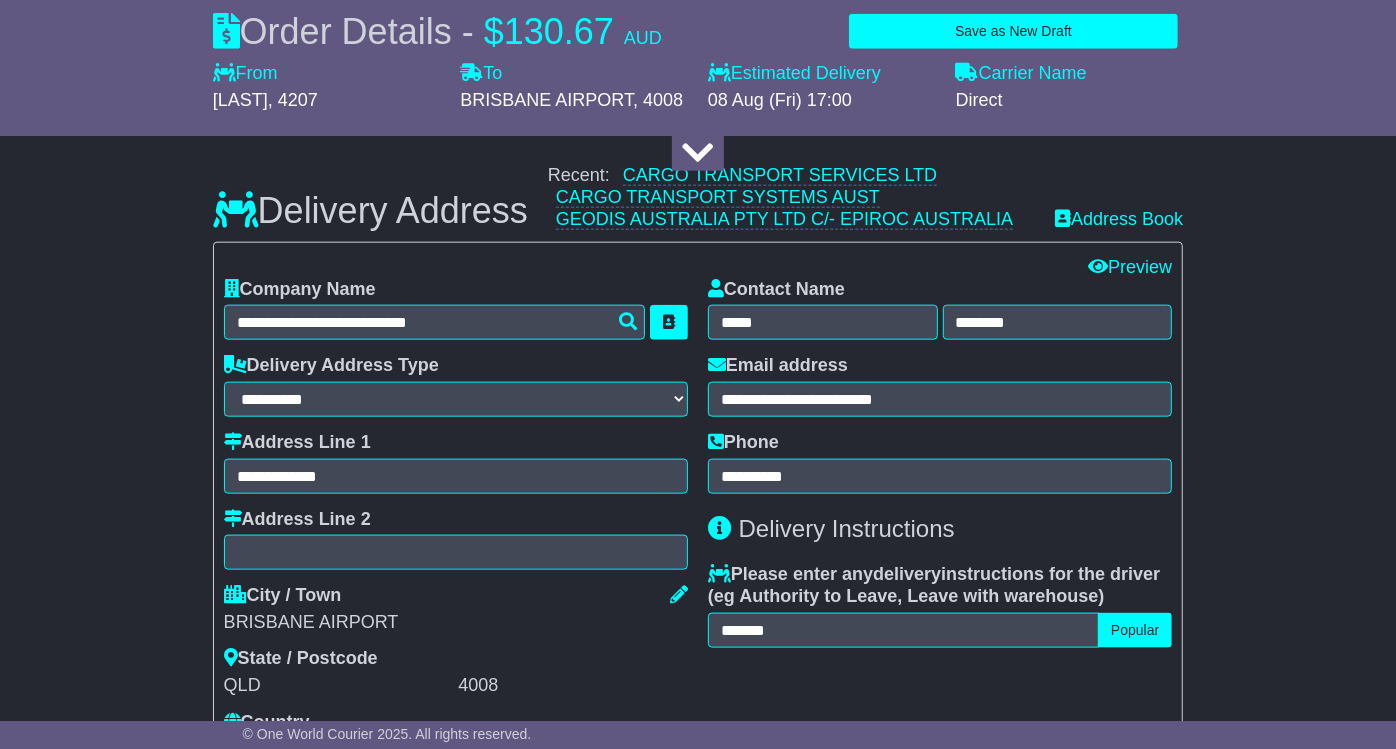 click on "**********" at bounding box center [698, 432] 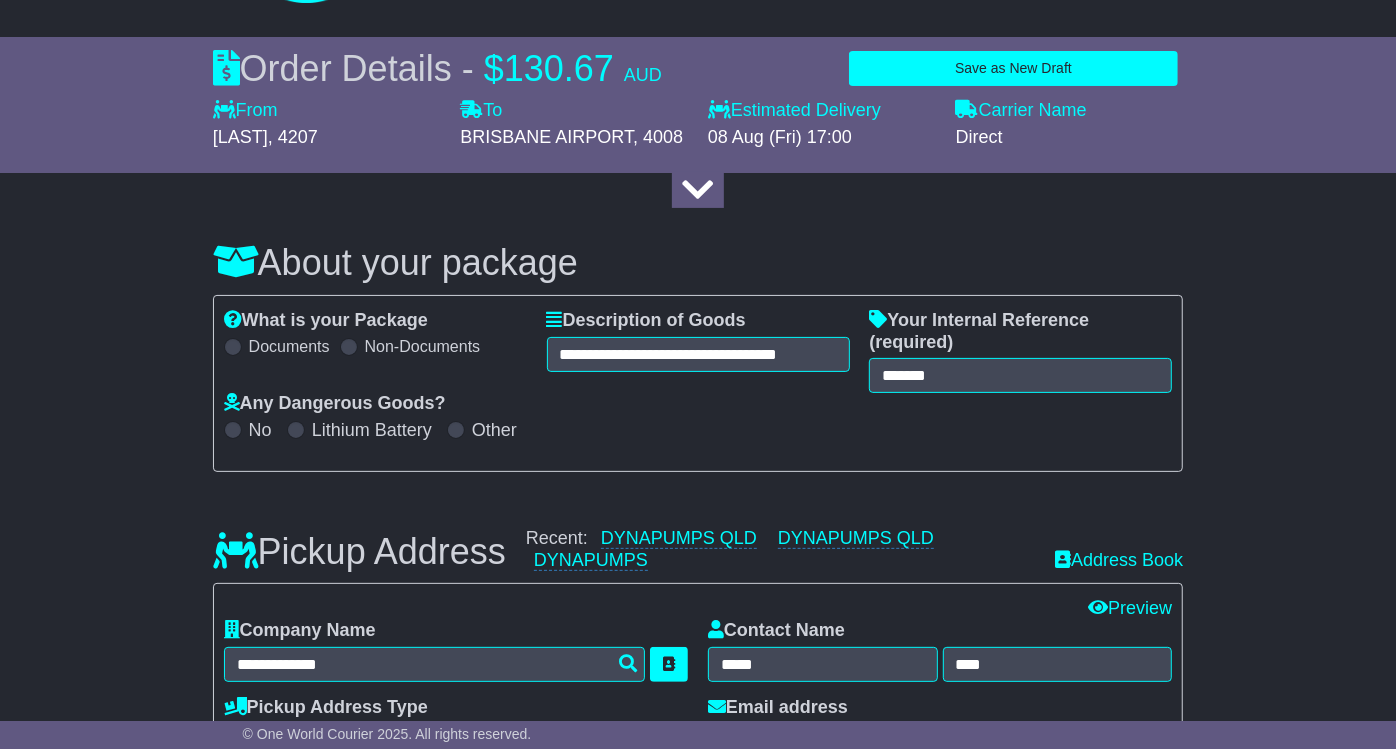 scroll, scrollTop: 0, scrollLeft: 0, axis: both 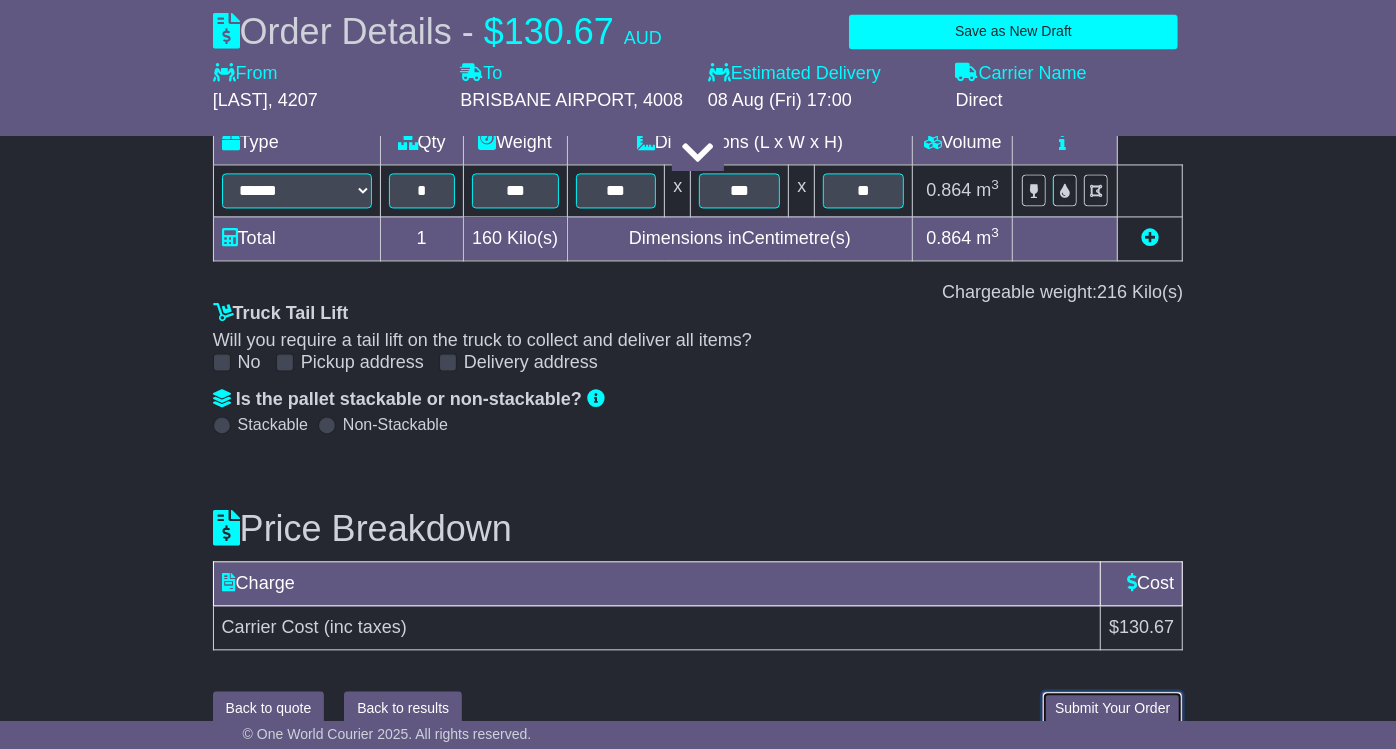 click on "Submit Your Order" at bounding box center [1112, 708] 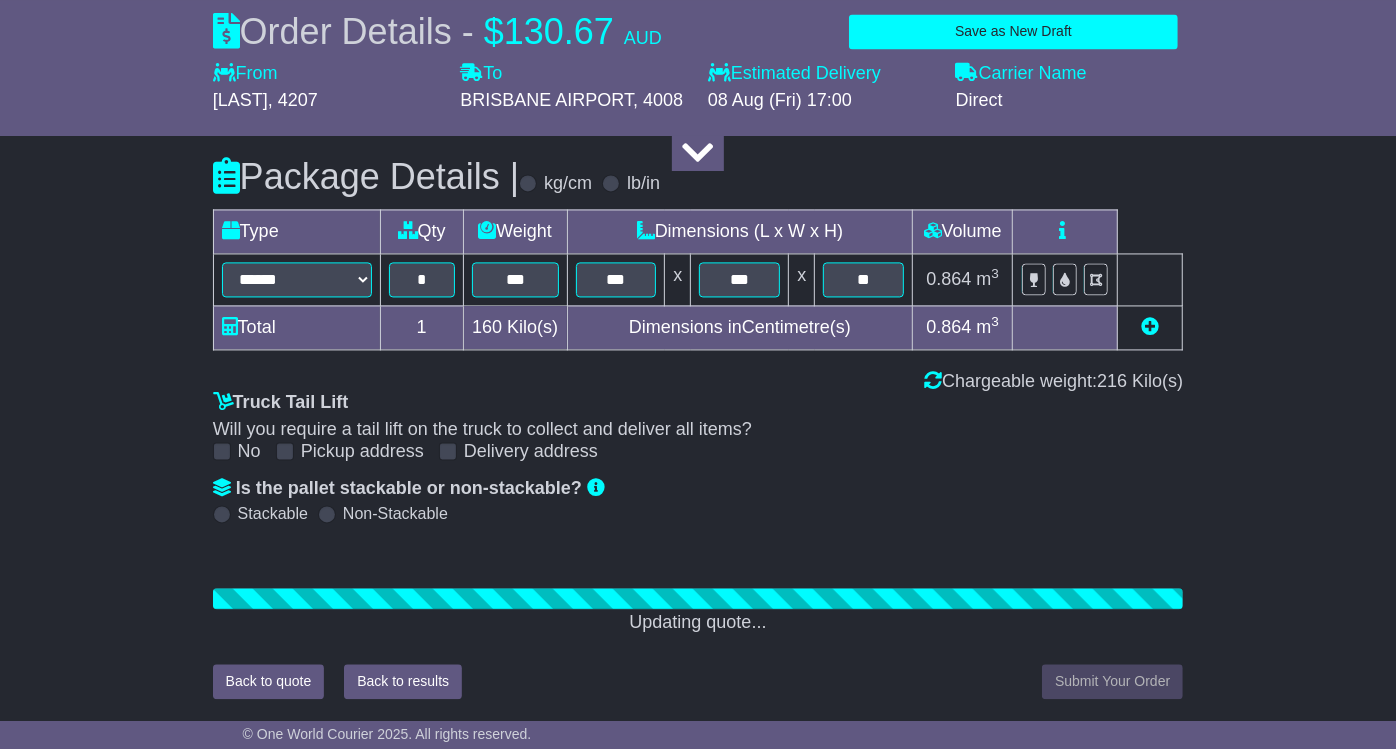 scroll, scrollTop: 2389, scrollLeft: 0, axis: vertical 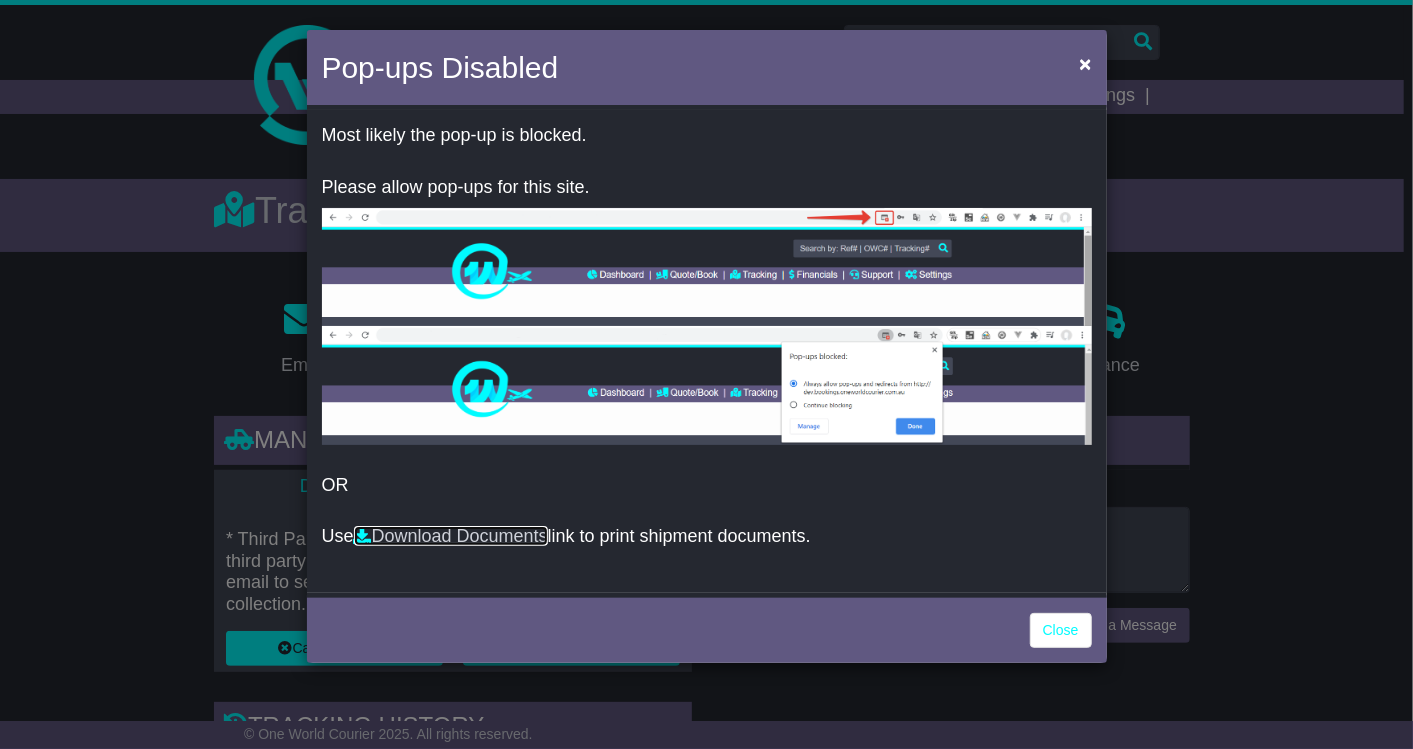click on "Download Documents" at bounding box center [451, 536] 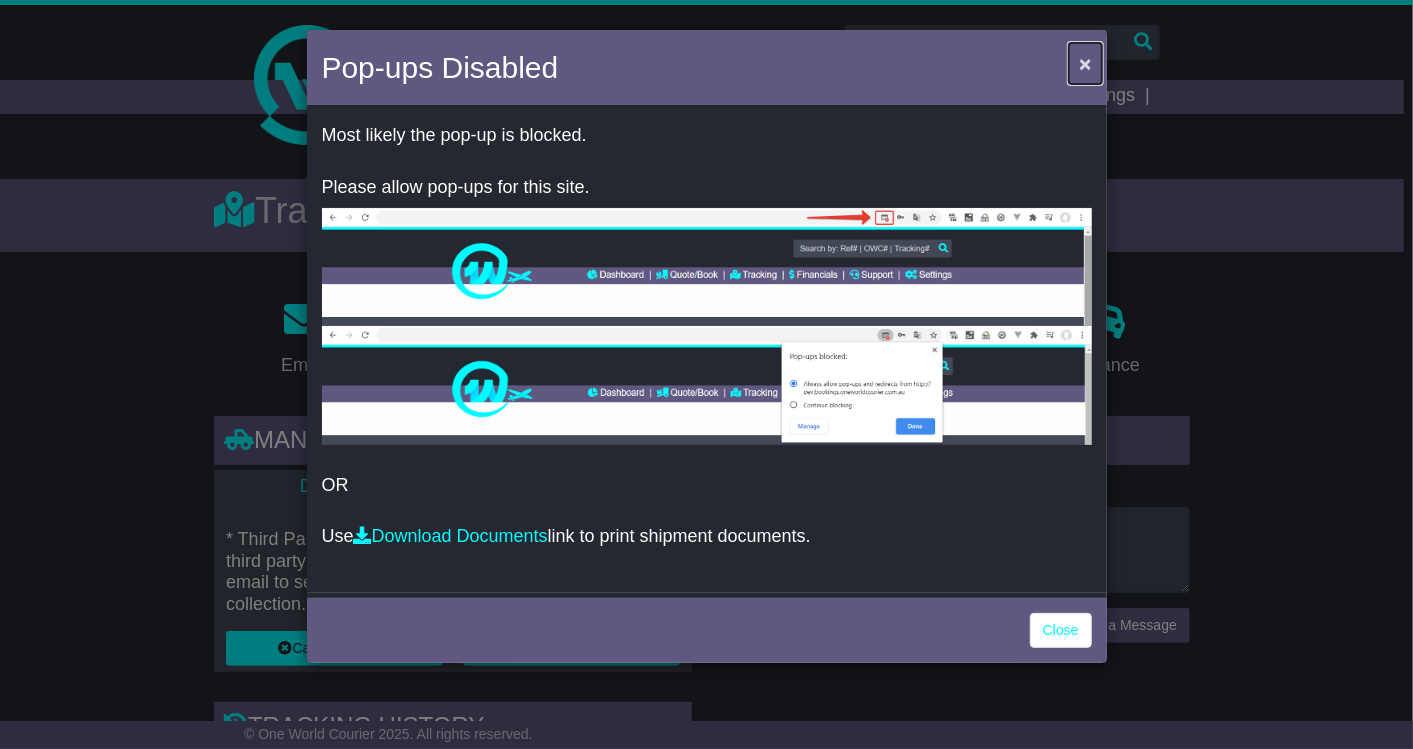 click on "×" at bounding box center [1085, 63] 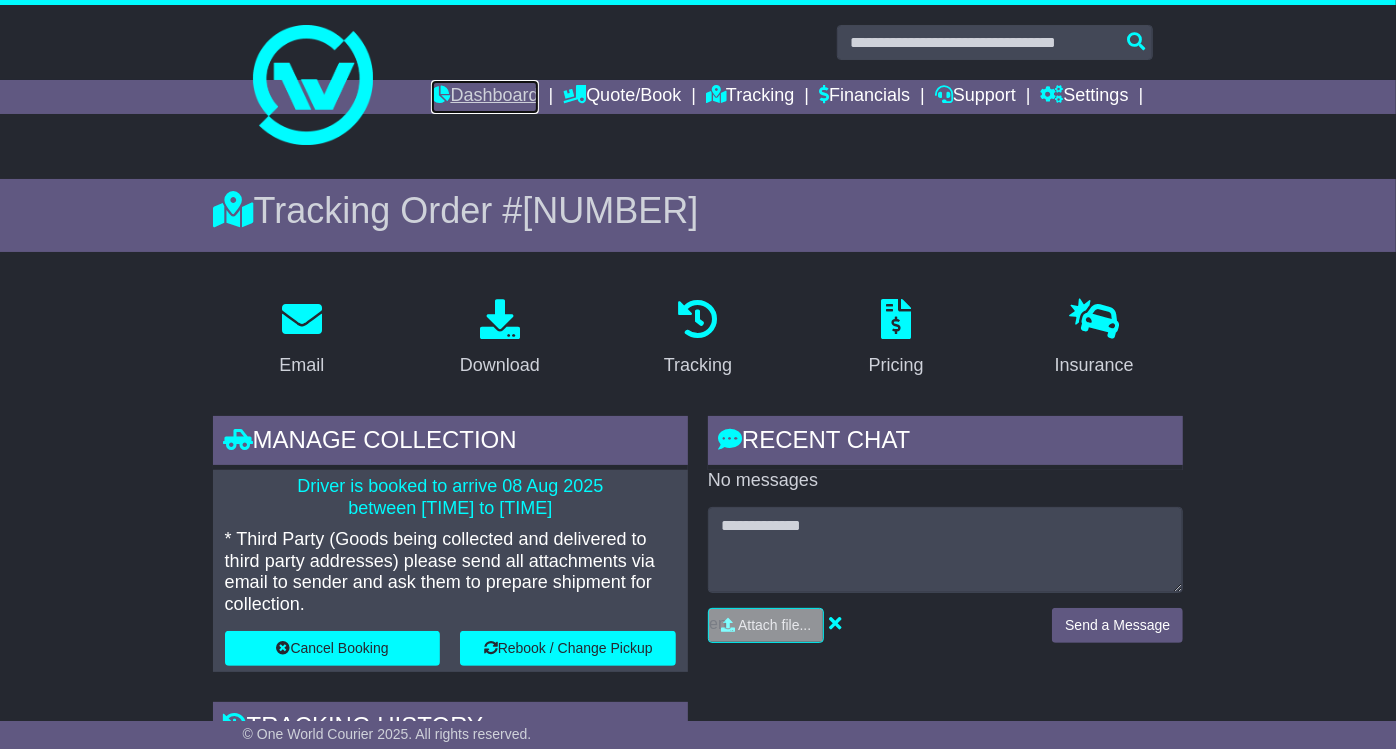 drag, startPoint x: 460, startPoint y: 111, endPoint x: 511, endPoint y: 89, distance: 55.542778 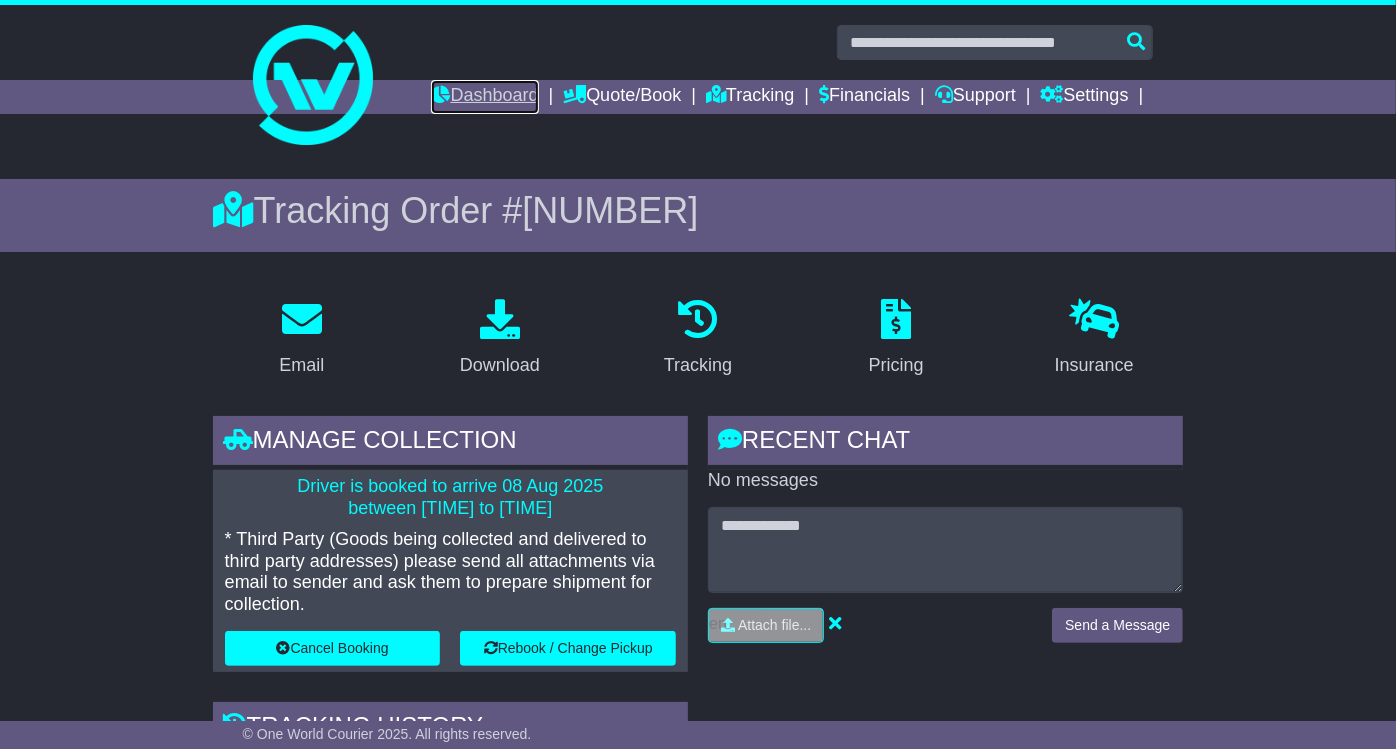 click on "Dashboard" at bounding box center (484, 97) 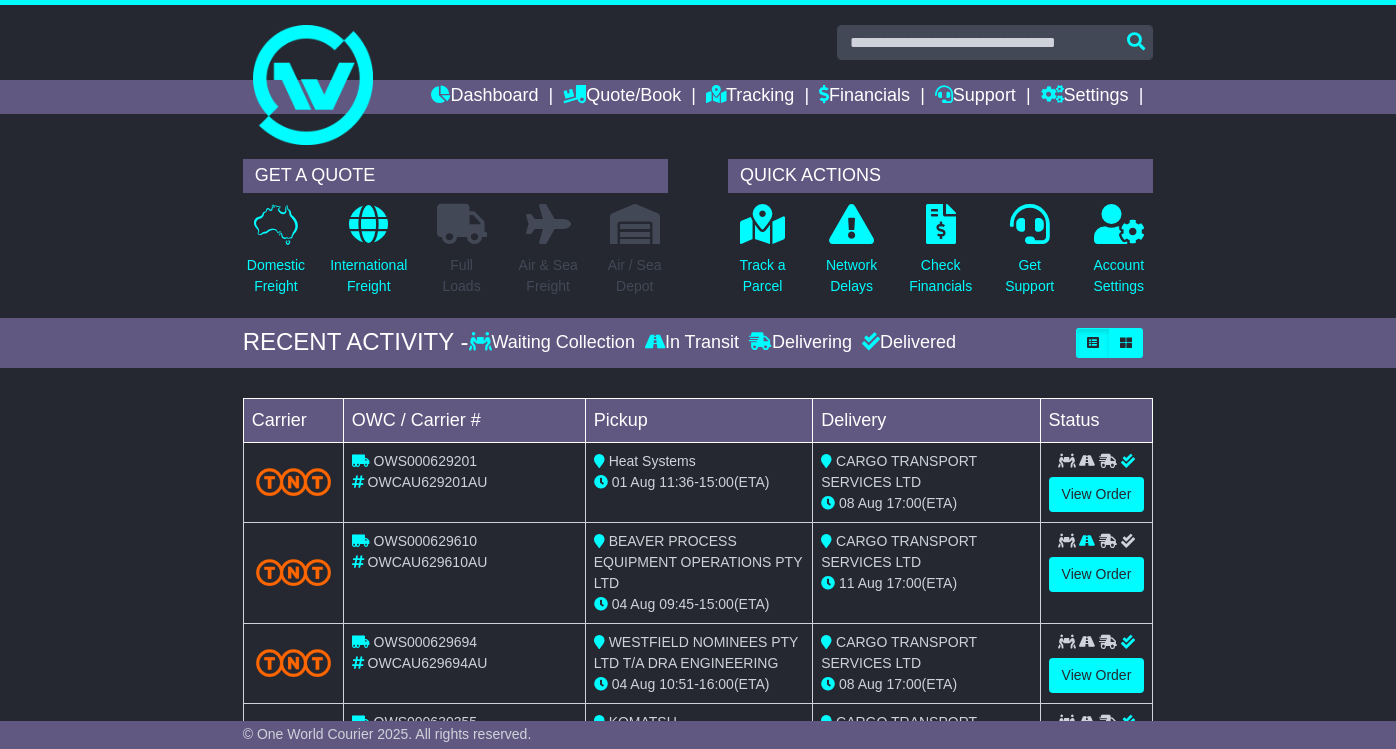 scroll, scrollTop: 0, scrollLeft: 0, axis: both 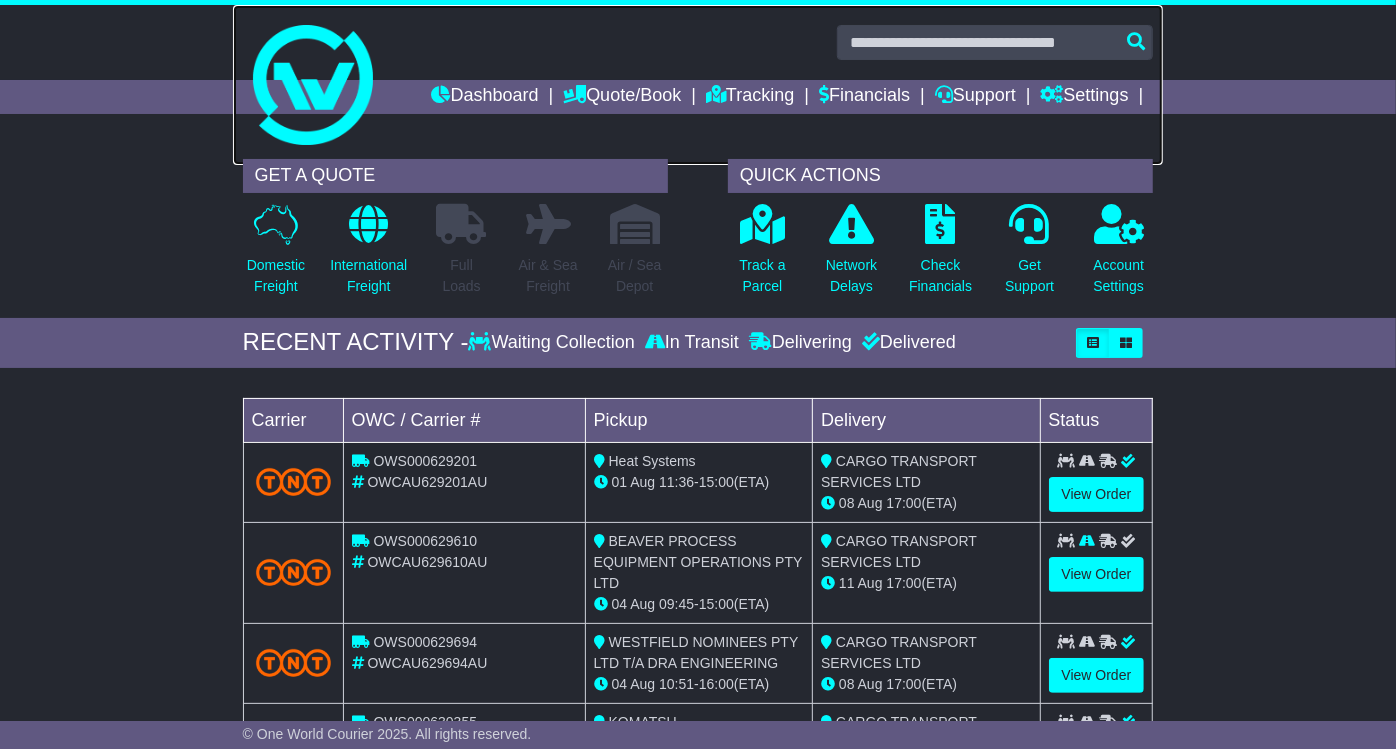 click at bounding box center (698, 85) 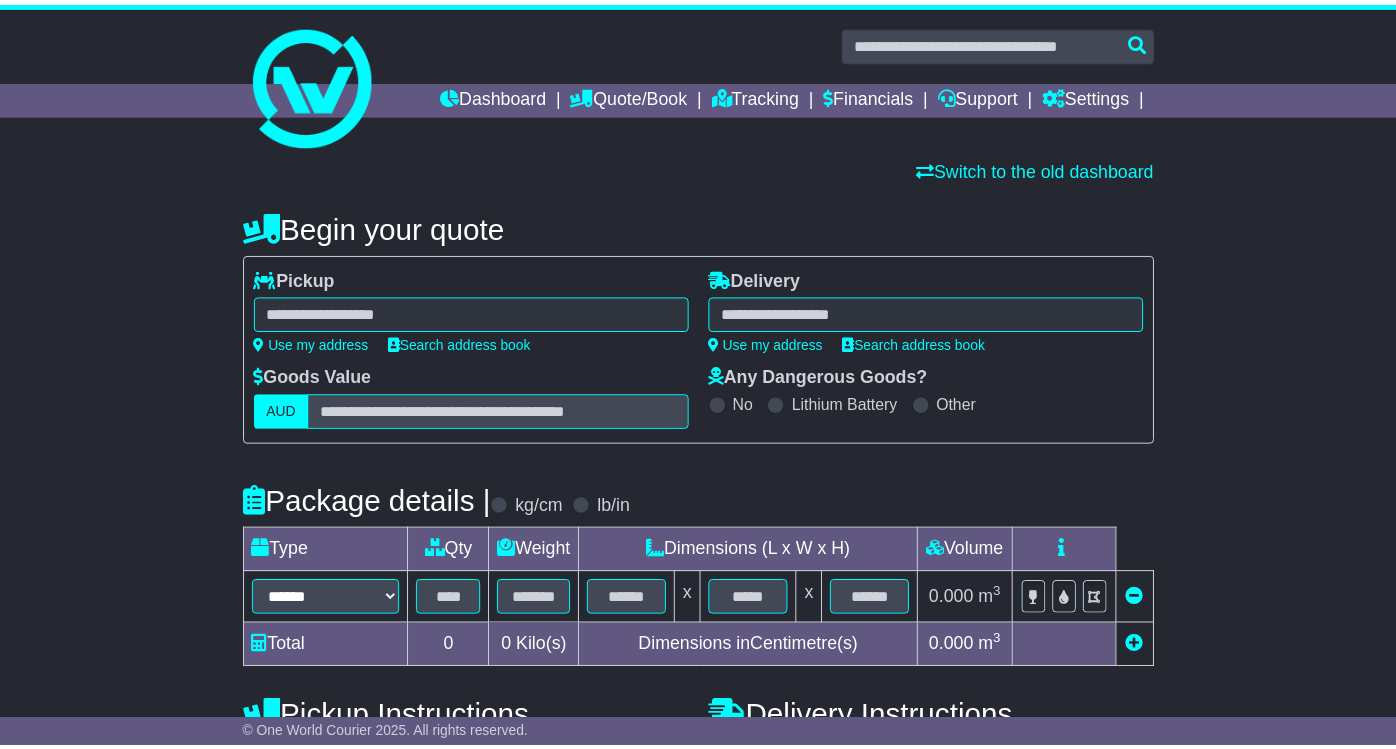 scroll, scrollTop: 0, scrollLeft: 0, axis: both 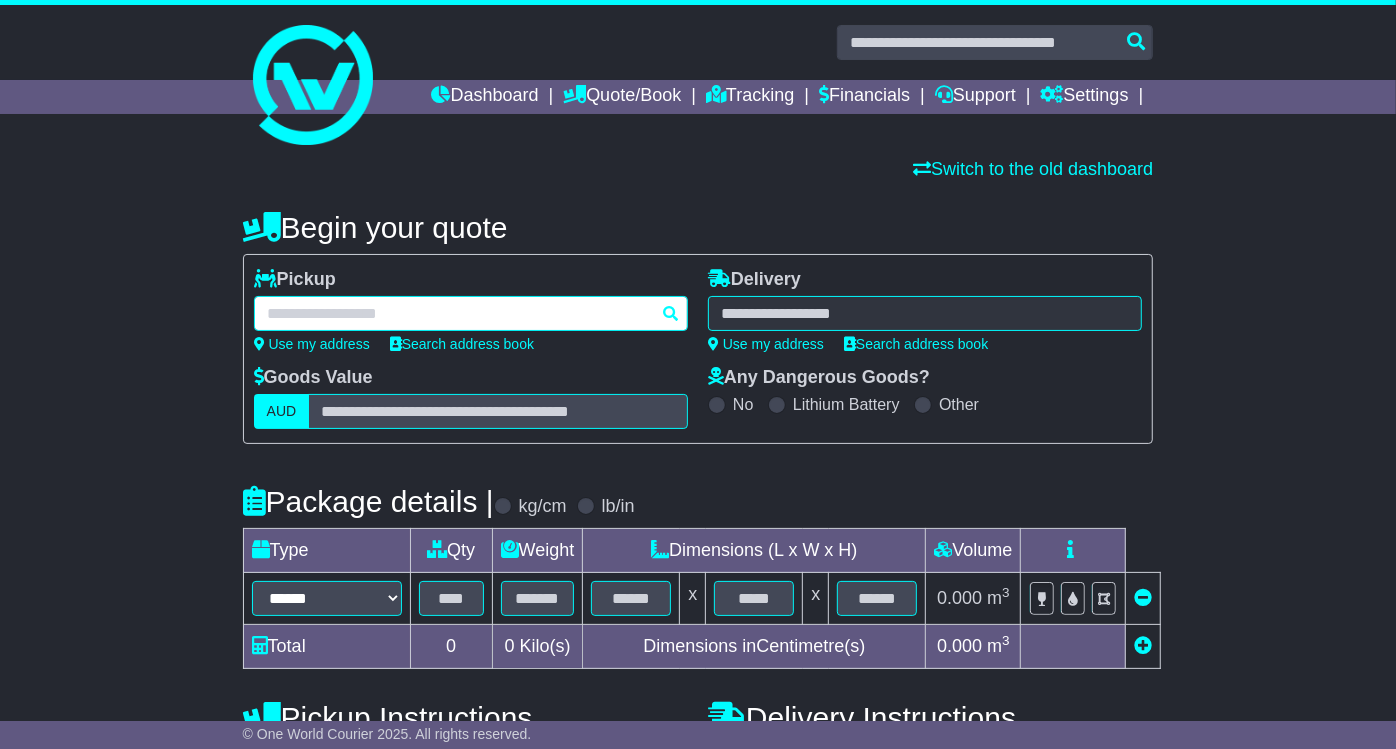 click at bounding box center [471, 313] 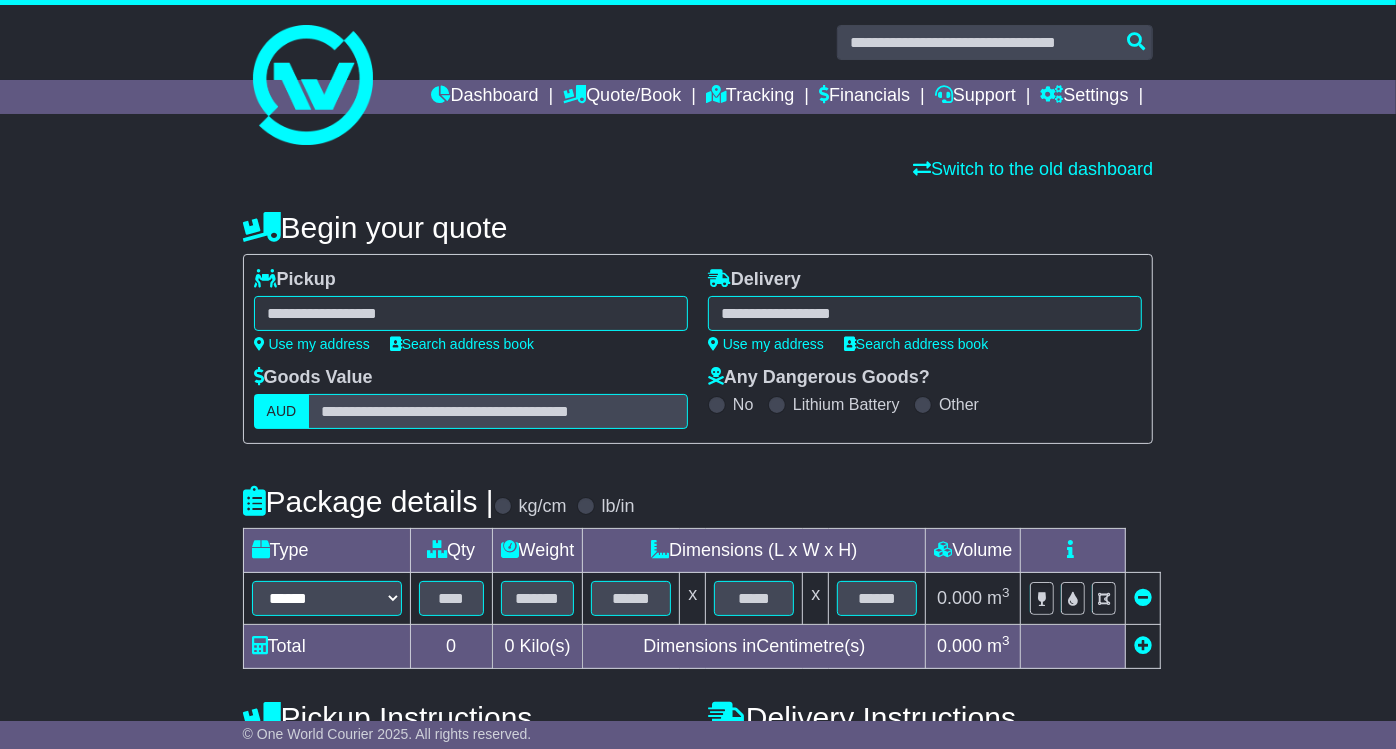 click at bounding box center (471, 313) 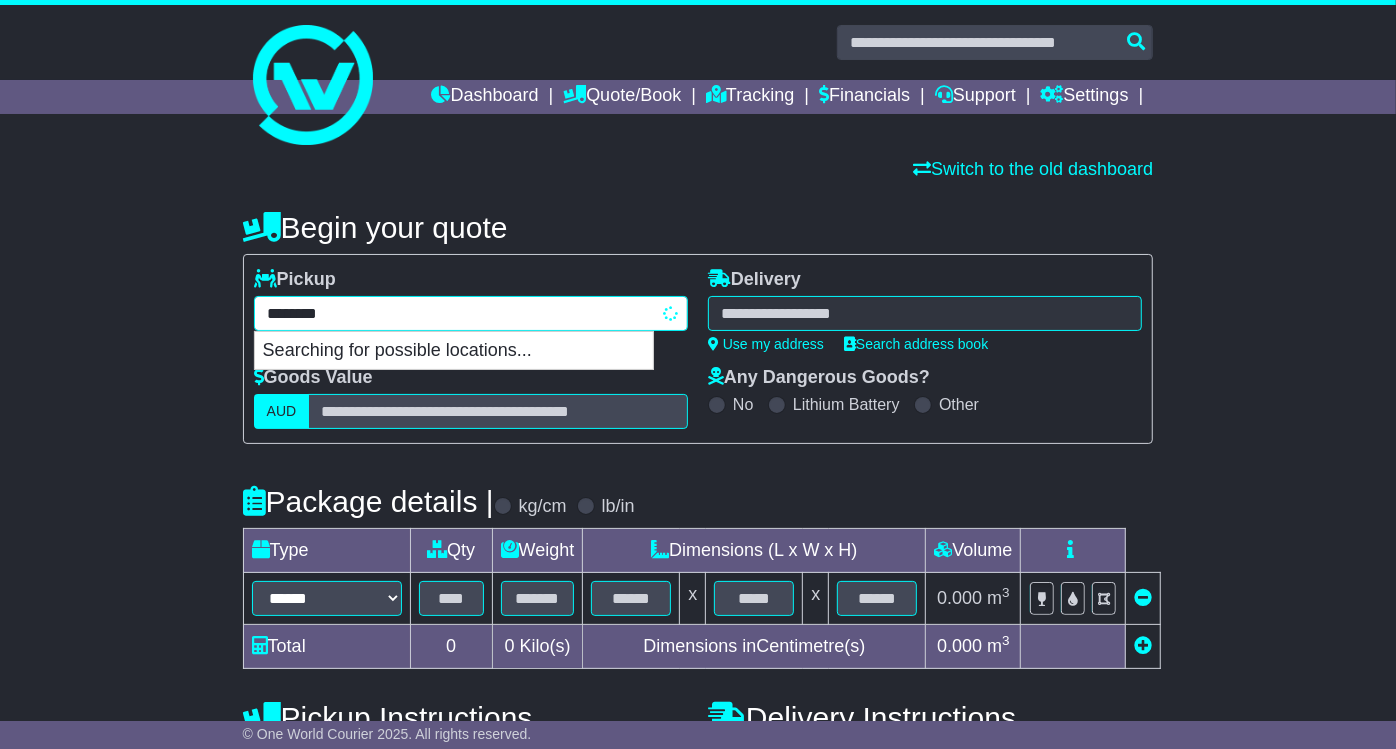 type on "*********" 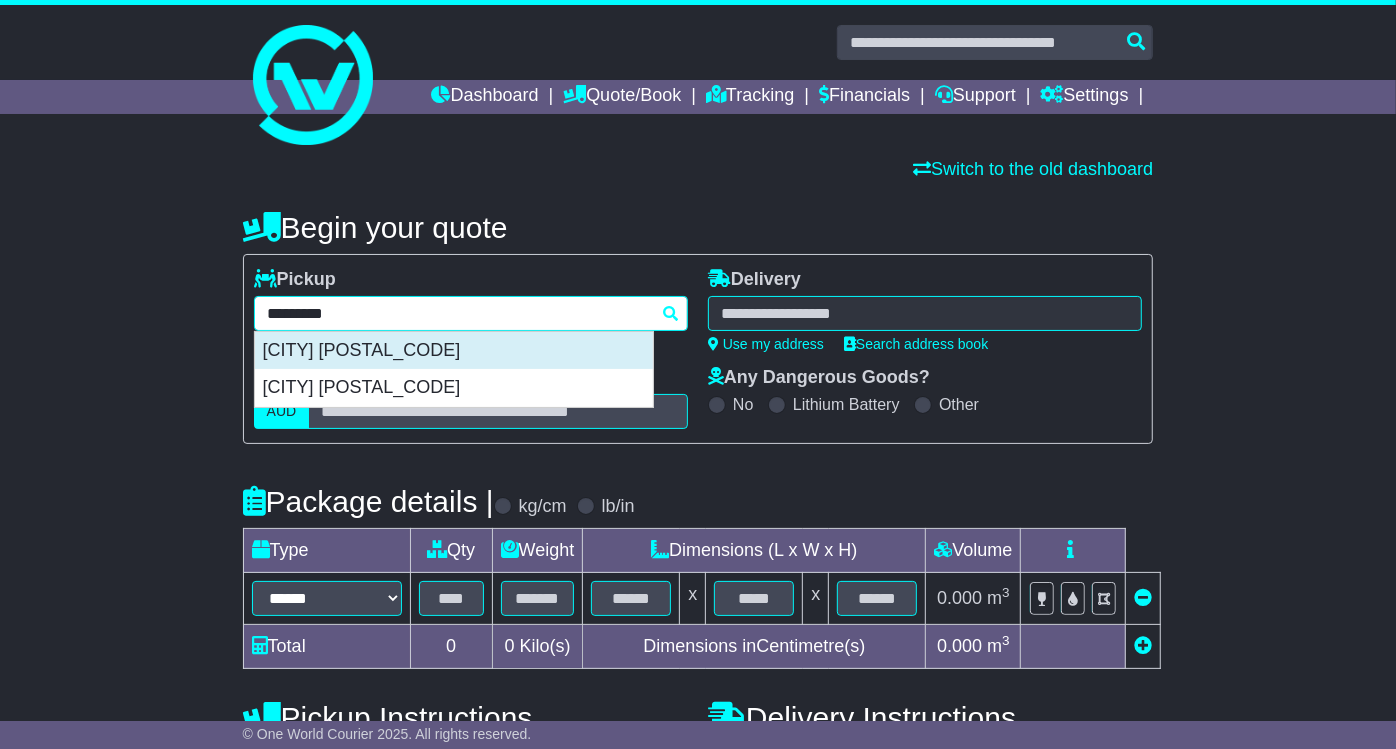 click on "NORTHGATE 4013" at bounding box center (454, 351) 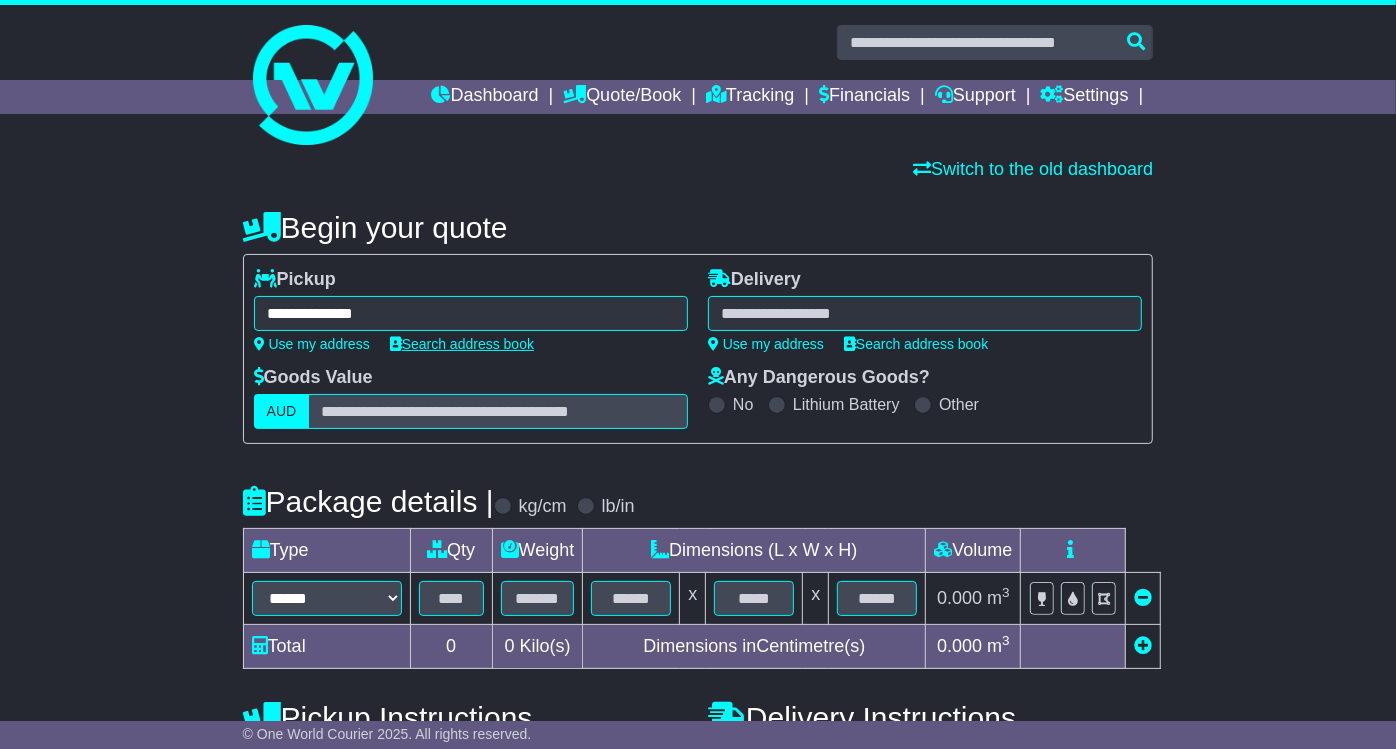 type on "**********" 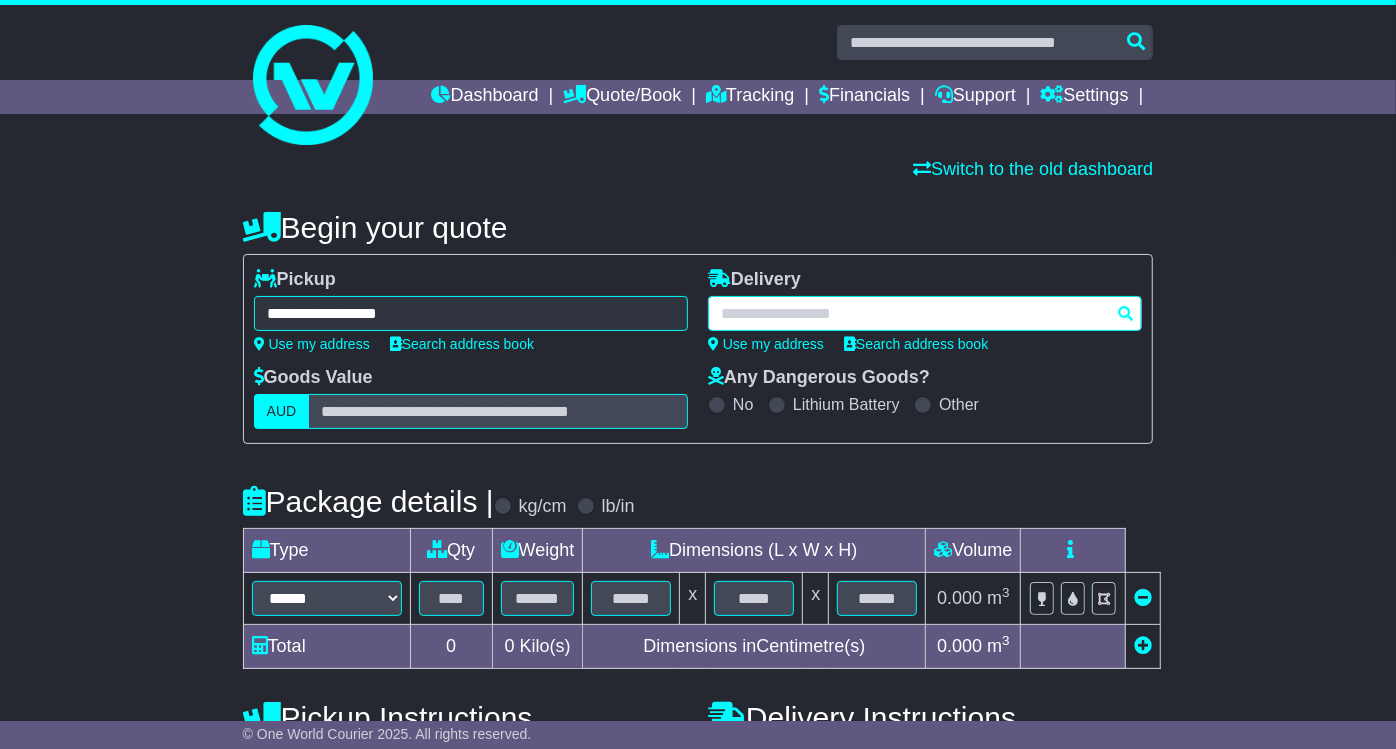 click at bounding box center (925, 313) 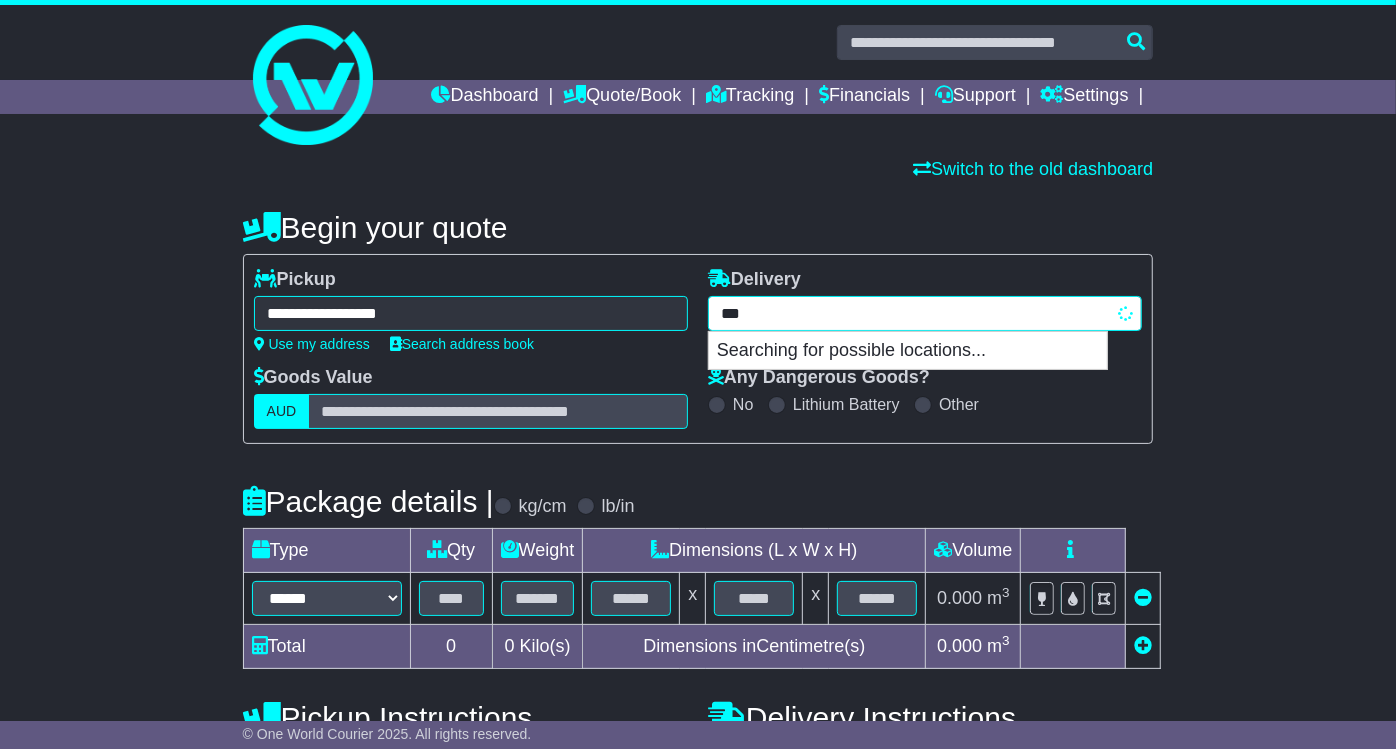 type on "****" 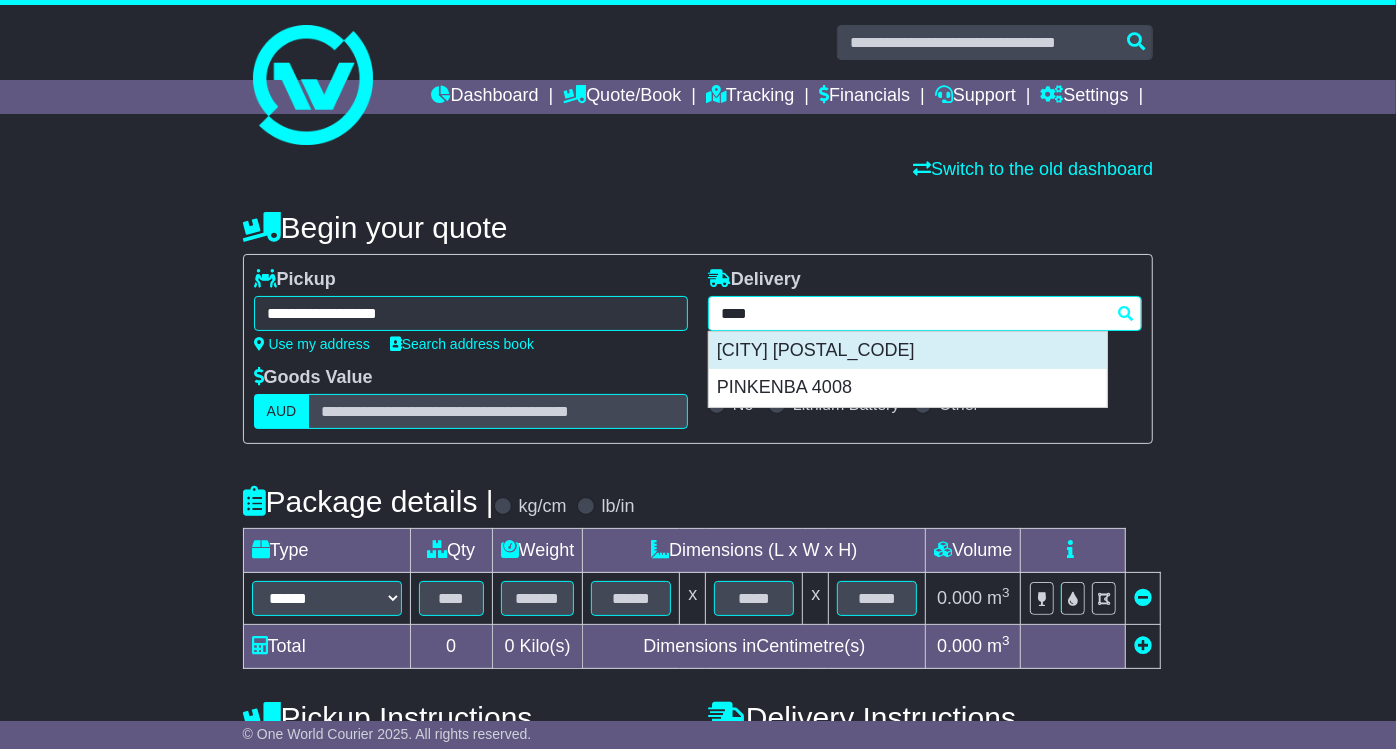 click on "BRISBANE AIRPORT 4008" at bounding box center (908, 351) 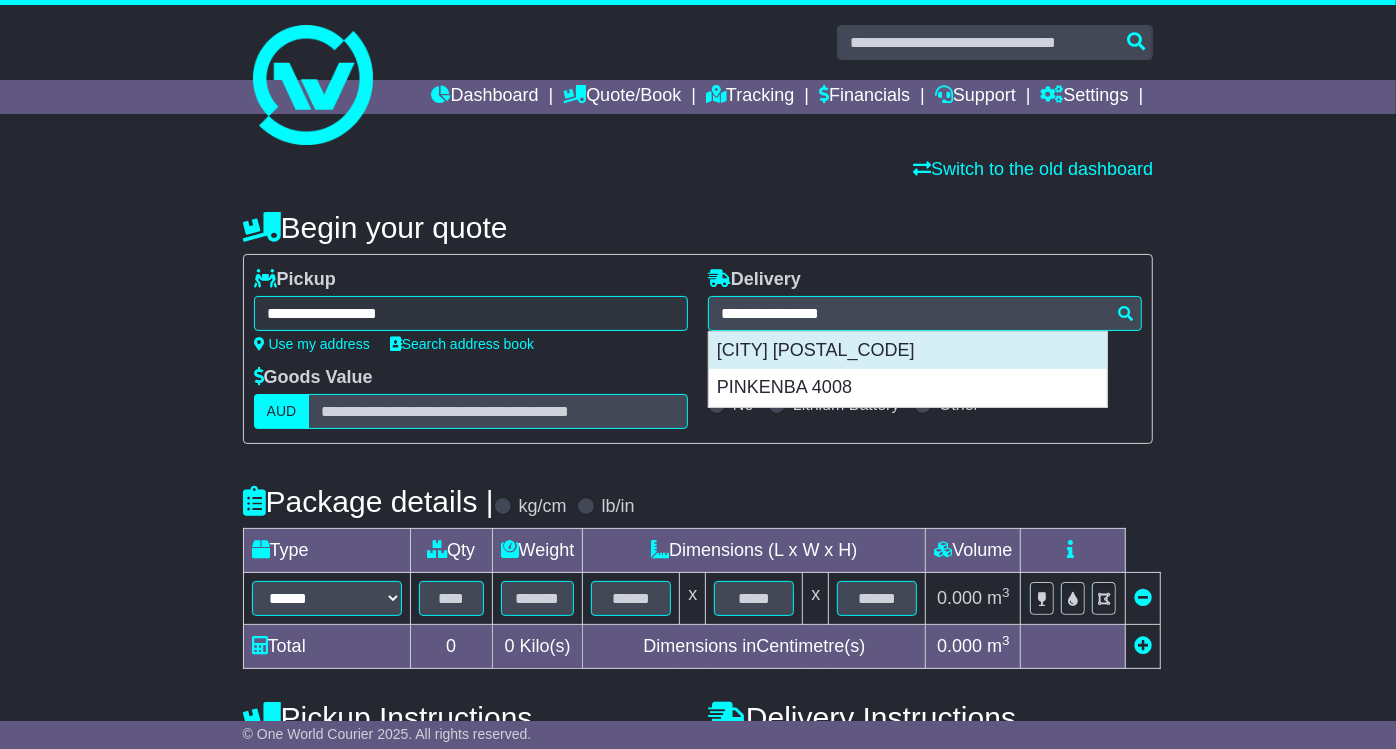 type on "**********" 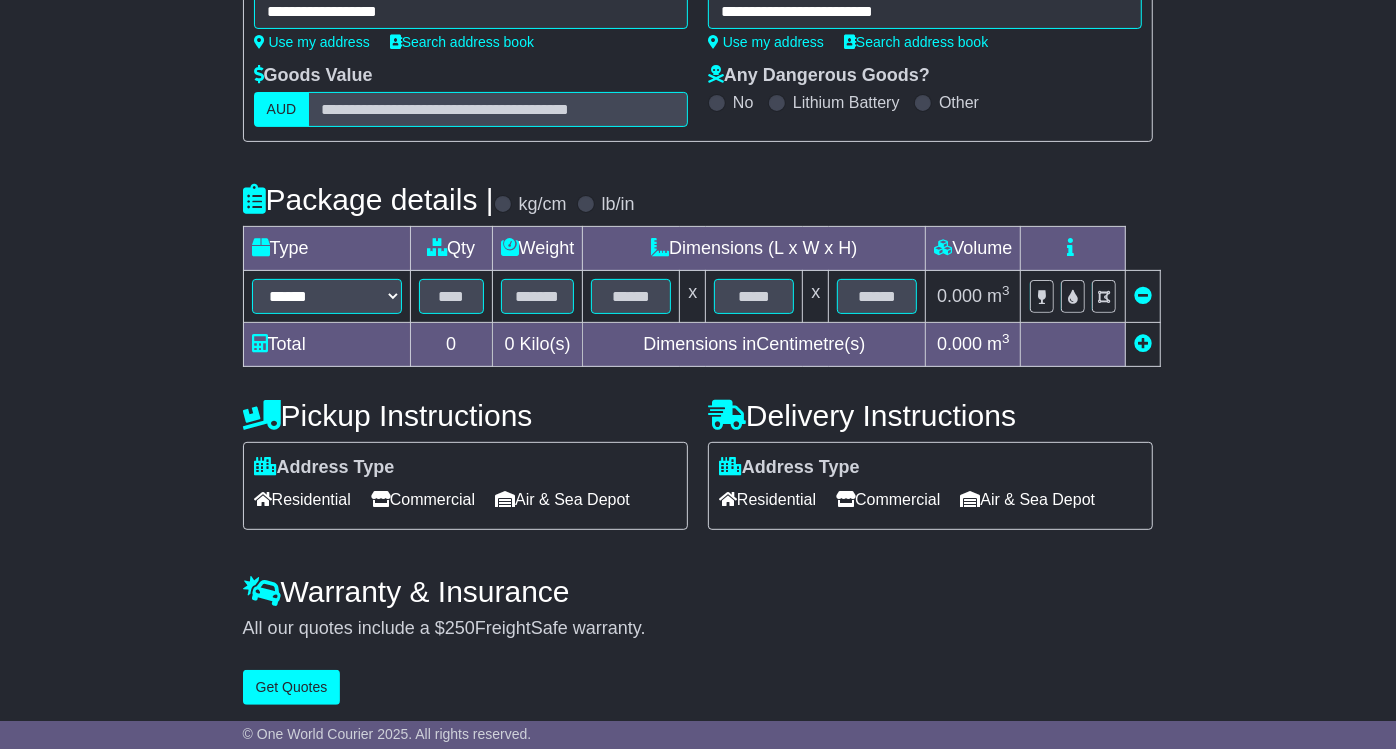 scroll, scrollTop: 304, scrollLeft: 0, axis: vertical 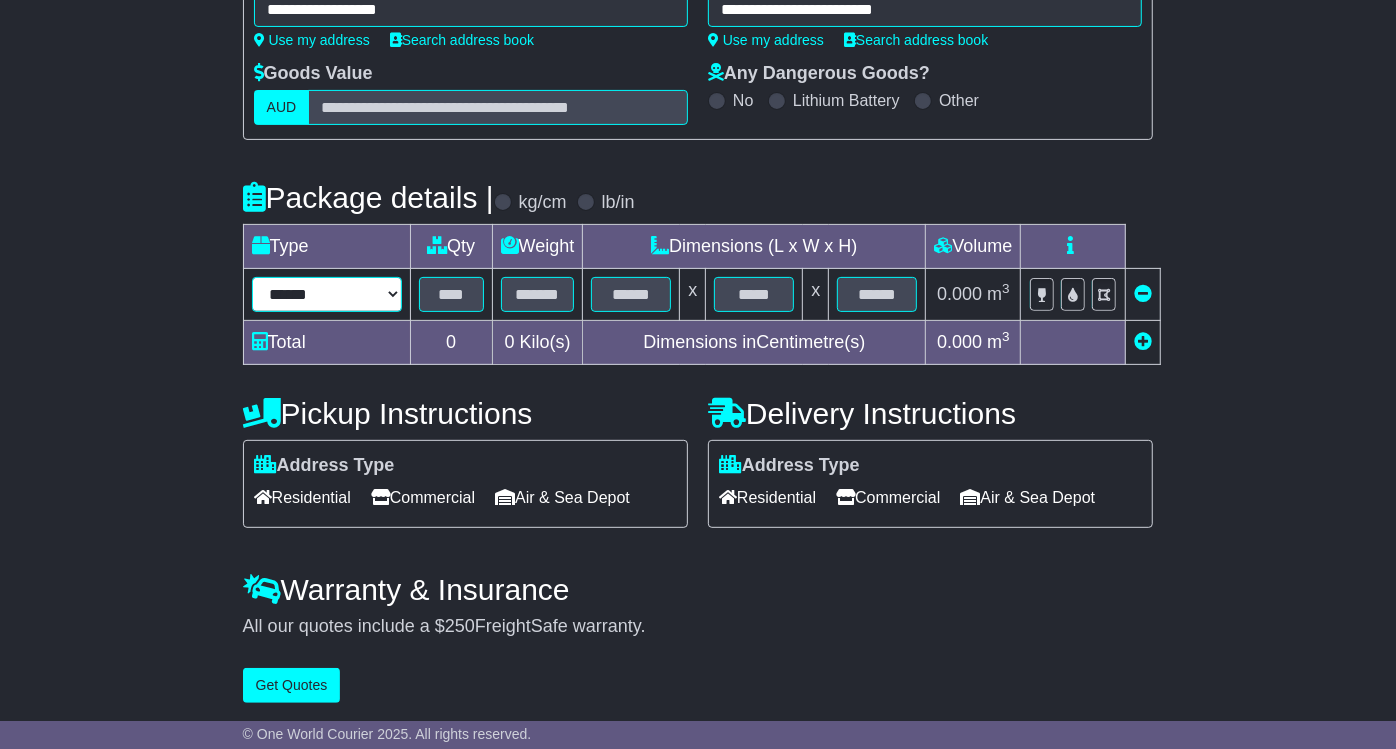 click on "****** ****** *** ******** ***** **** **** ****** *** *******" at bounding box center [327, 294] 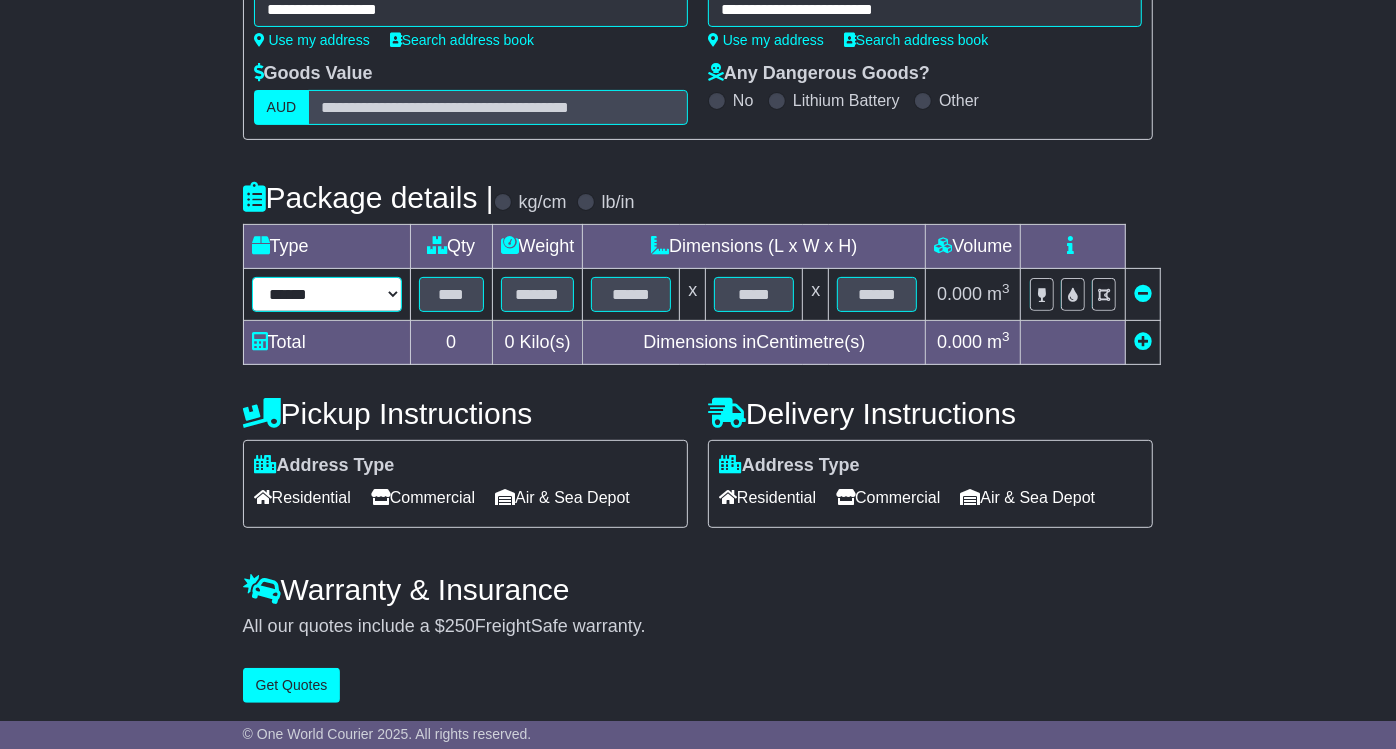 select on "*****" 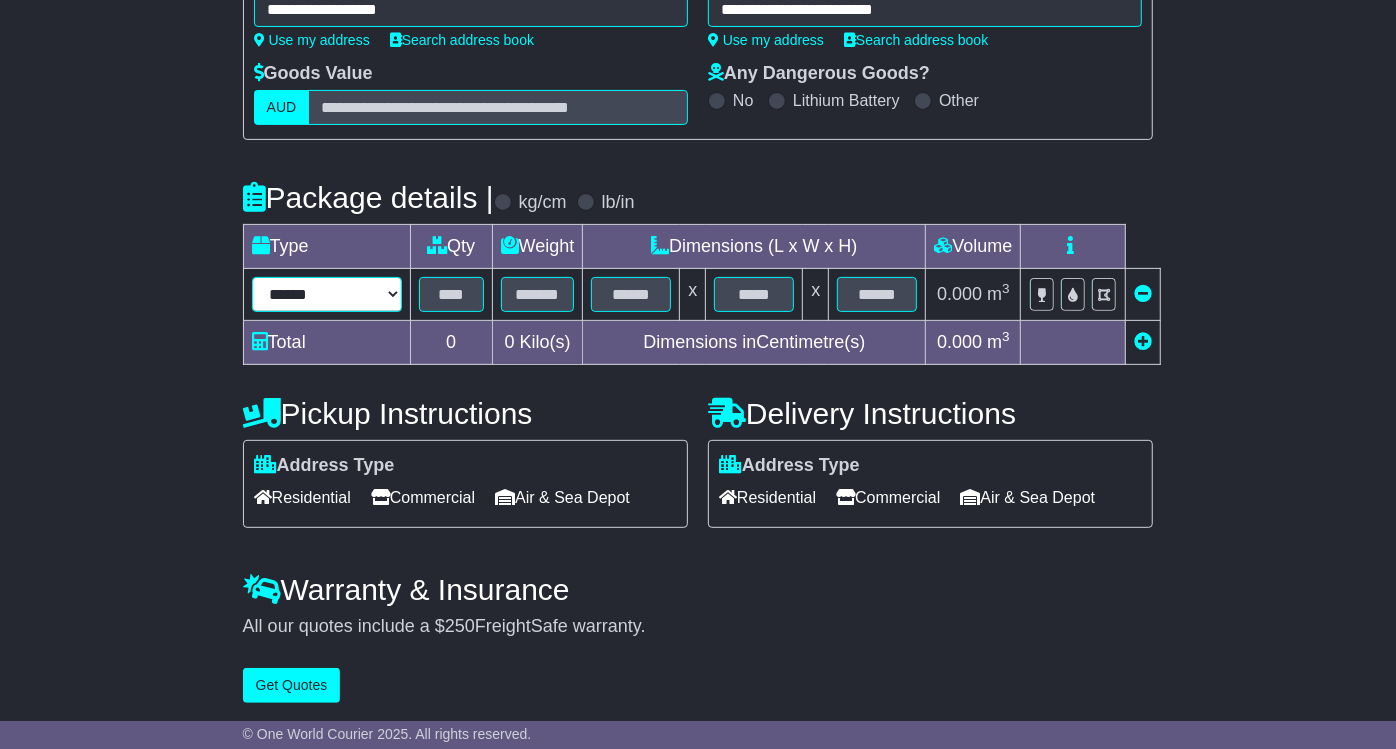 click on "****** ****** *** ******** ***** **** **** ****** *** *******" at bounding box center (327, 294) 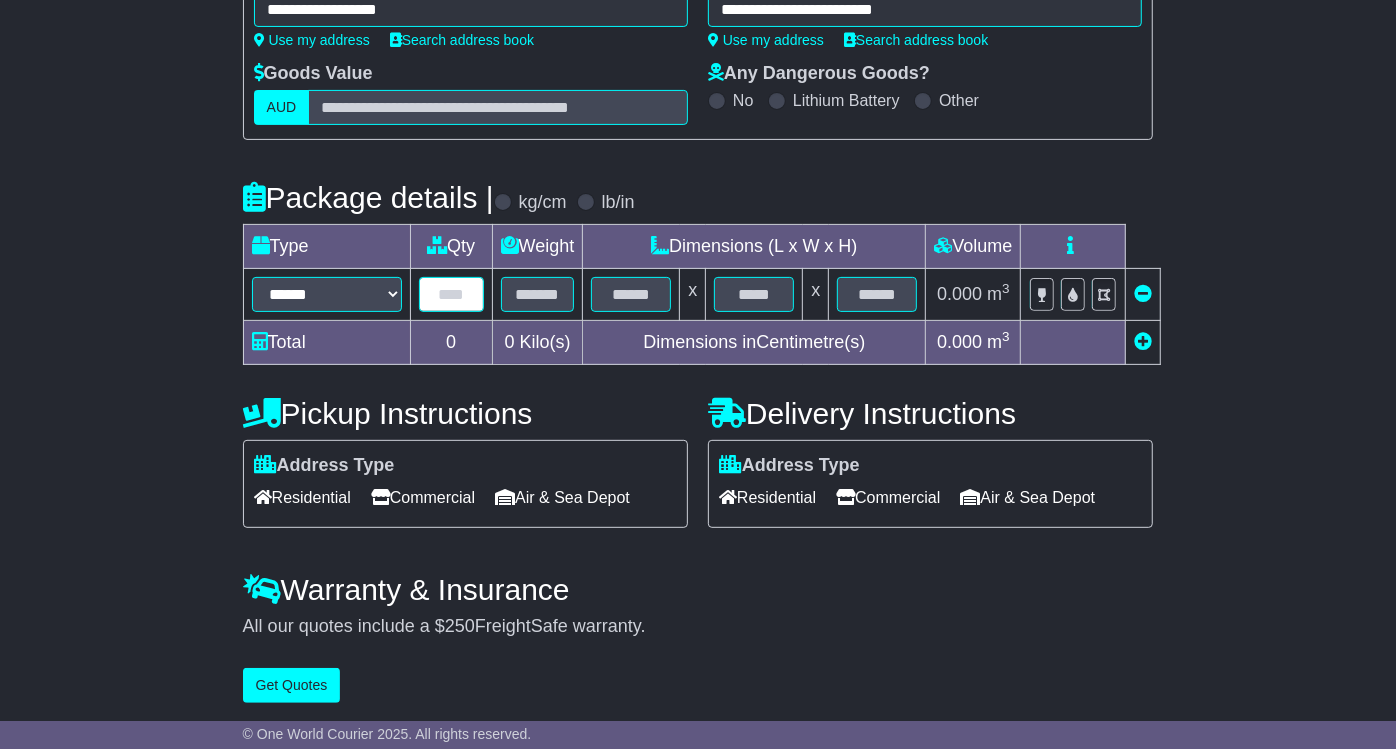 click at bounding box center (451, 294) 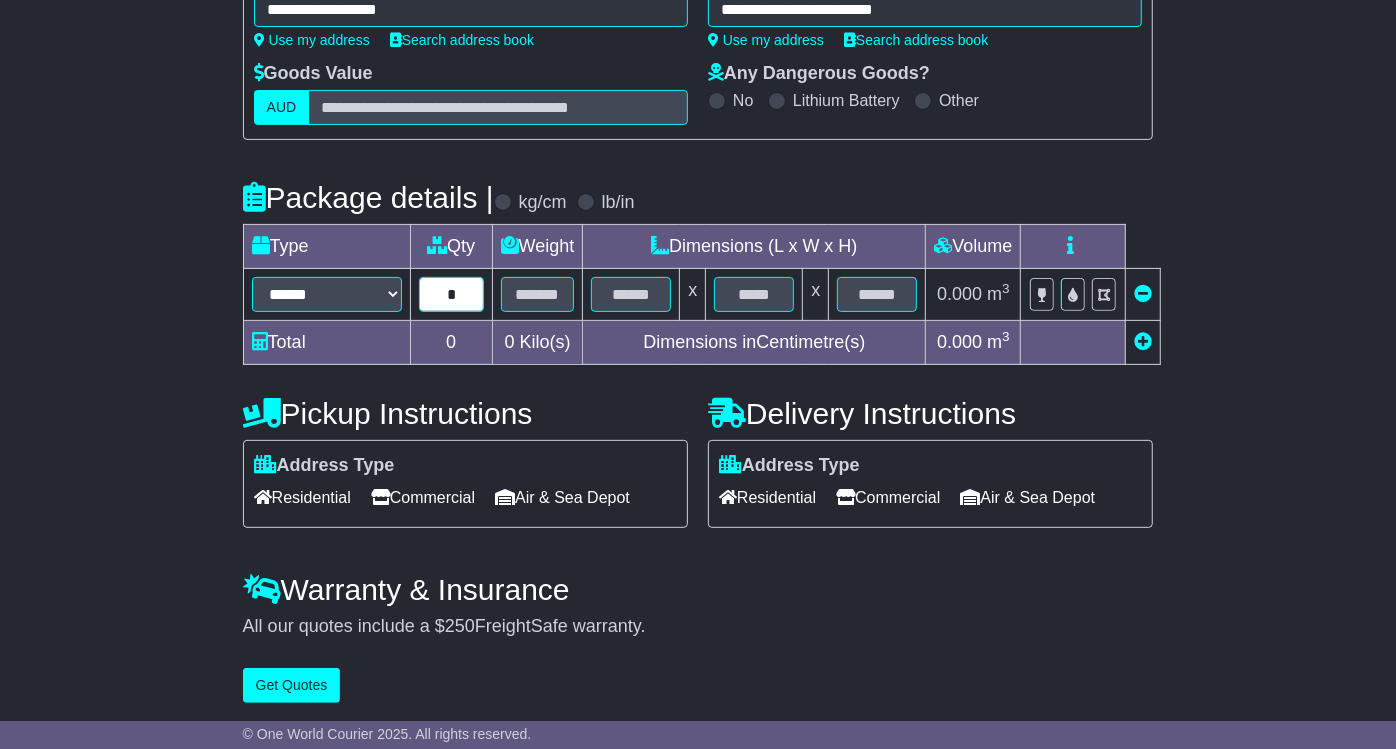 type on "*" 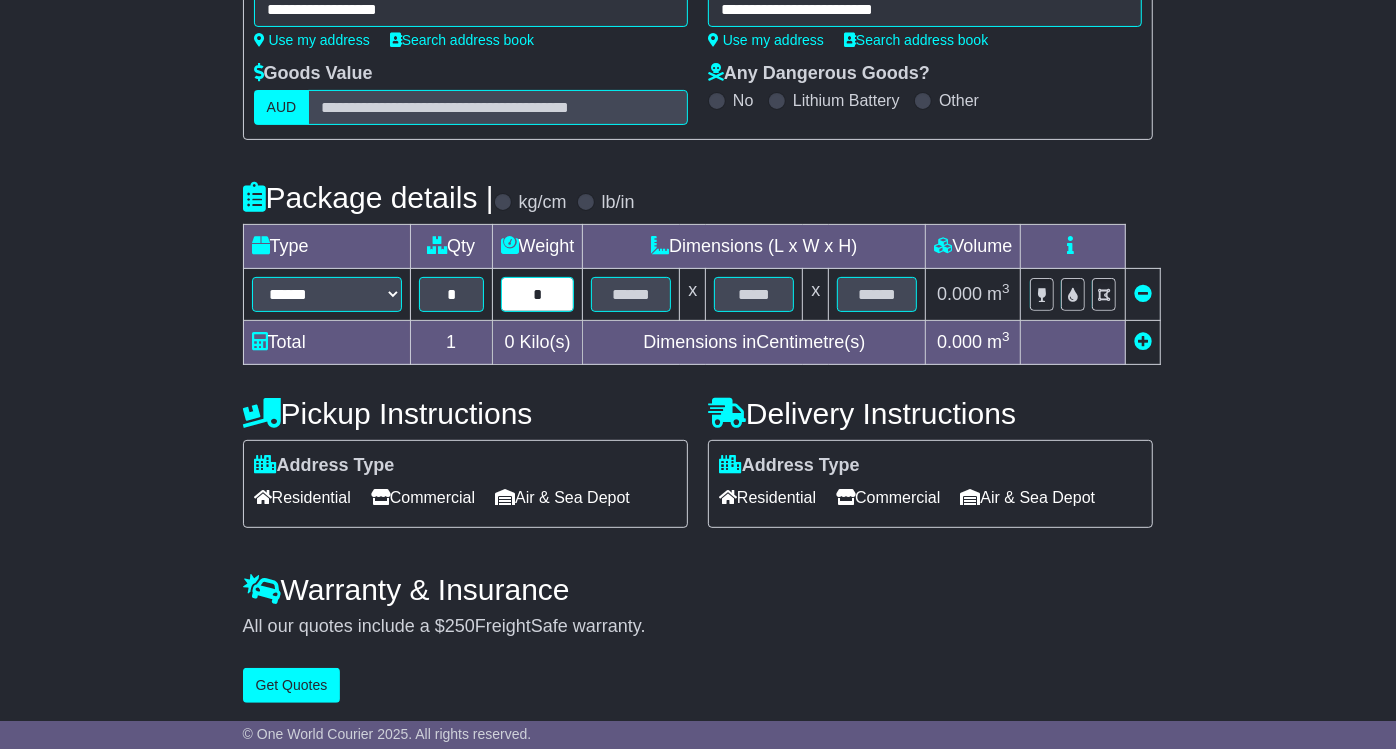 type on "*" 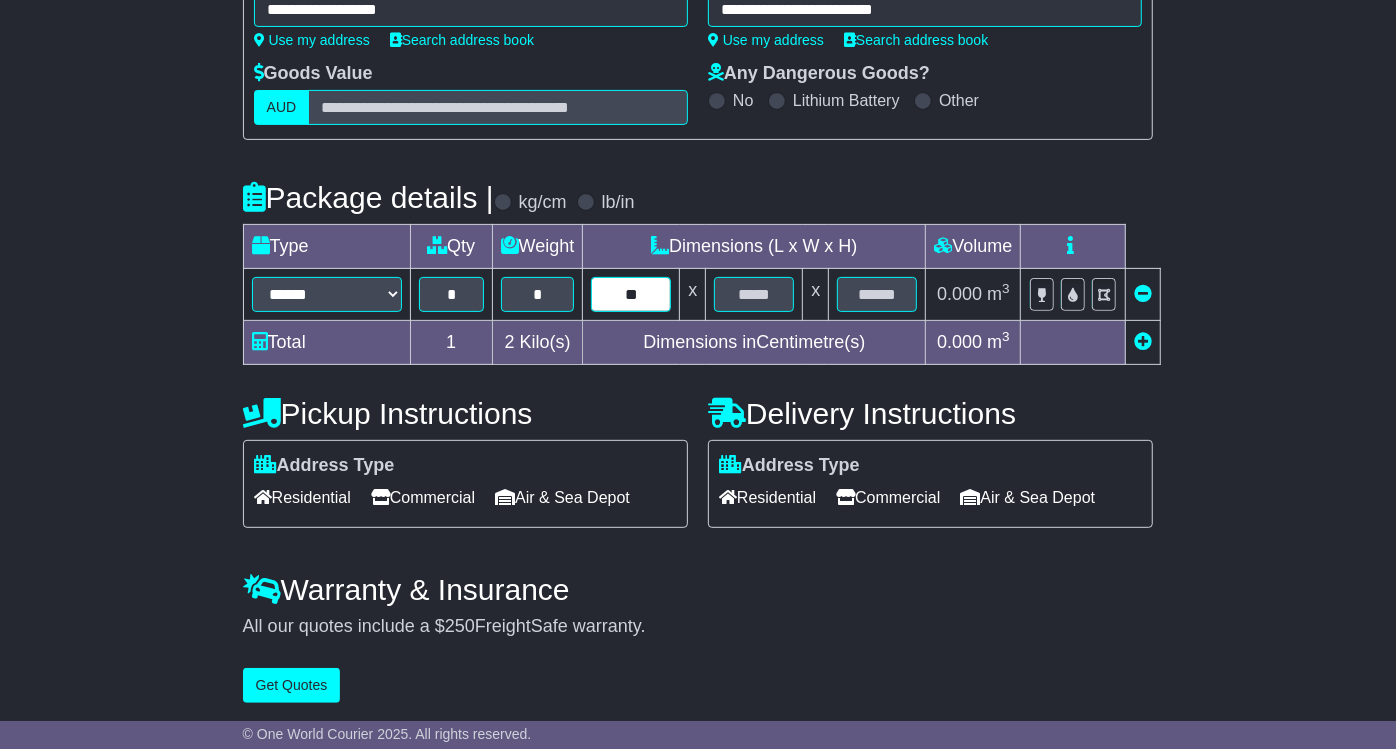 type on "**" 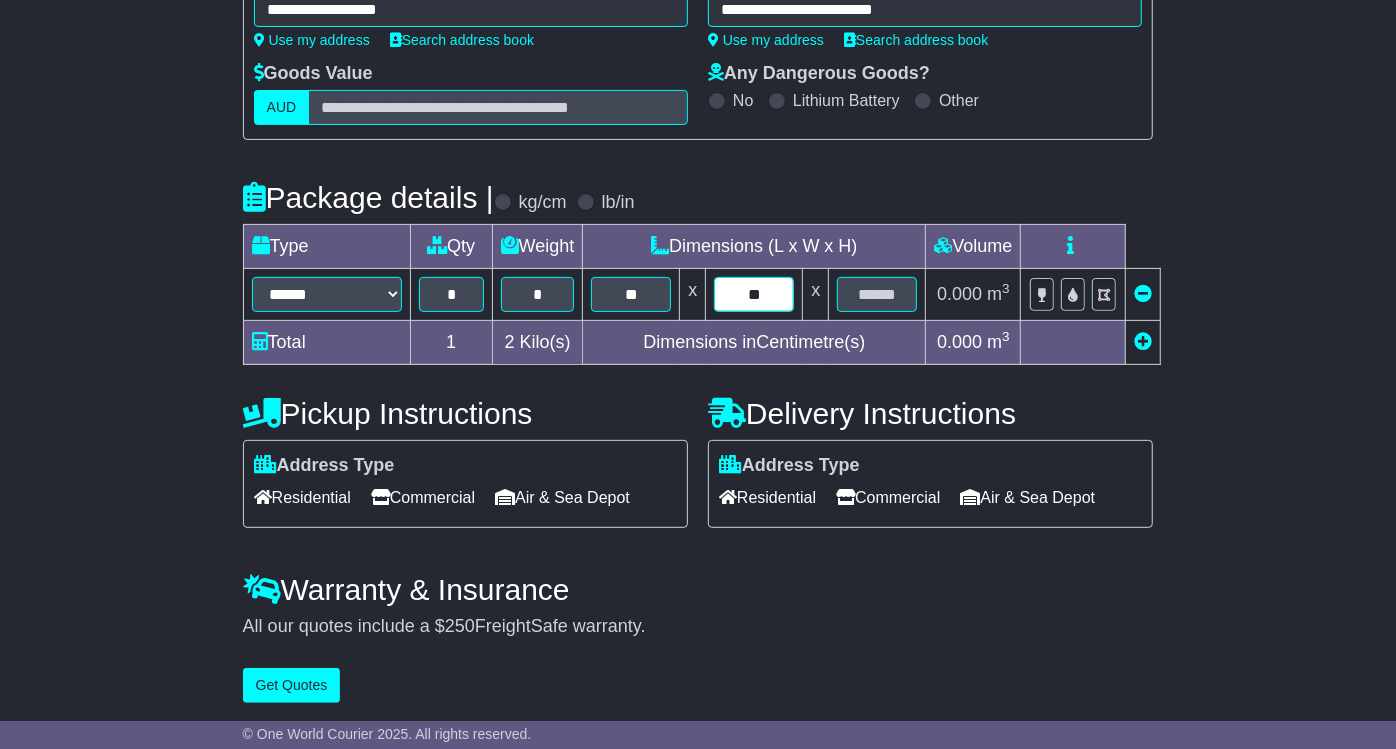 type on "**" 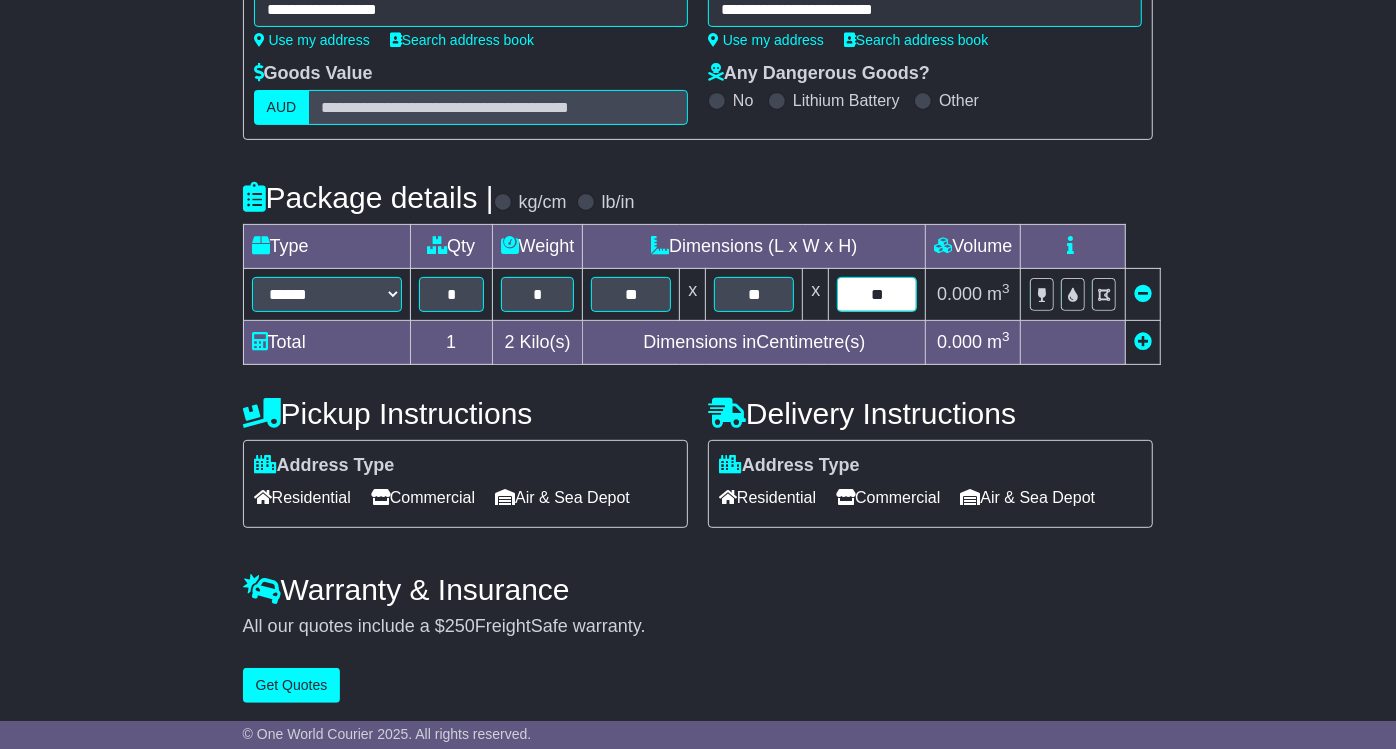 type on "**" 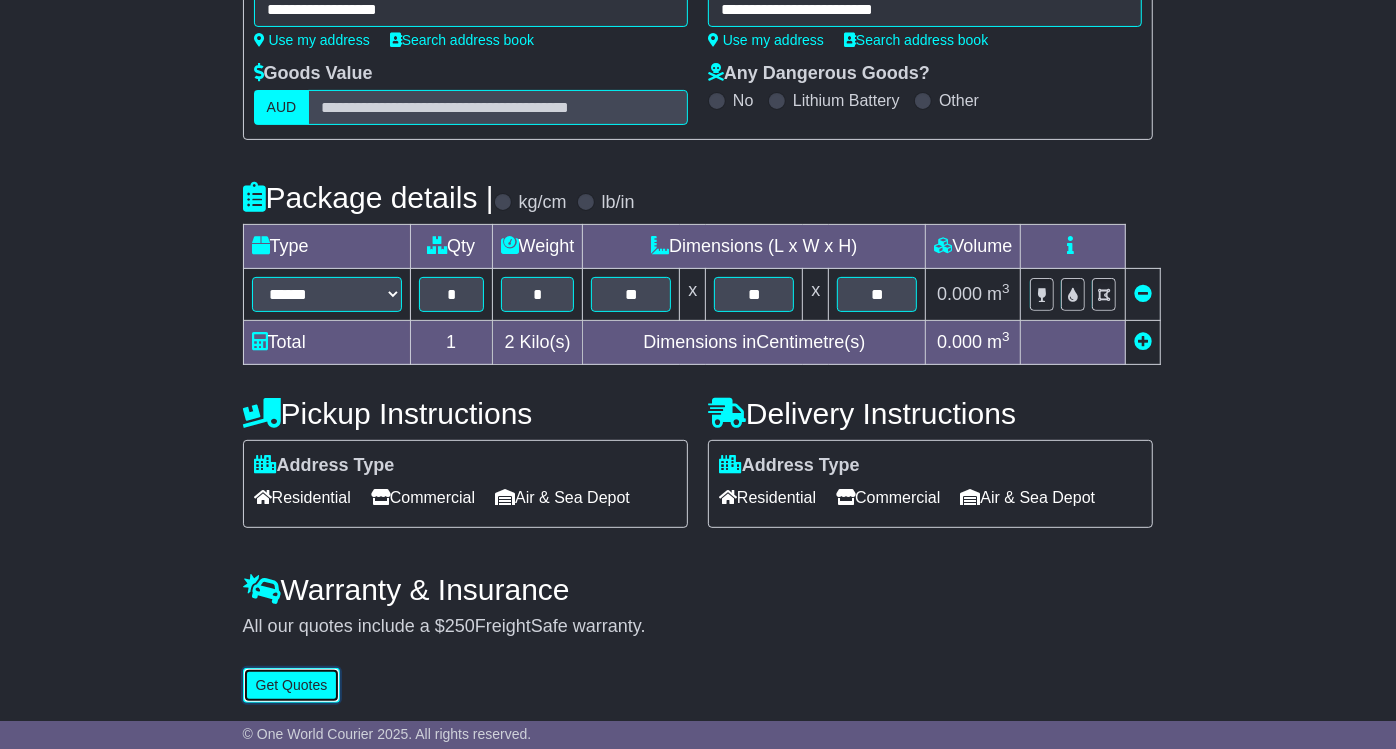 type 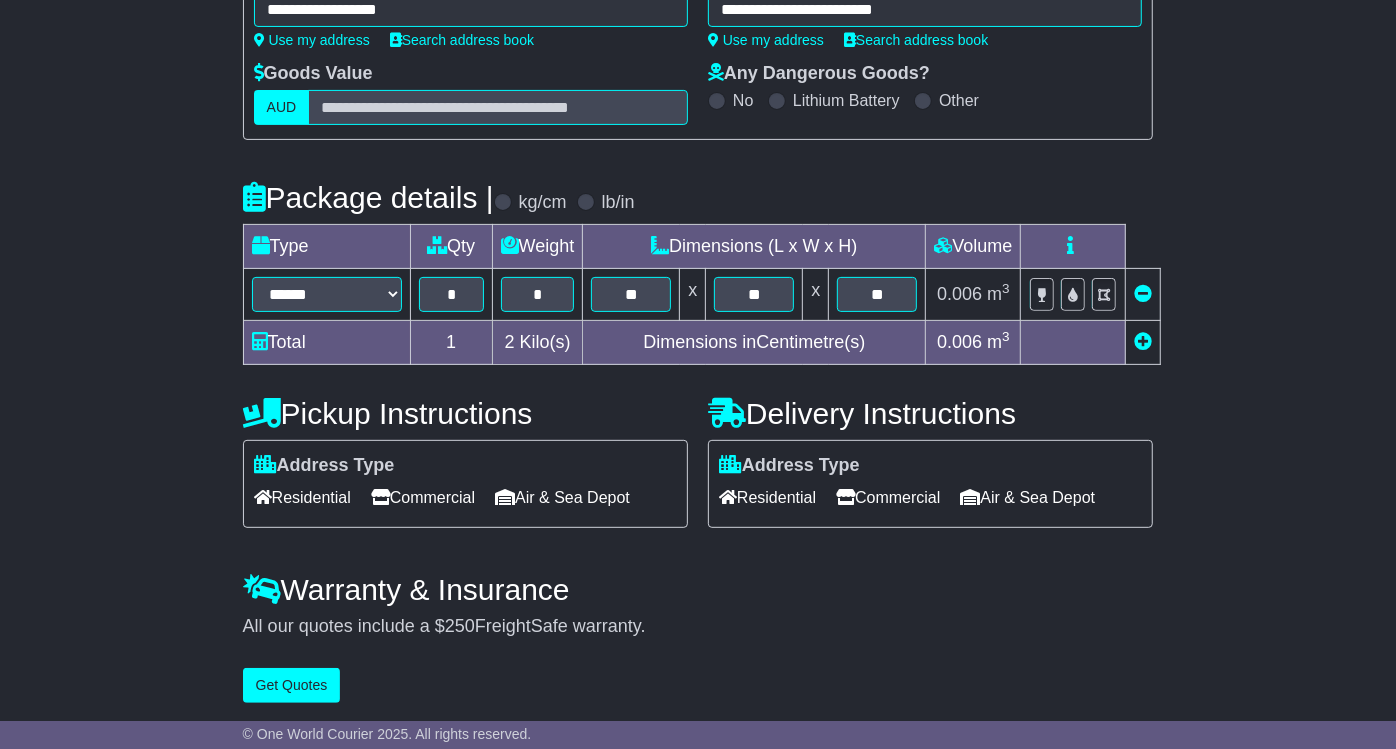 click on "Commercial" at bounding box center (423, 497) 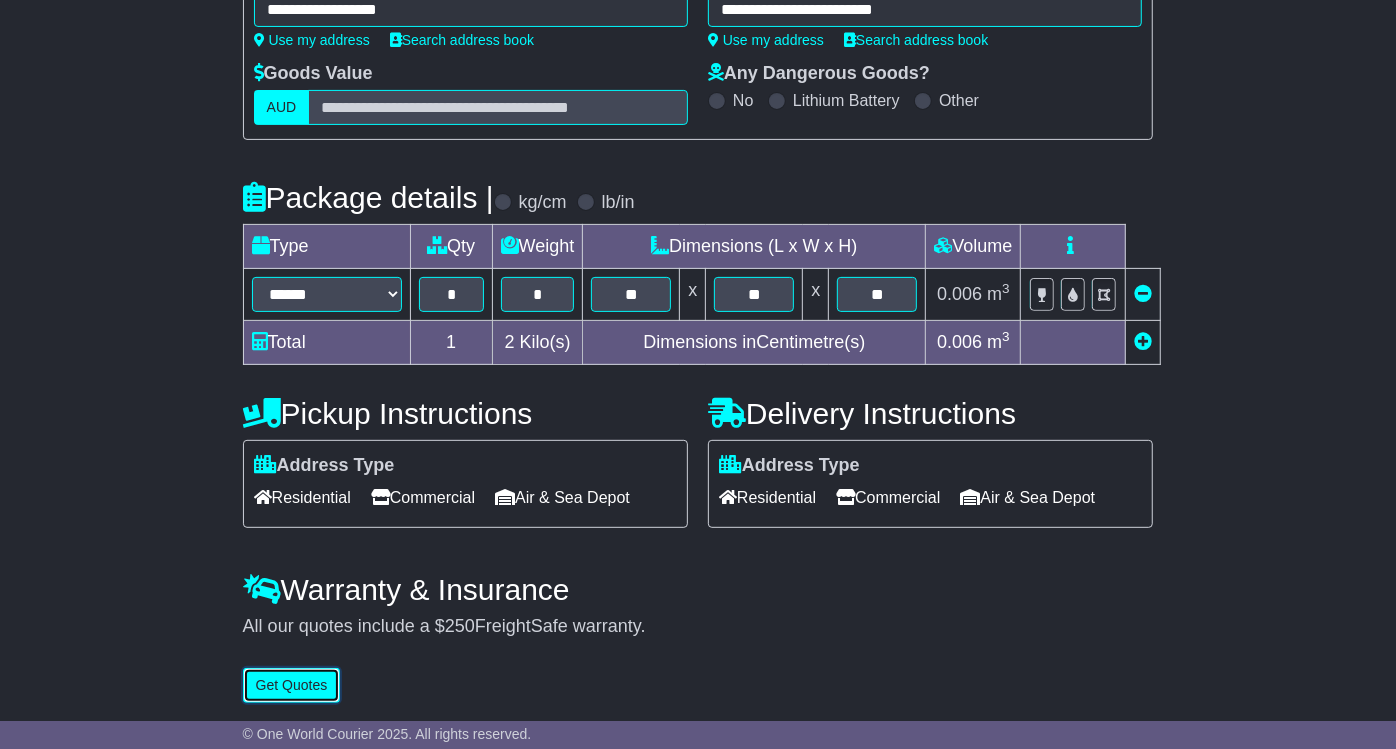 click on "Get Quotes" at bounding box center (292, 685) 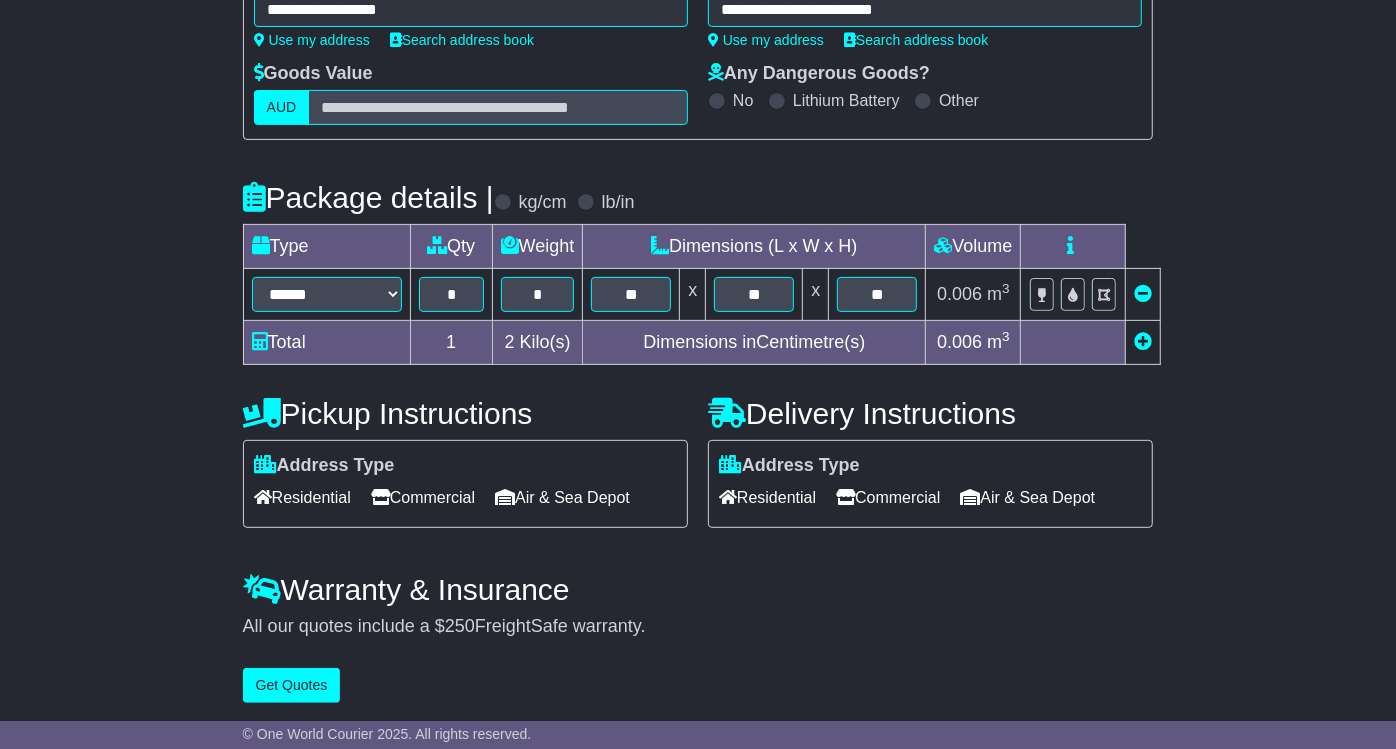 scroll, scrollTop: 0, scrollLeft: 0, axis: both 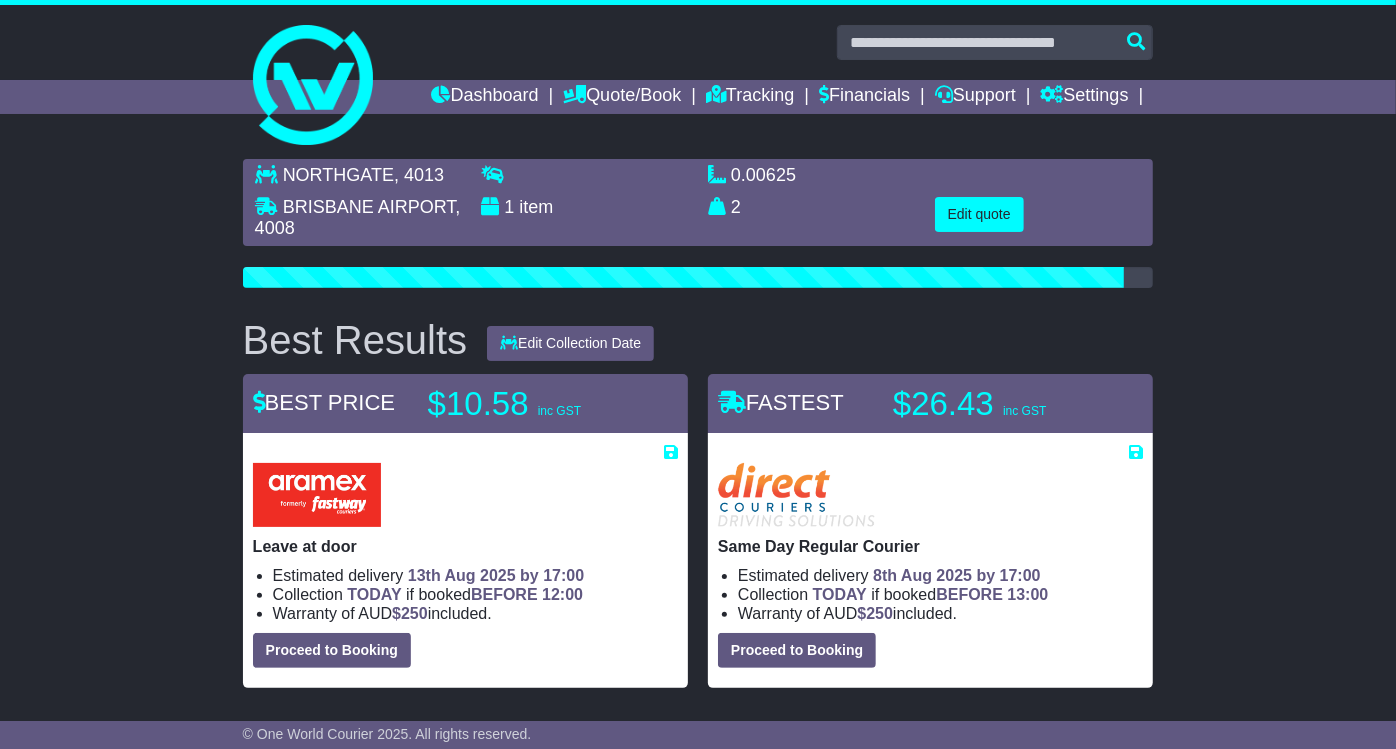 click on "NORTHGATE , 4013
BRISBANE AIRPORT , 4008
1   item
0.00625
m 3
in 3
2  kg(s)  lb(s)" at bounding box center (698, 2117) 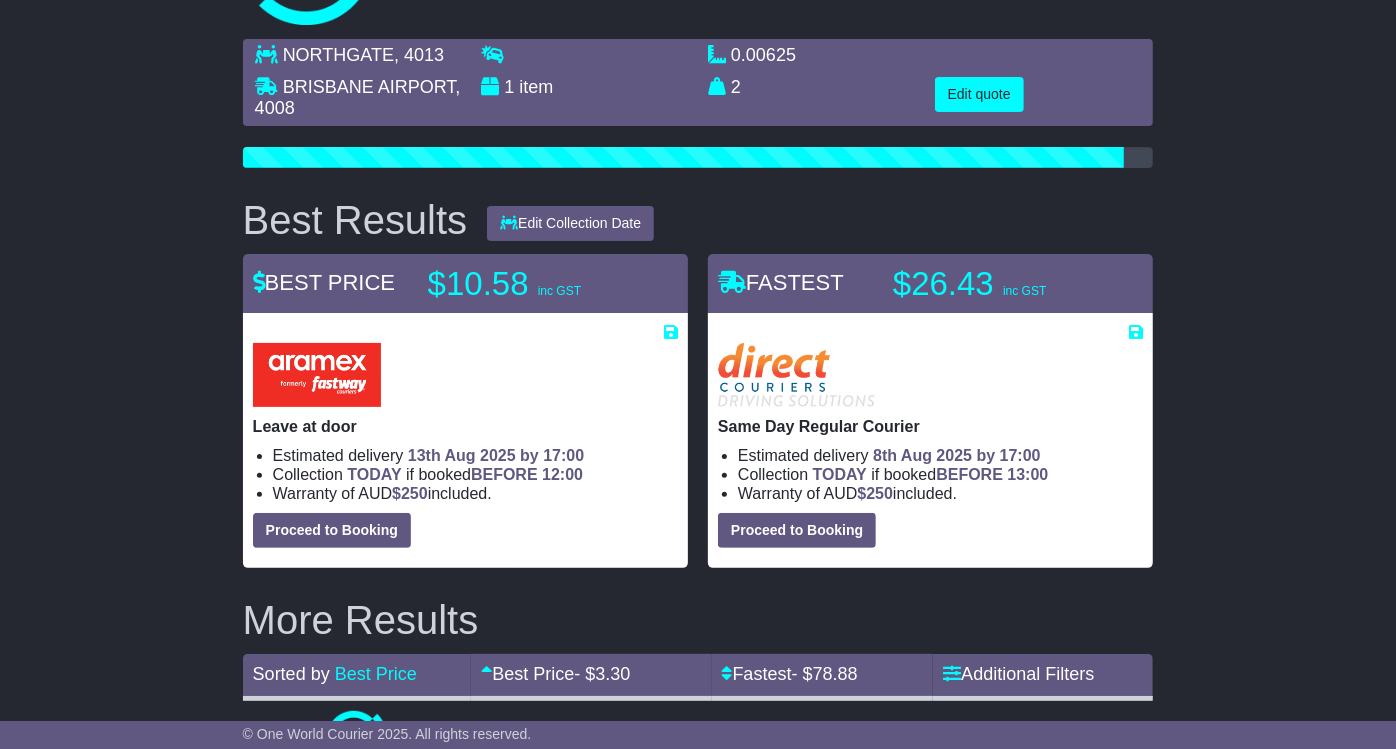 scroll, scrollTop: 222, scrollLeft: 0, axis: vertical 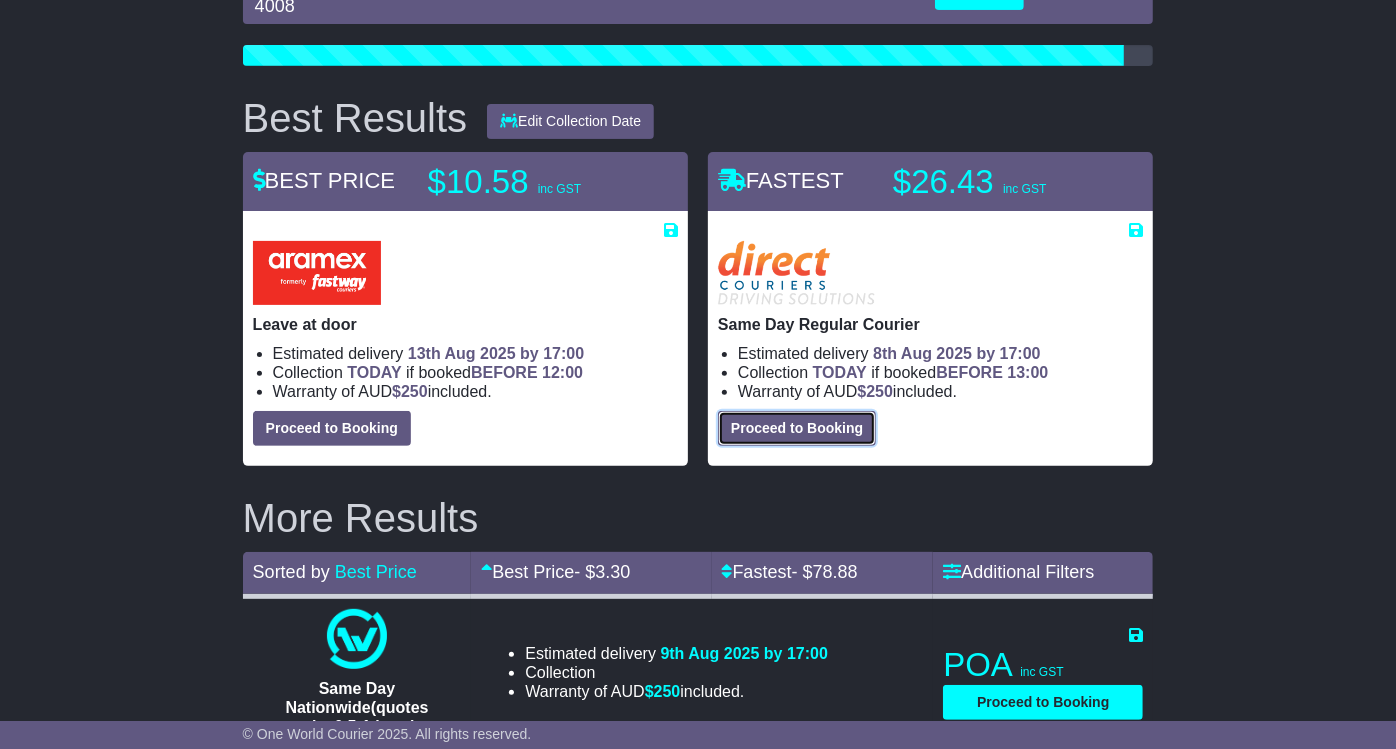 click on "Proceed to Booking" at bounding box center (797, 428) 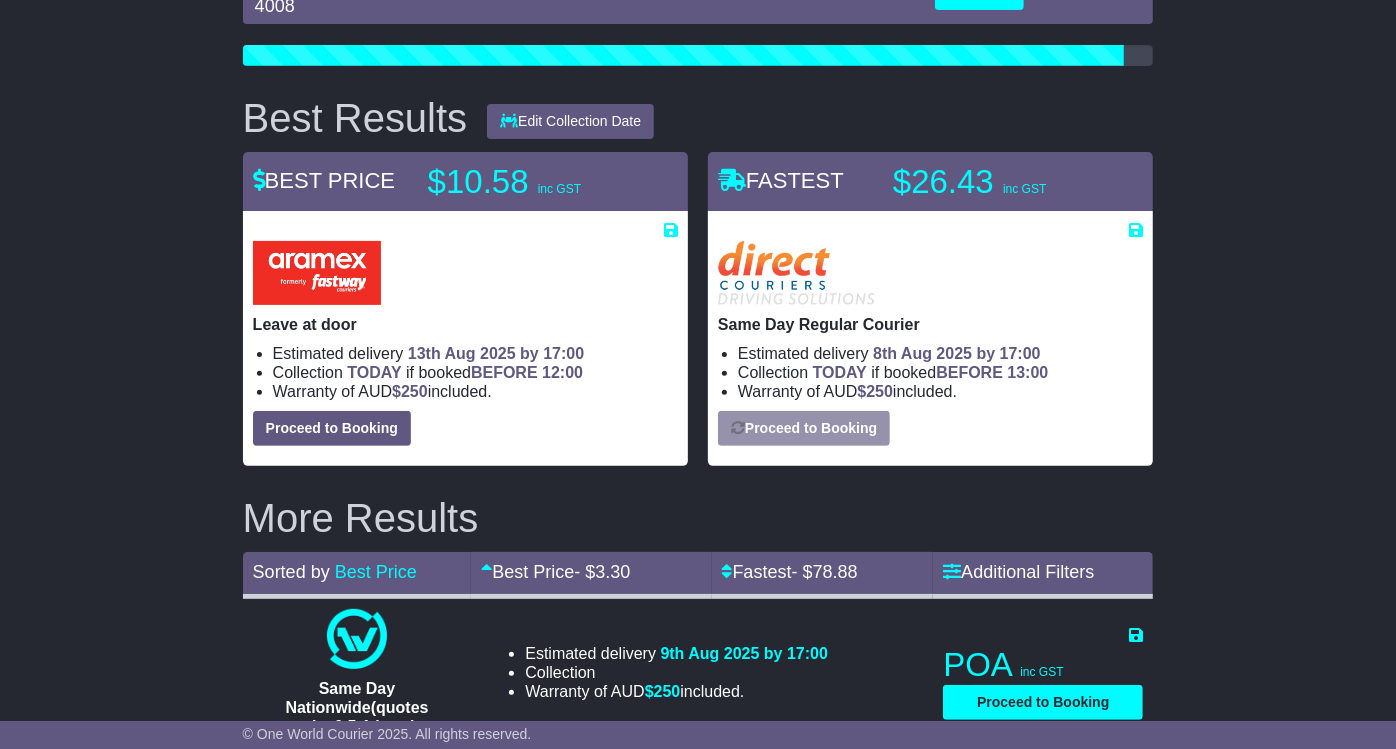 select on "*****" 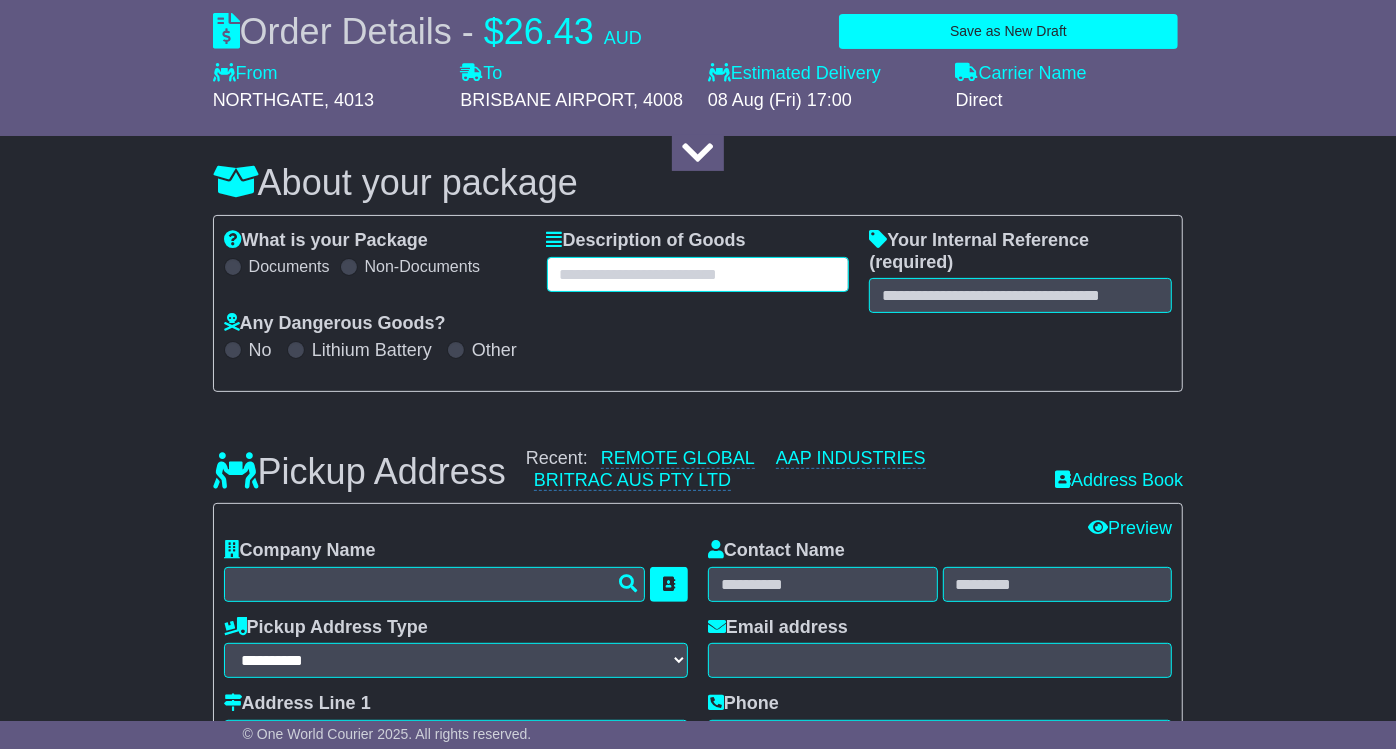 click at bounding box center (698, 274) 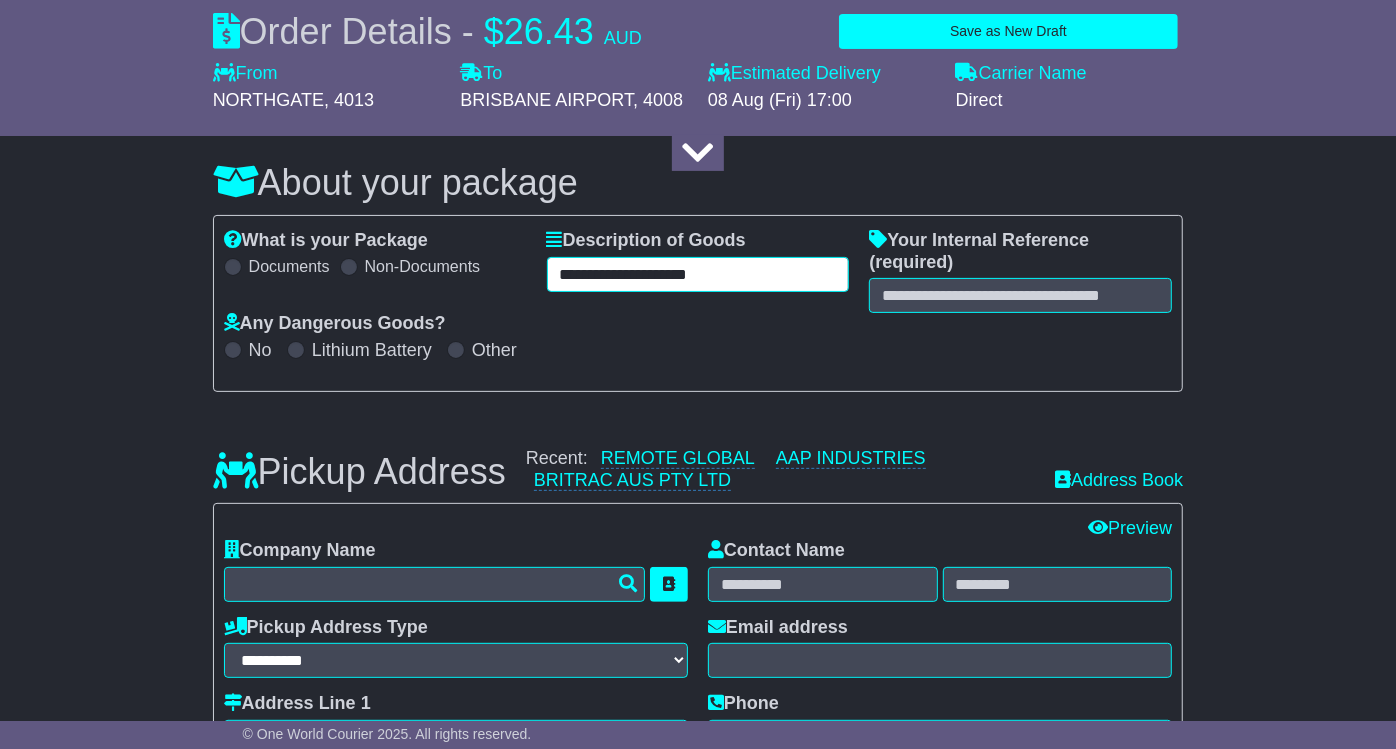 type on "**********" 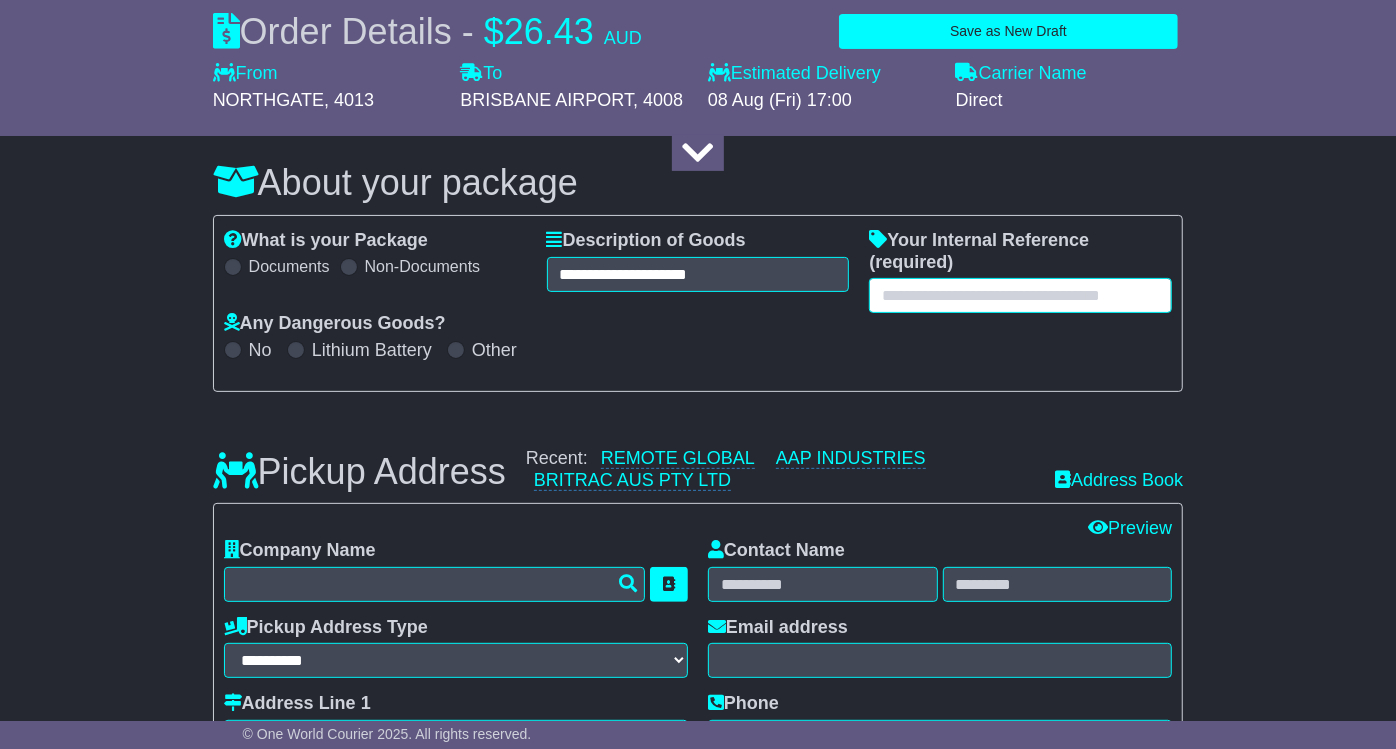 click at bounding box center (1020, 295) 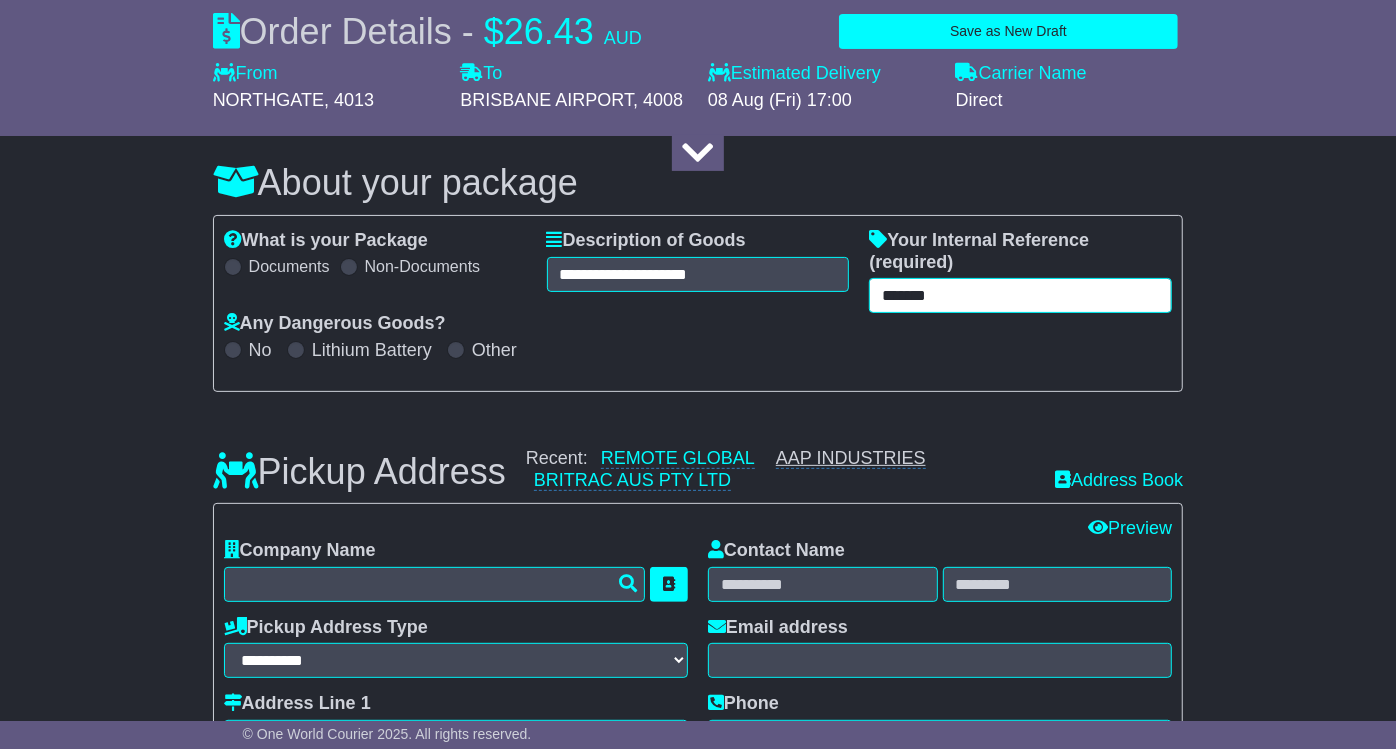 type on "*******" 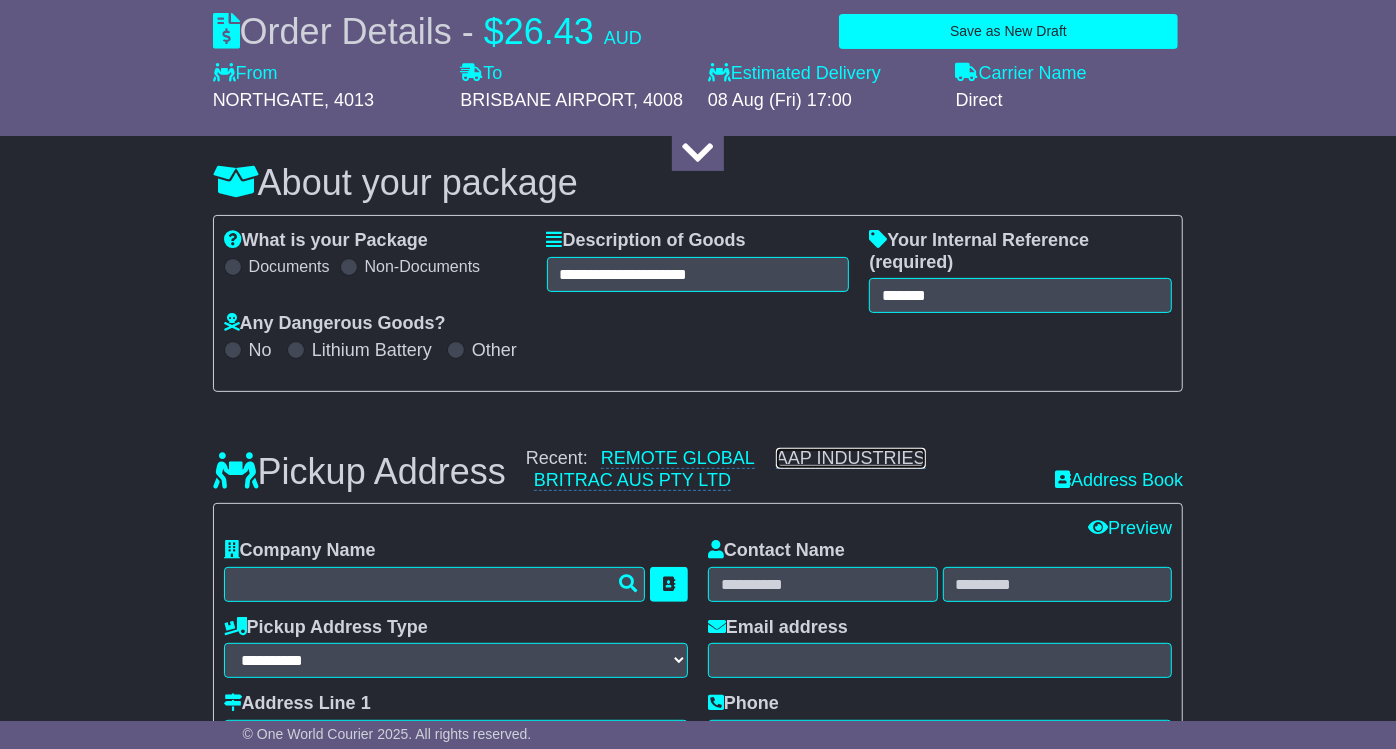 click on "AAP INDUSTRIES" at bounding box center [851, 458] 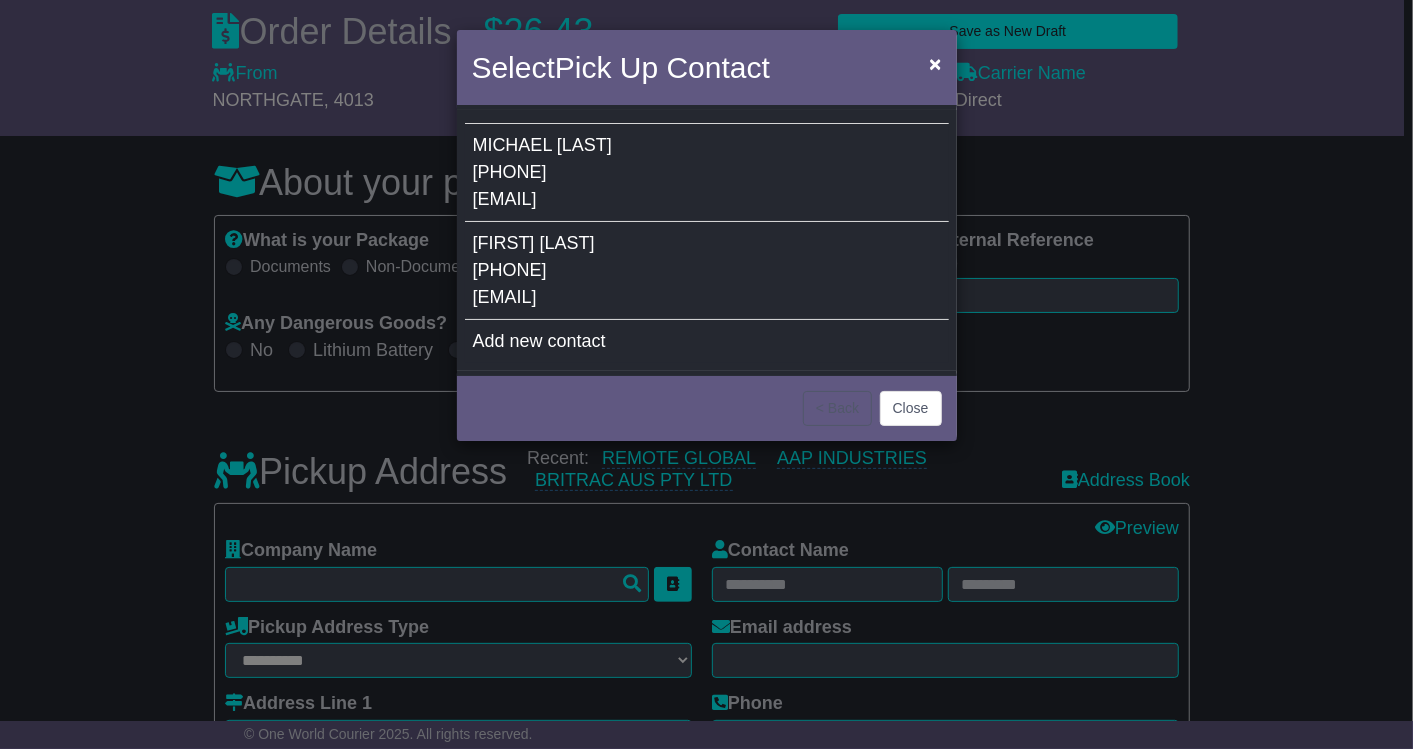 click on "BRENDAN   FREDERICKS
61736215917
infosqld@aapindustries.com.au" at bounding box center (707, 271) 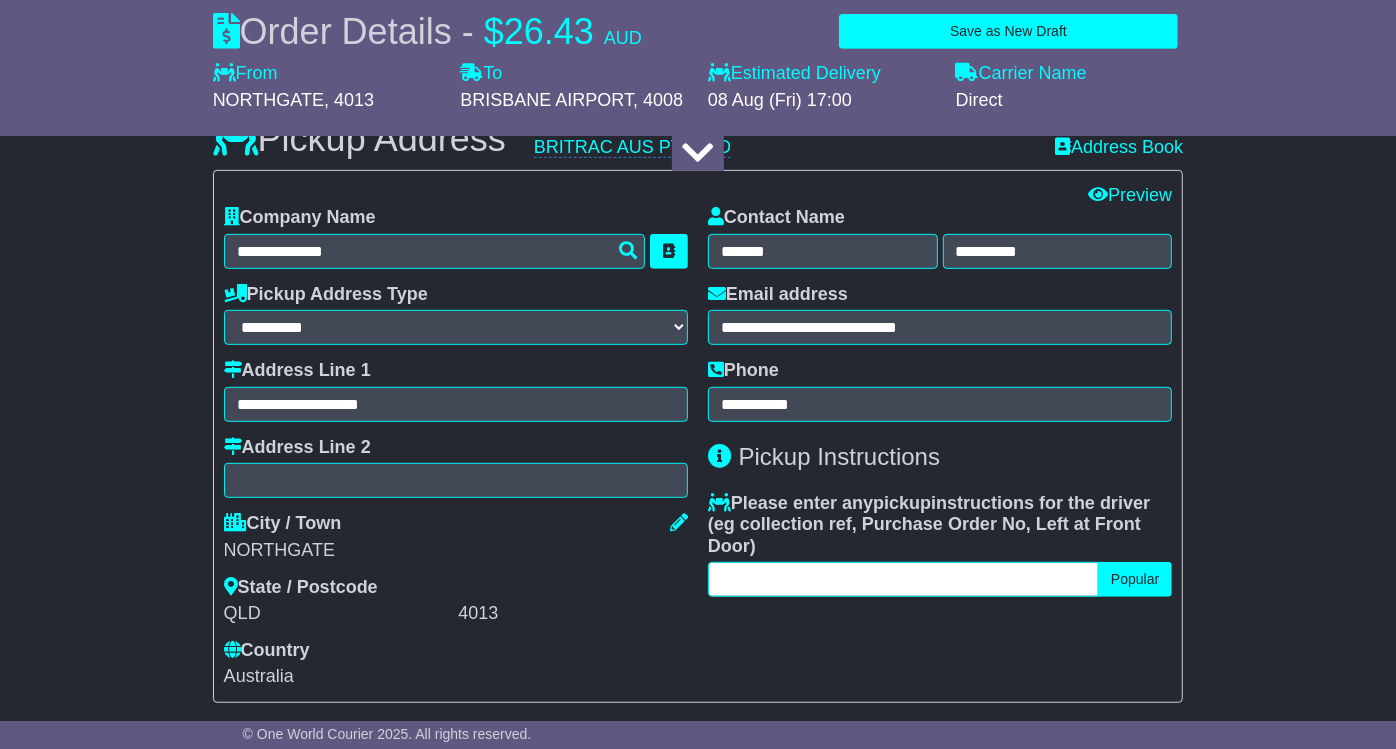 click at bounding box center [903, 579] 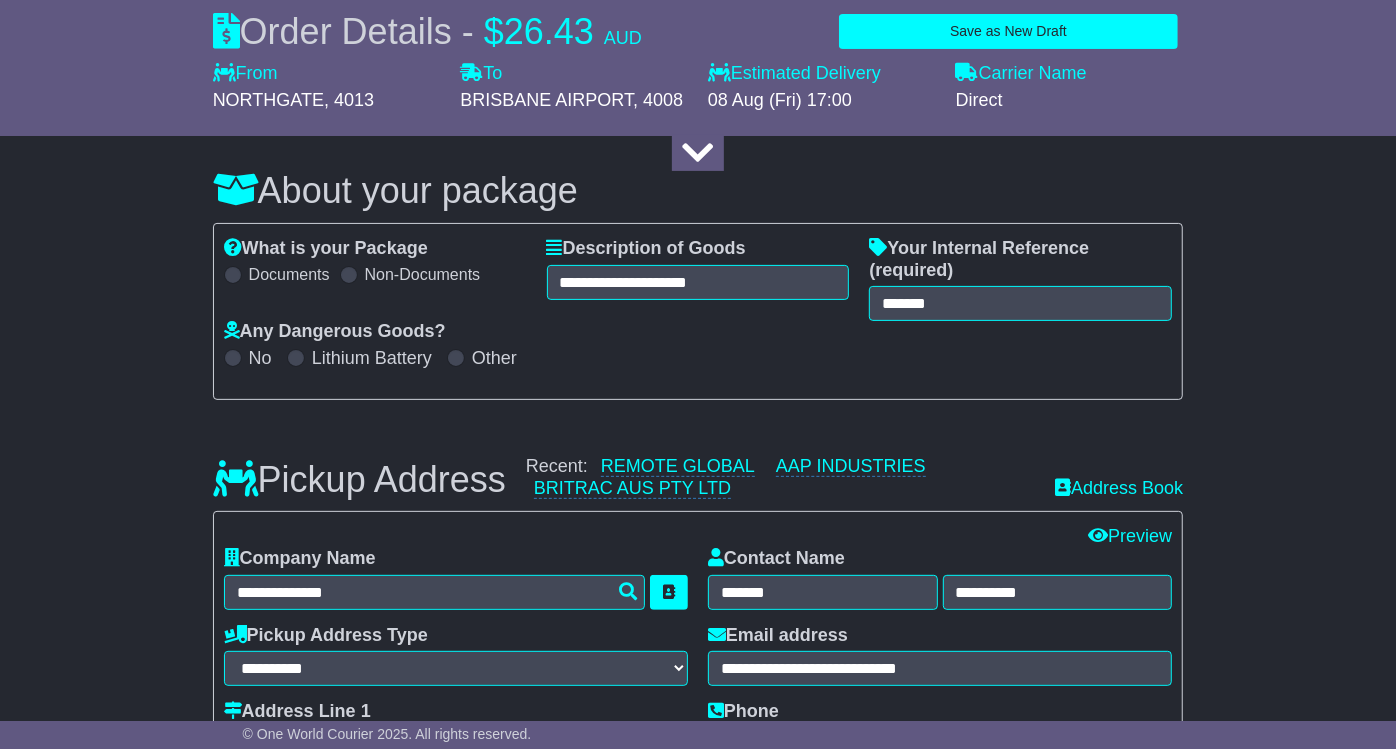 scroll, scrollTop: 0, scrollLeft: 0, axis: both 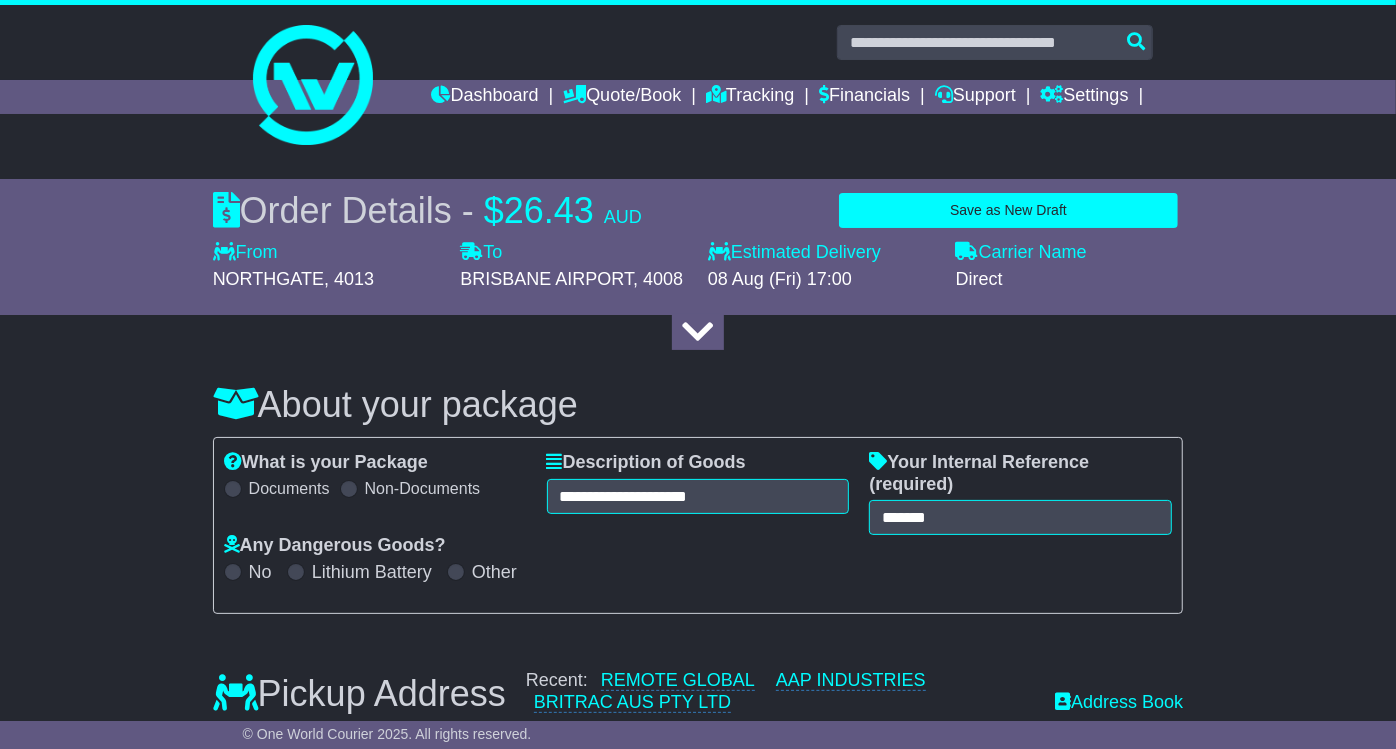 type on "********" 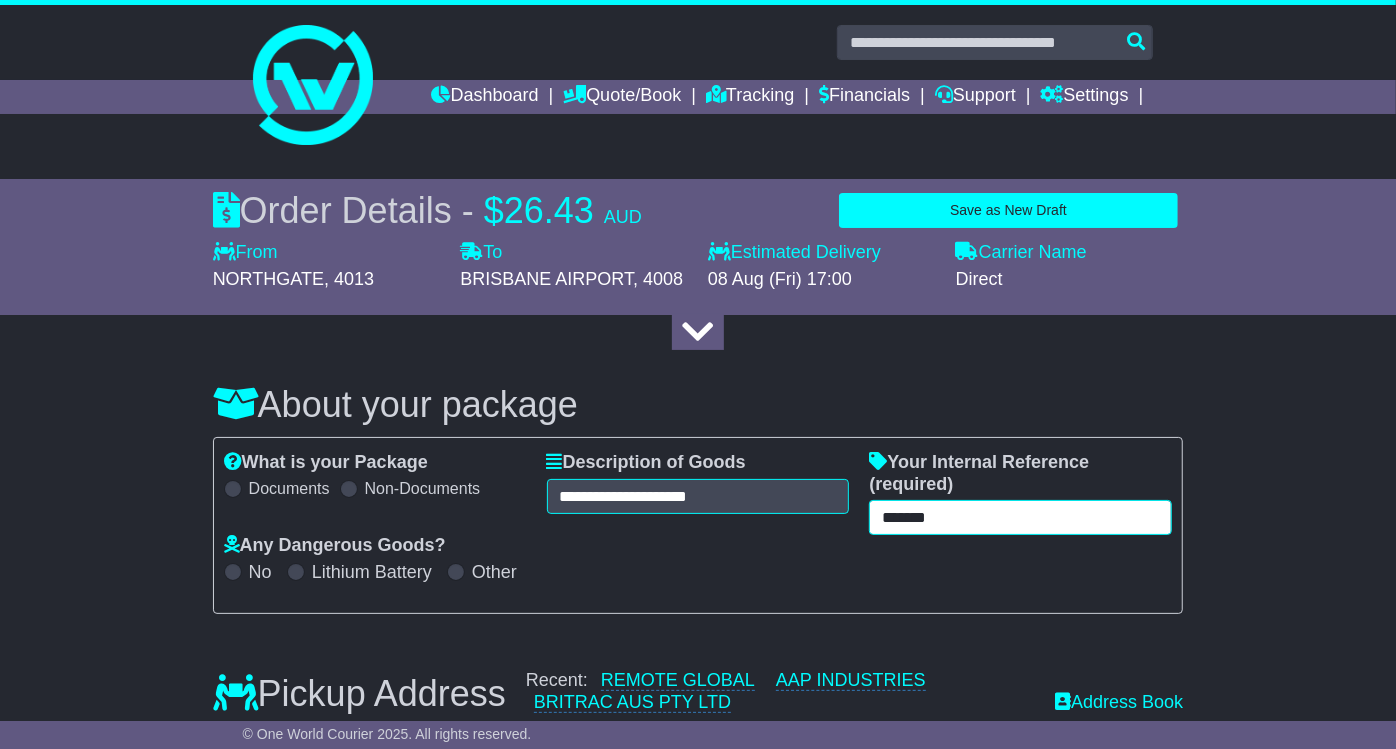 drag, startPoint x: 942, startPoint y: 492, endPoint x: 549, endPoint y: 533, distance: 395.1329 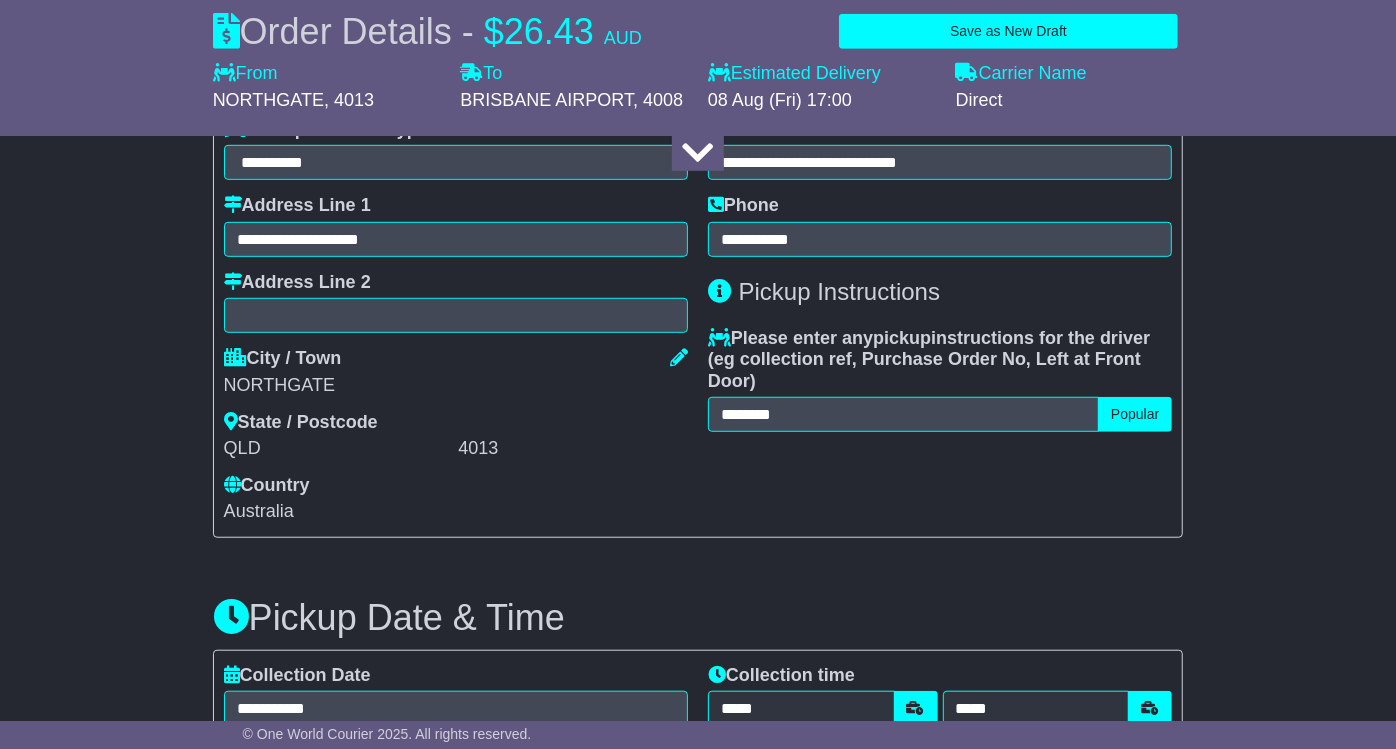 scroll, scrollTop: 888, scrollLeft: 0, axis: vertical 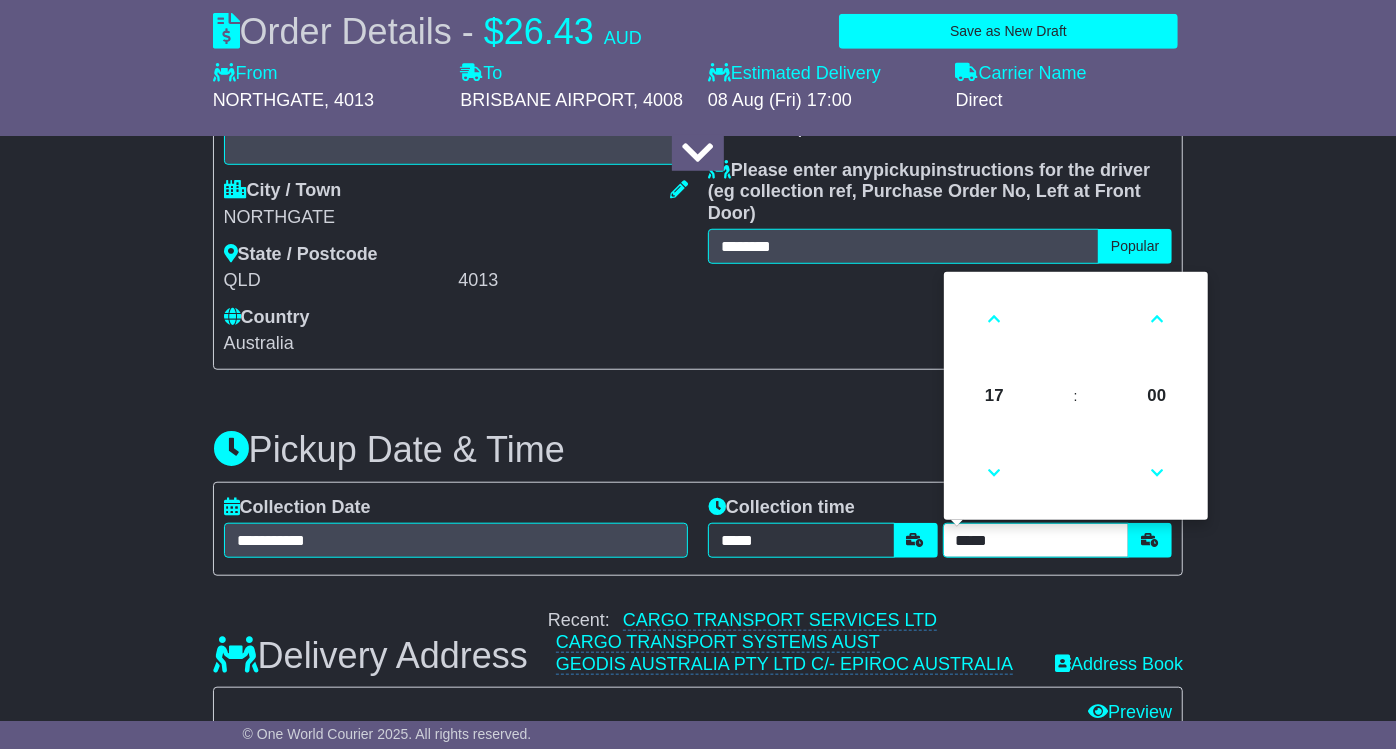 click on "*****" at bounding box center [1036, 540] 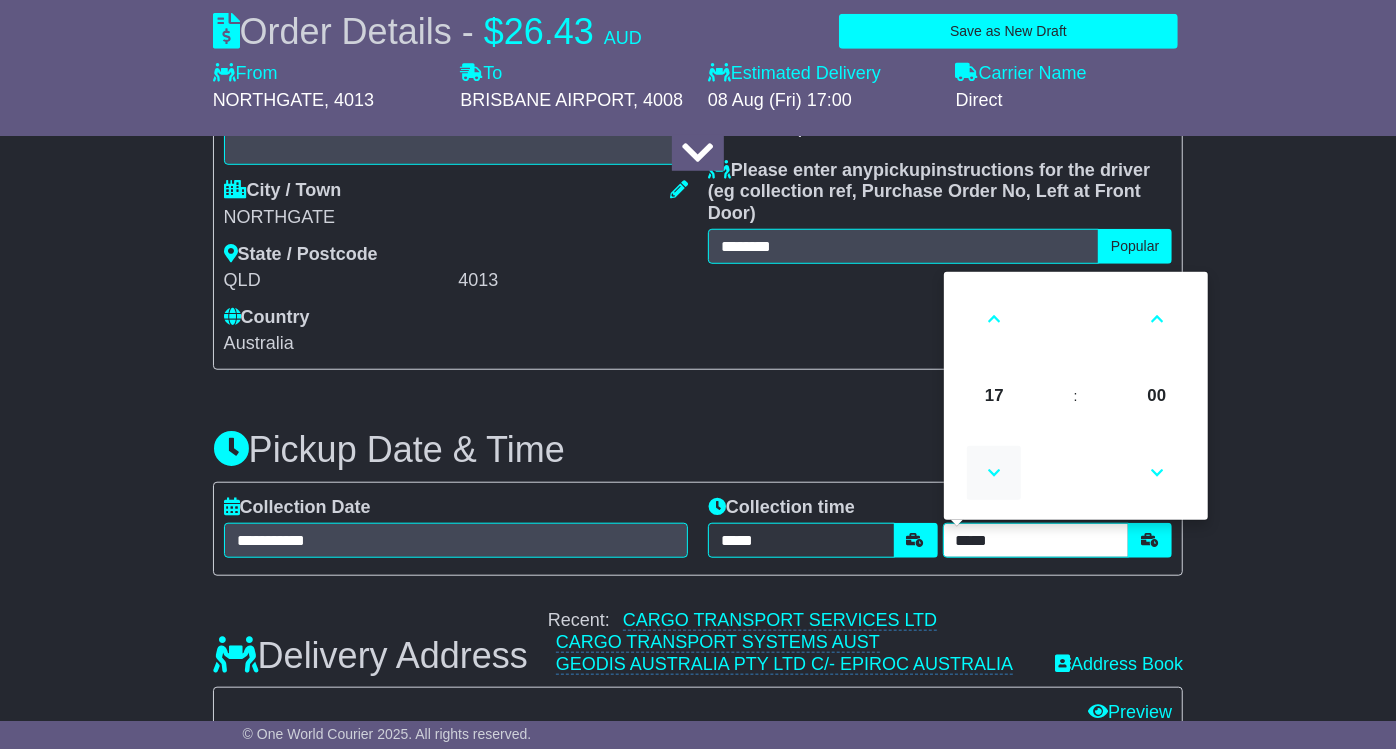 click at bounding box center (994, 473) 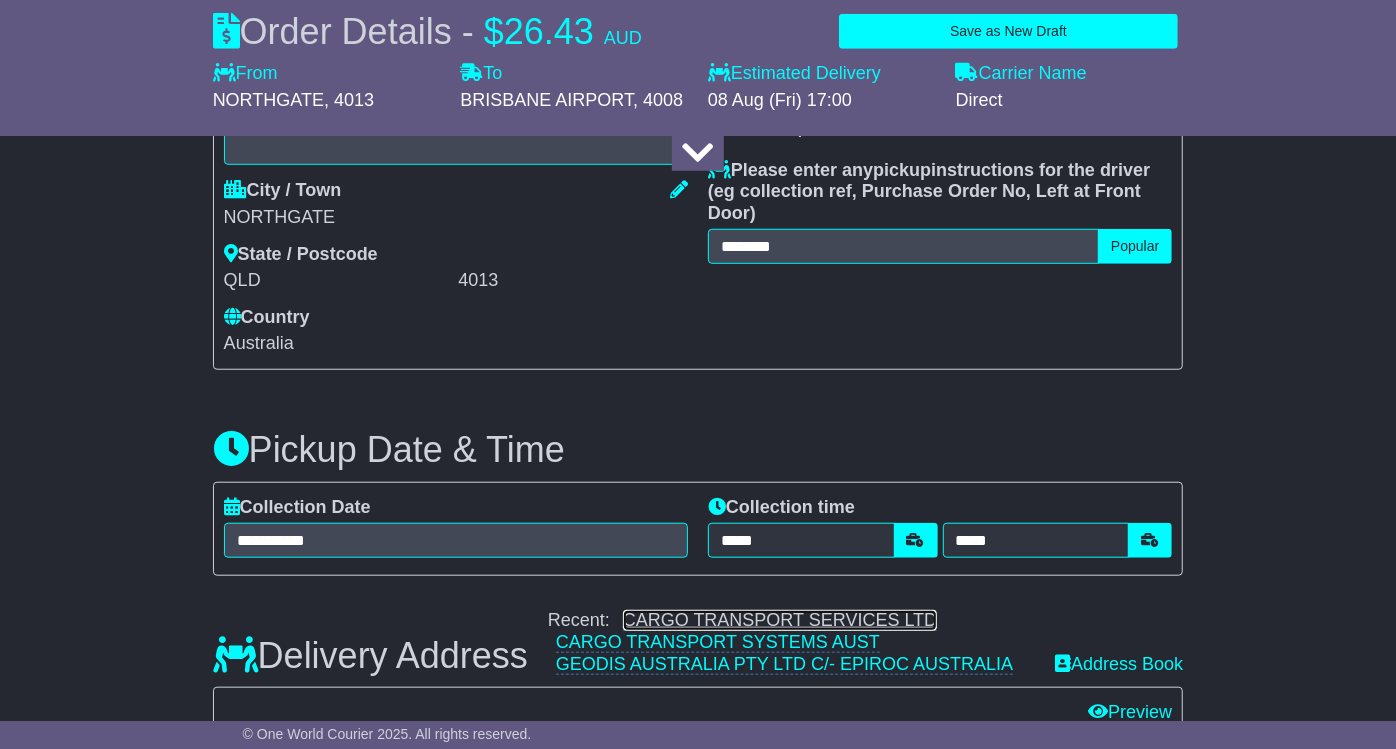 click on "CARGO TRANSPORT SERVICES LTD" at bounding box center (780, 620) 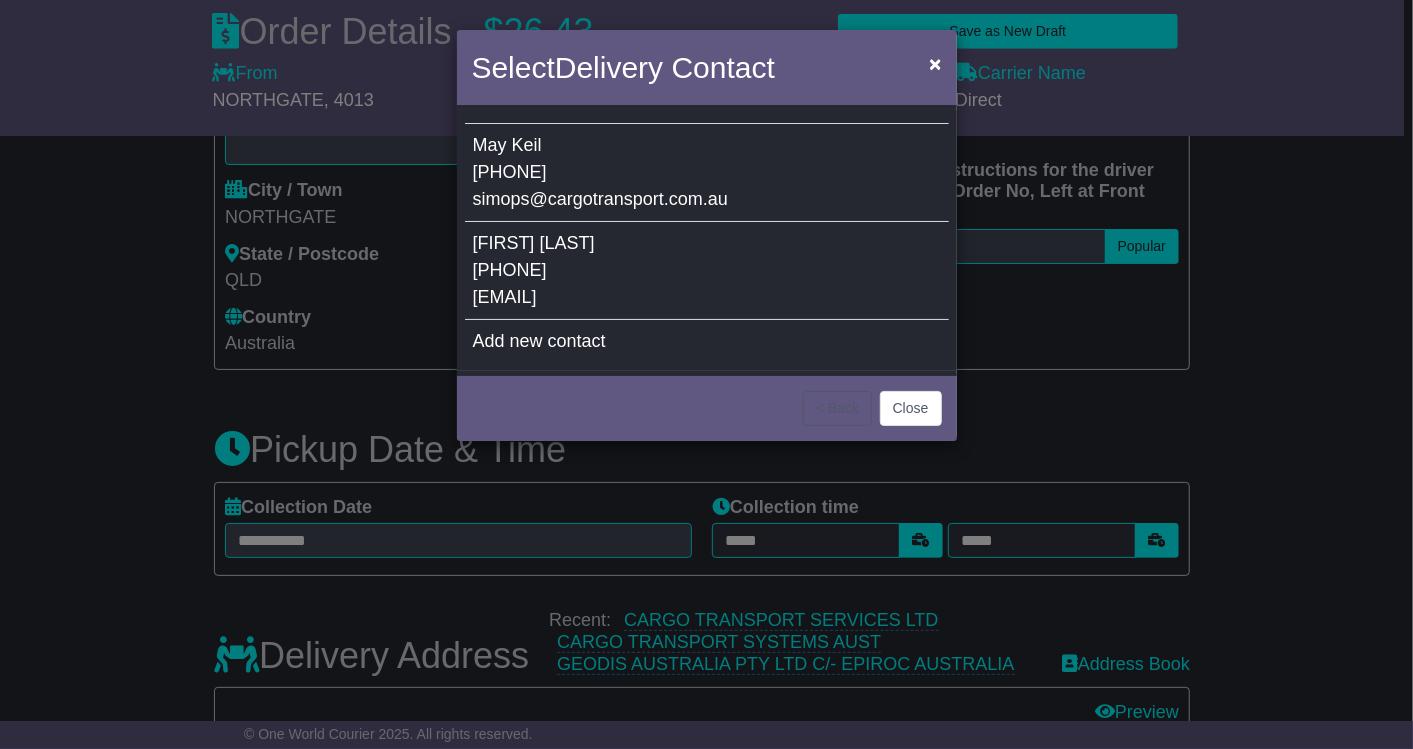 click on "0487215806" at bounding box center (510, 270) 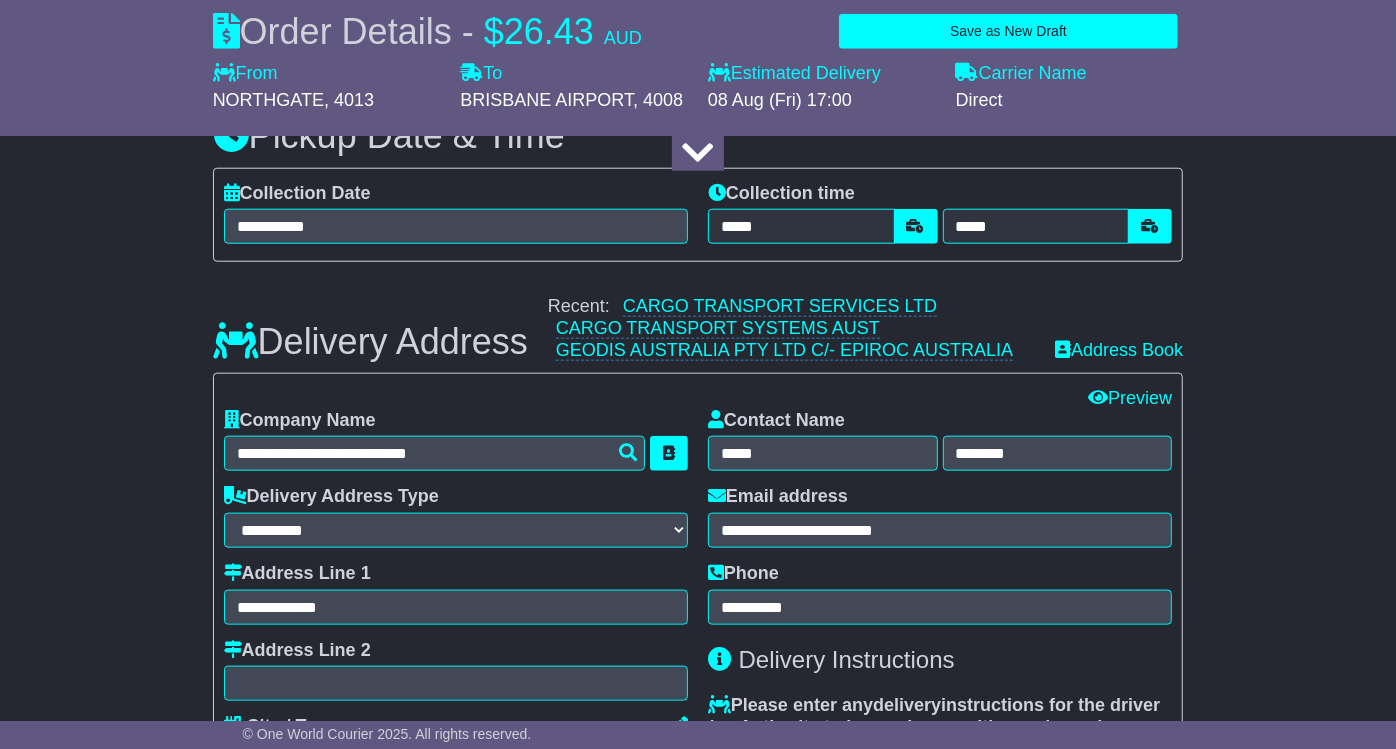 scroll, scrollTop: 1444, scrollLeft: 0, axis: vertical 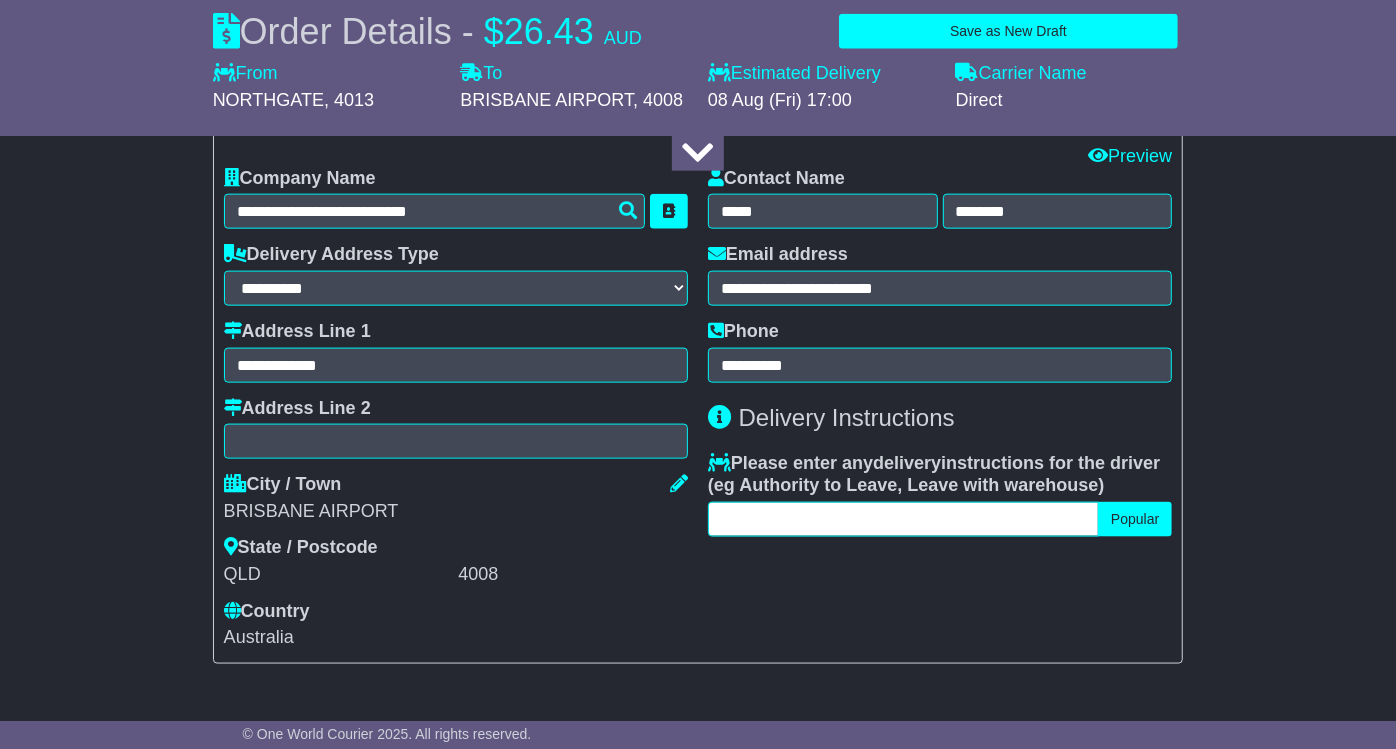 click at bounding box center [903, 519] 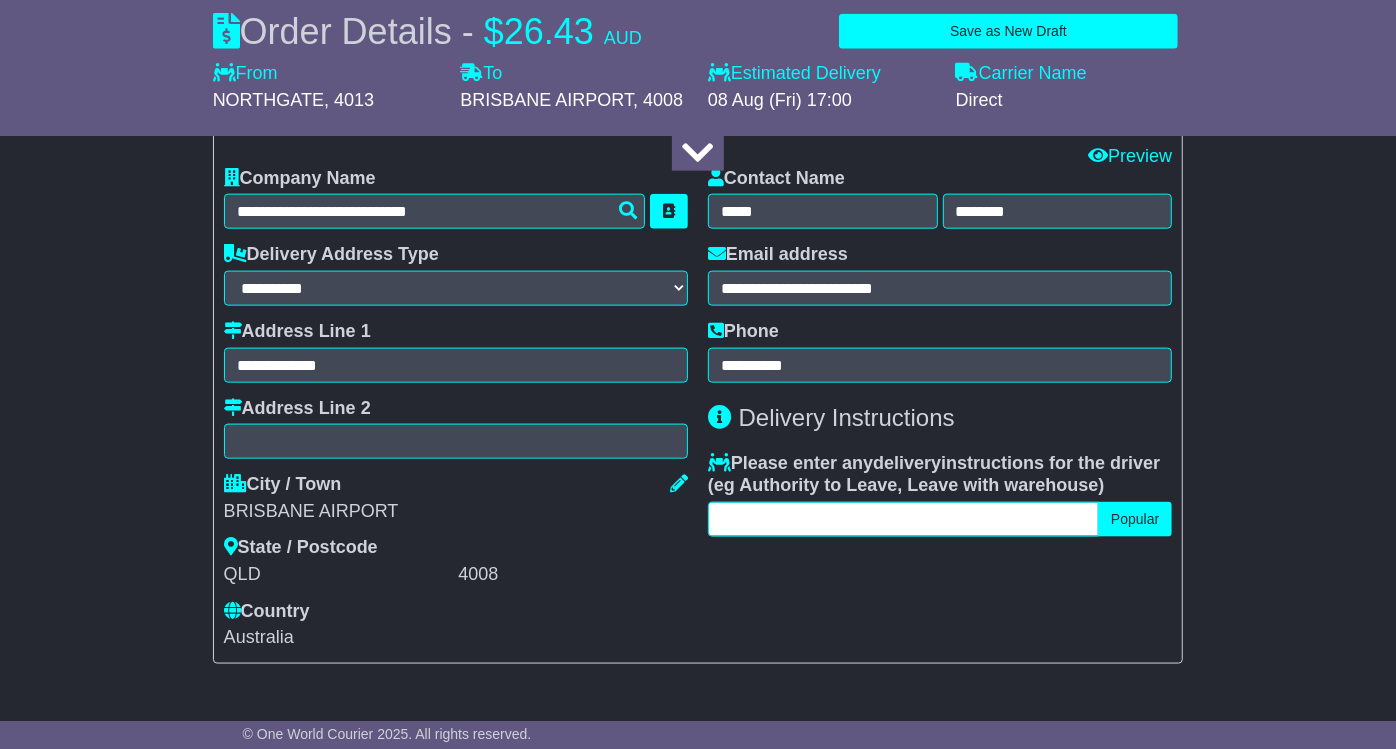 paste on "*******" 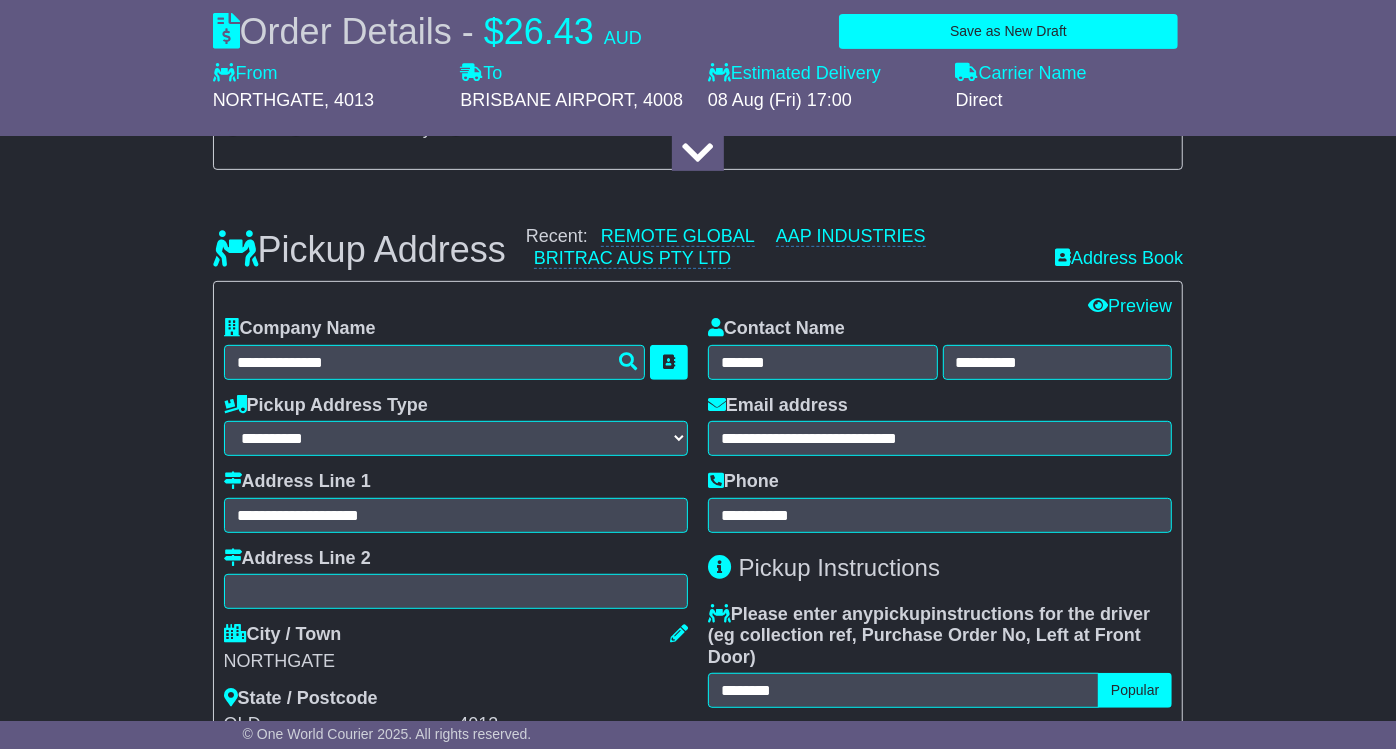 scroll, scrollTop: 555, scrollLeft: 0, axis: vertical 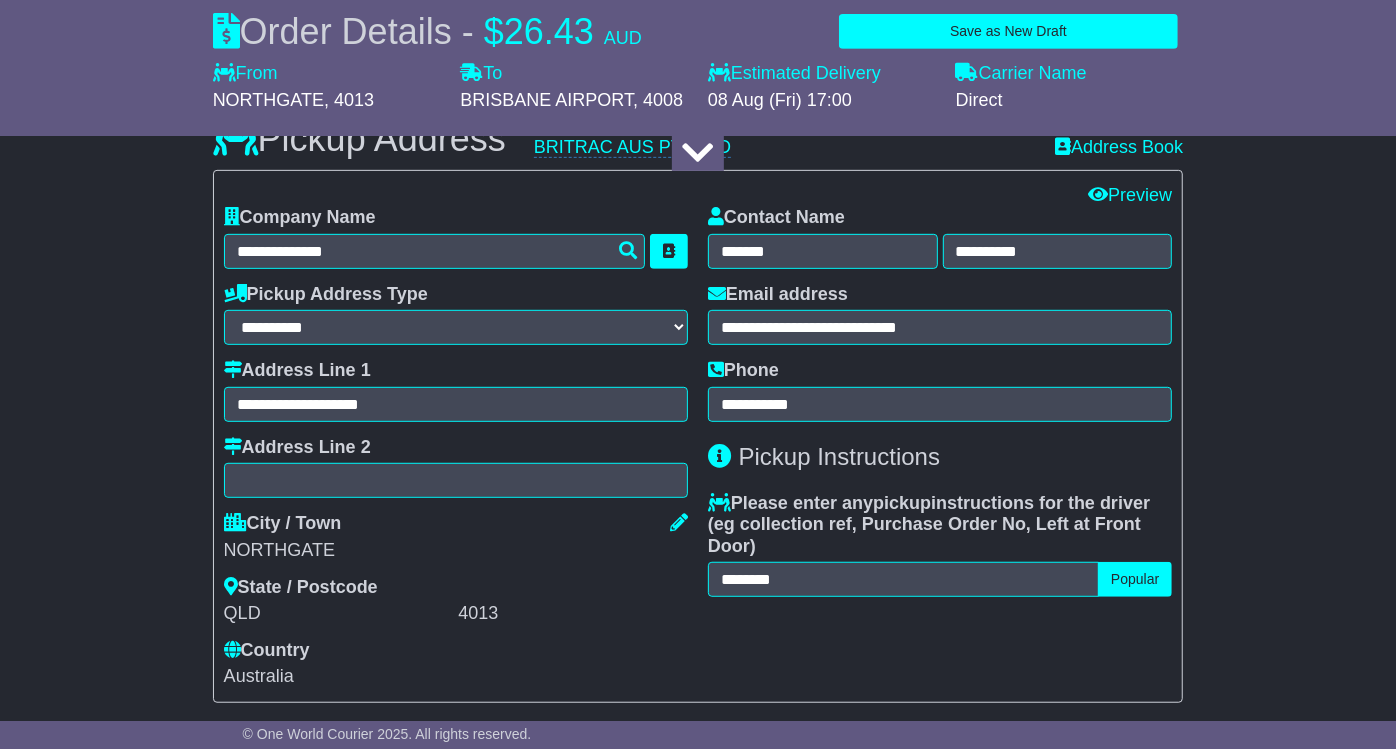 type on "*******" 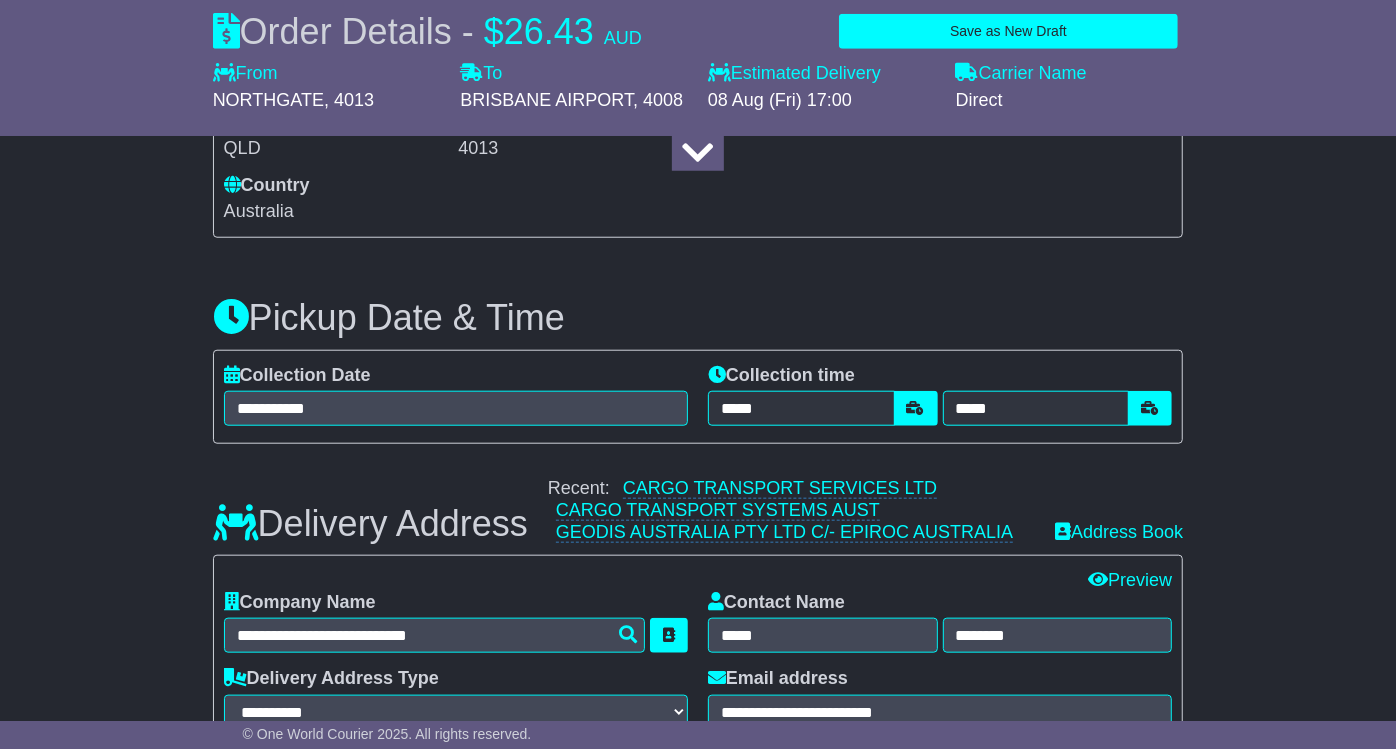 scroll, scrollTop: 1555, scrollLeft: 0, axis: vertical 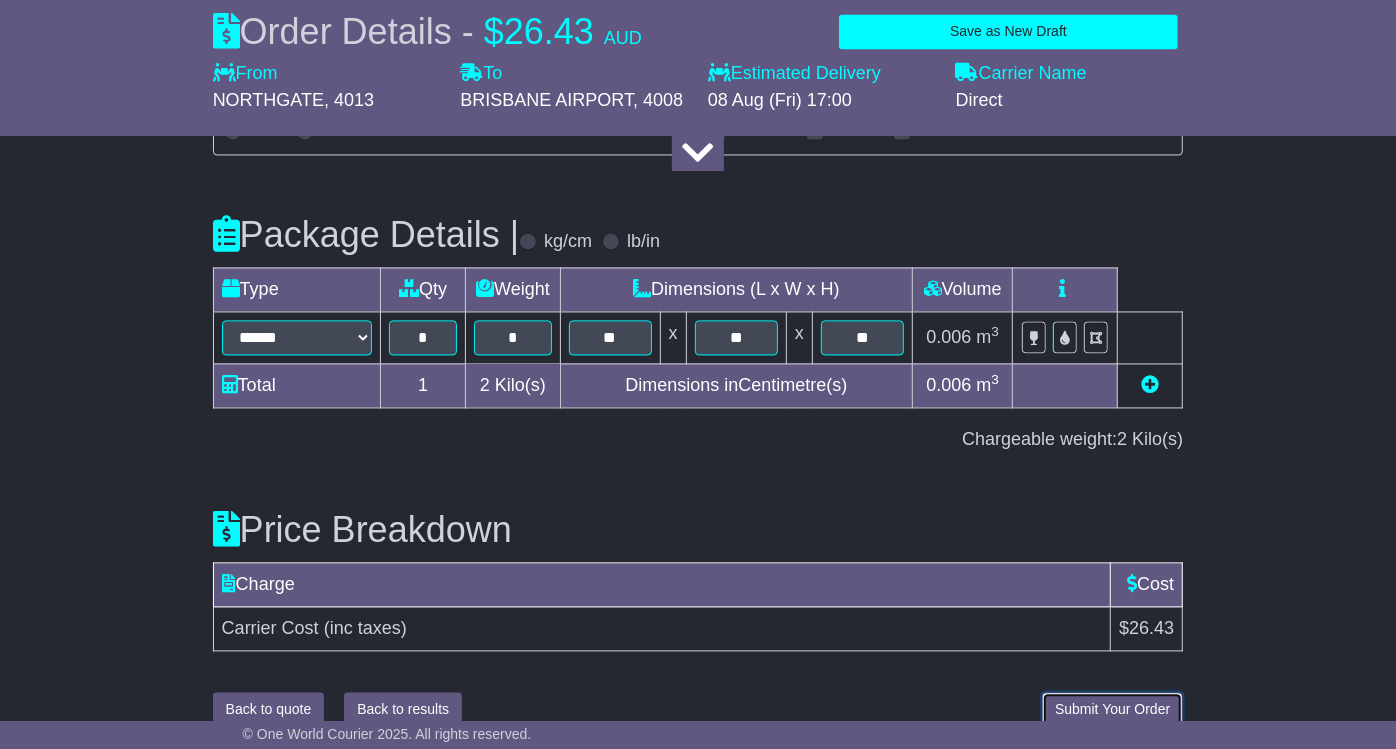 click on "Submit Your Order" at bounding box center (1112, 709) 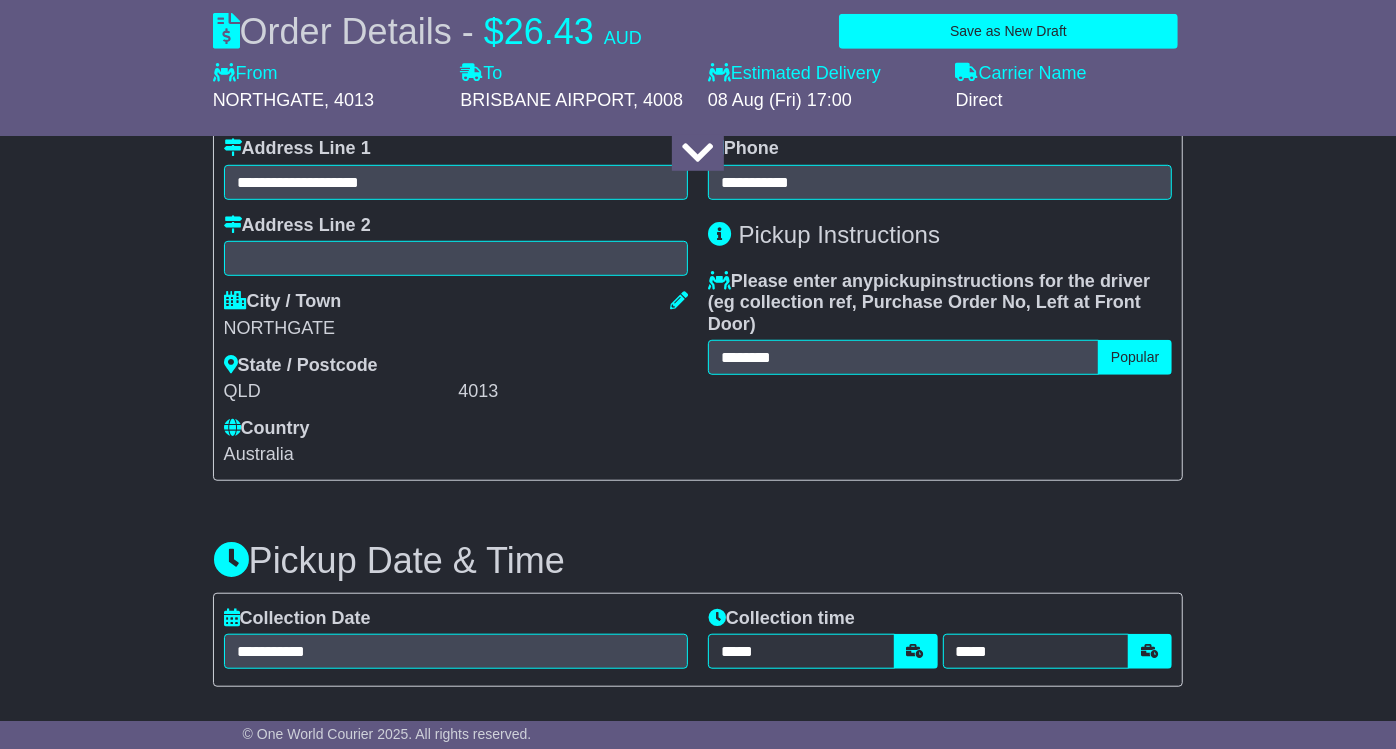 scroll, scrollTop: 842, scrollLeft: 0, axis: vertical 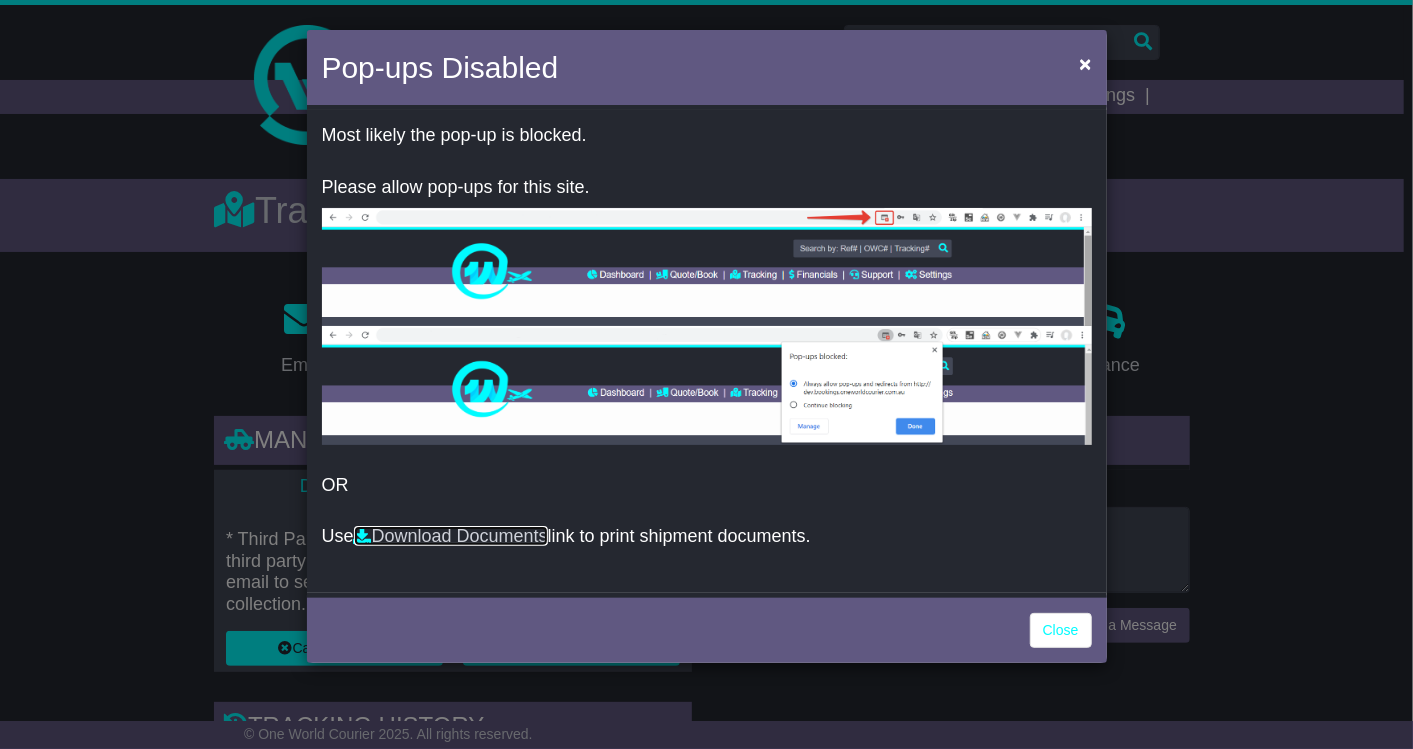 click on "Download Documents" at bounding box center (451, 536) 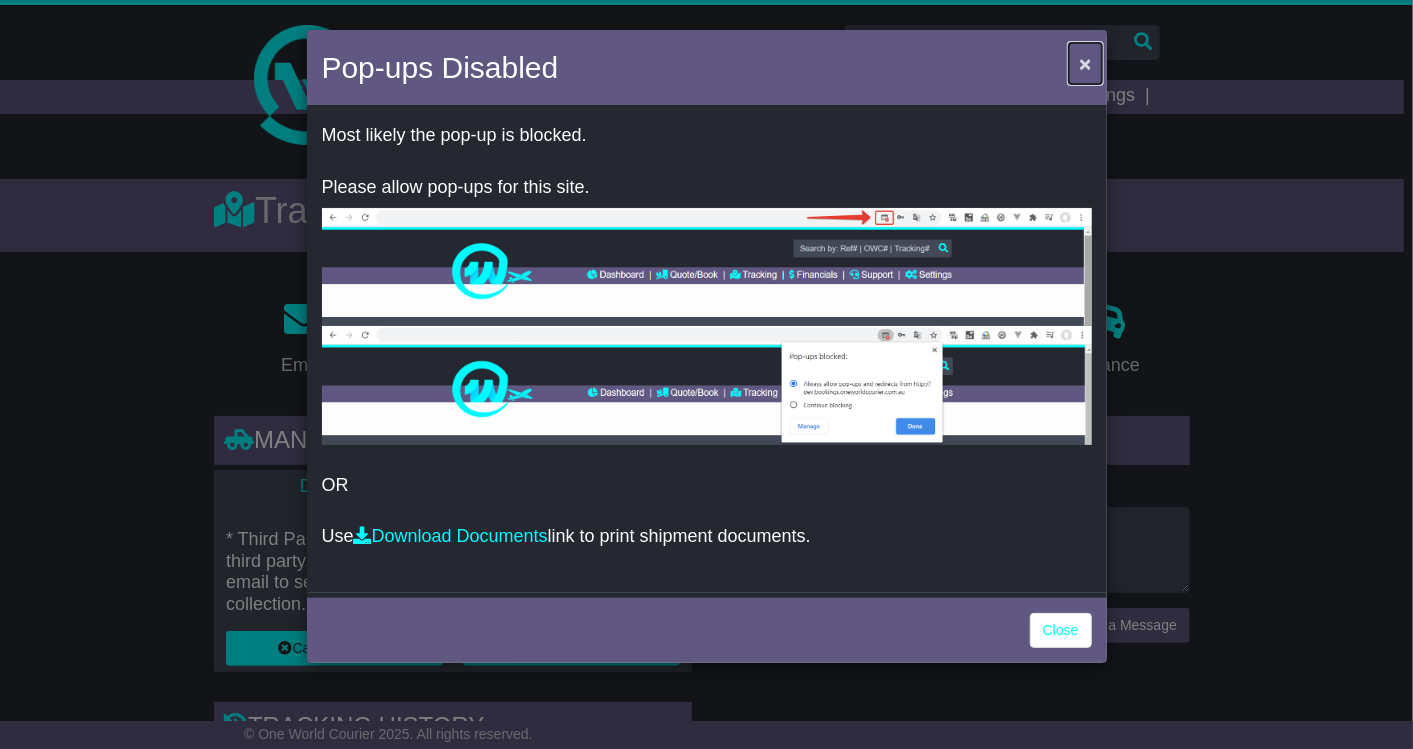 click on "×" at bounding box center (1085, 63) 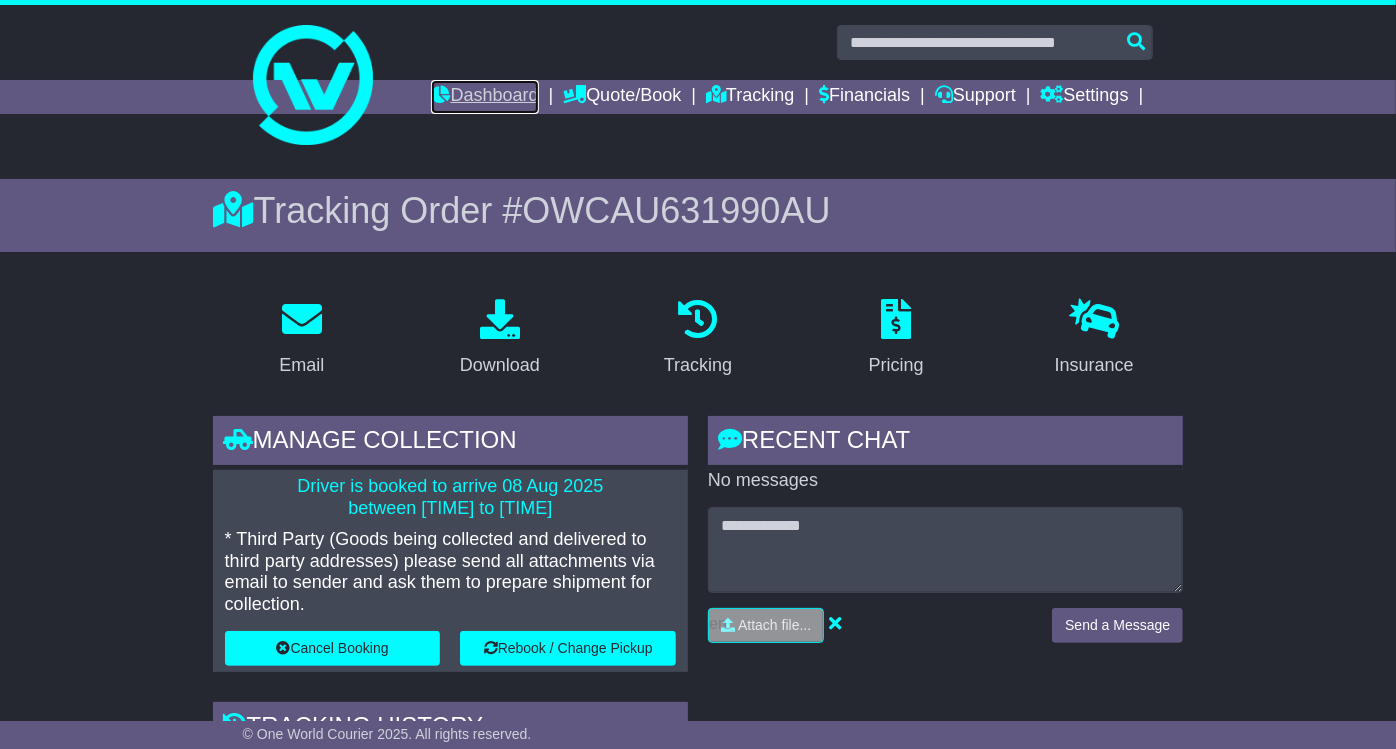 click on "Dashboard" at bounding box center [484, 97] 